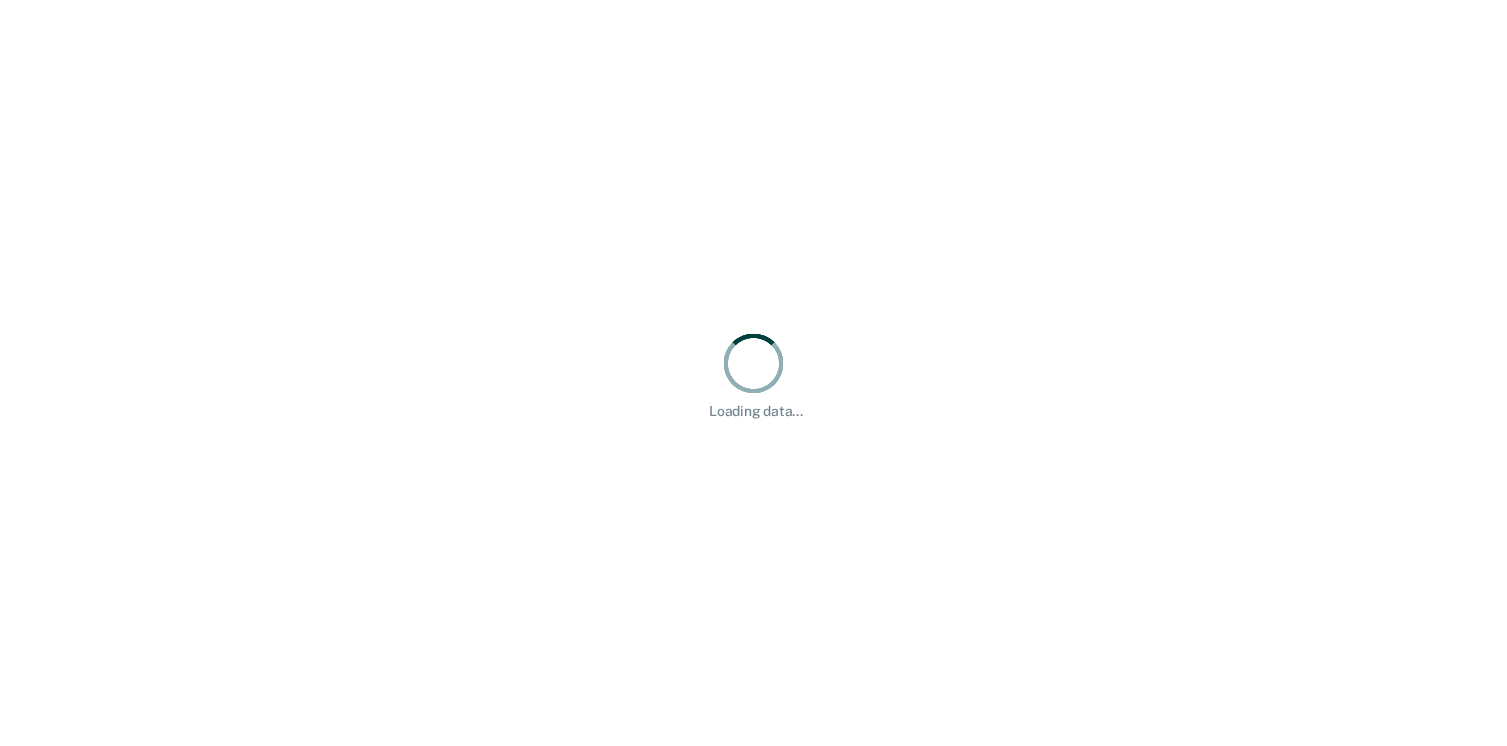 scroll, scrollTop: 0, scrollLeft: 0, axis: both 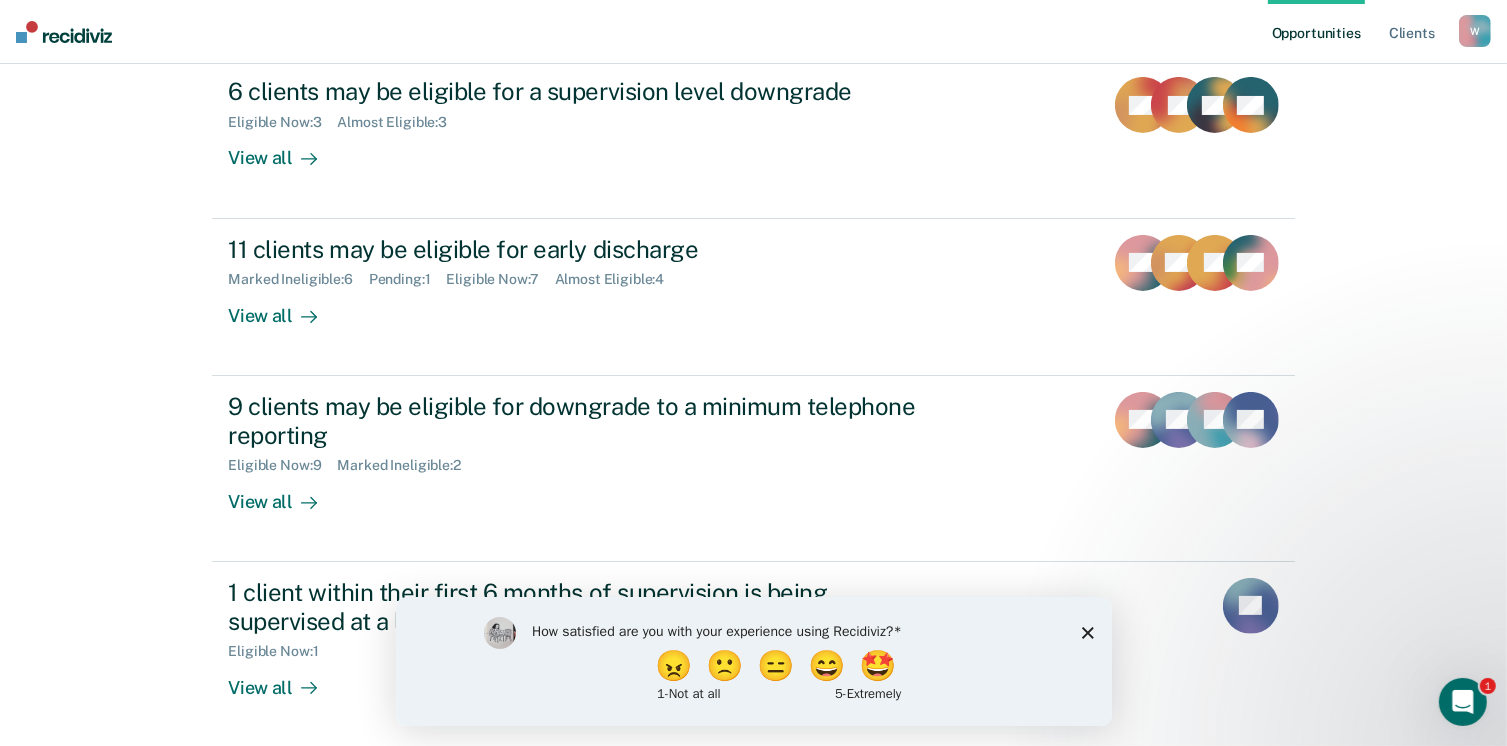 click 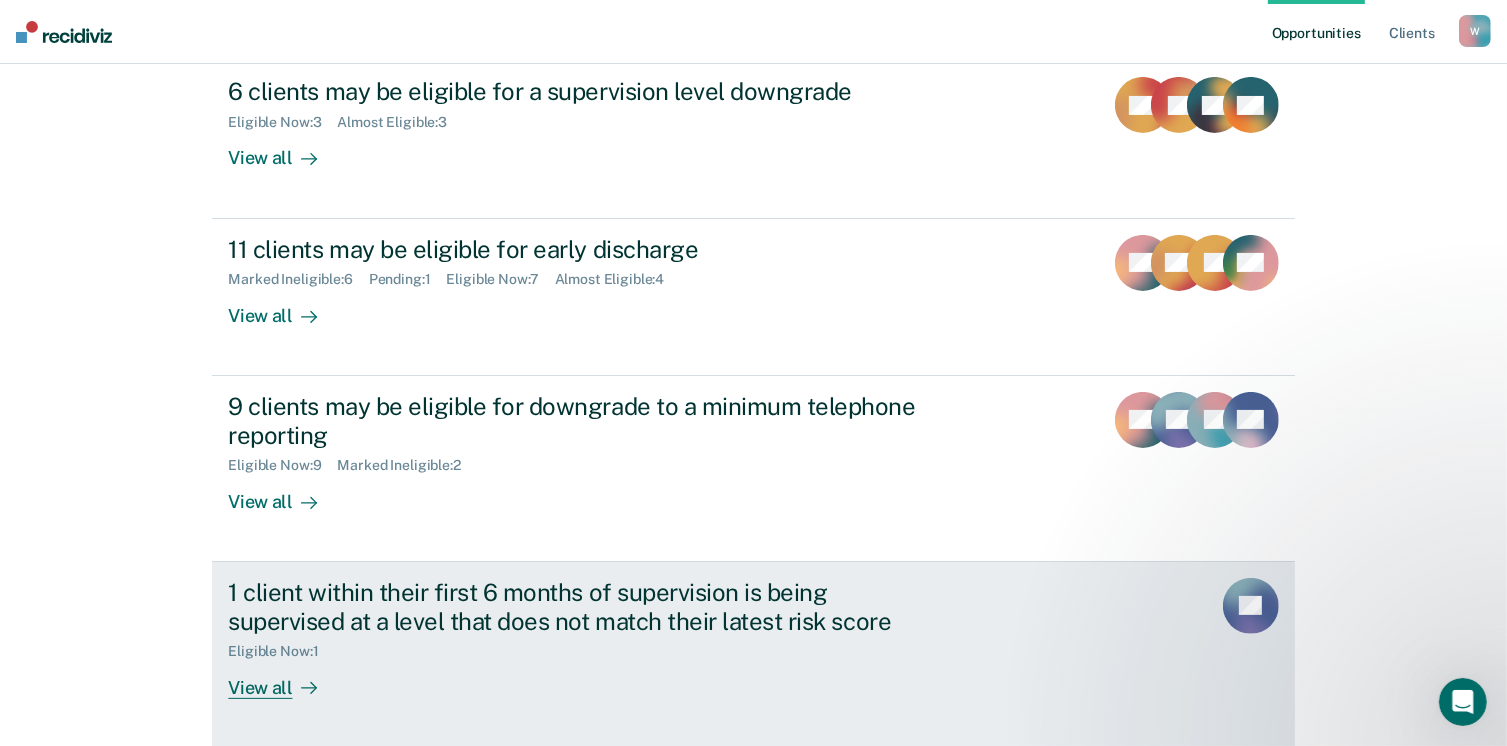 click on "View all" at bounding box center [284, 679] 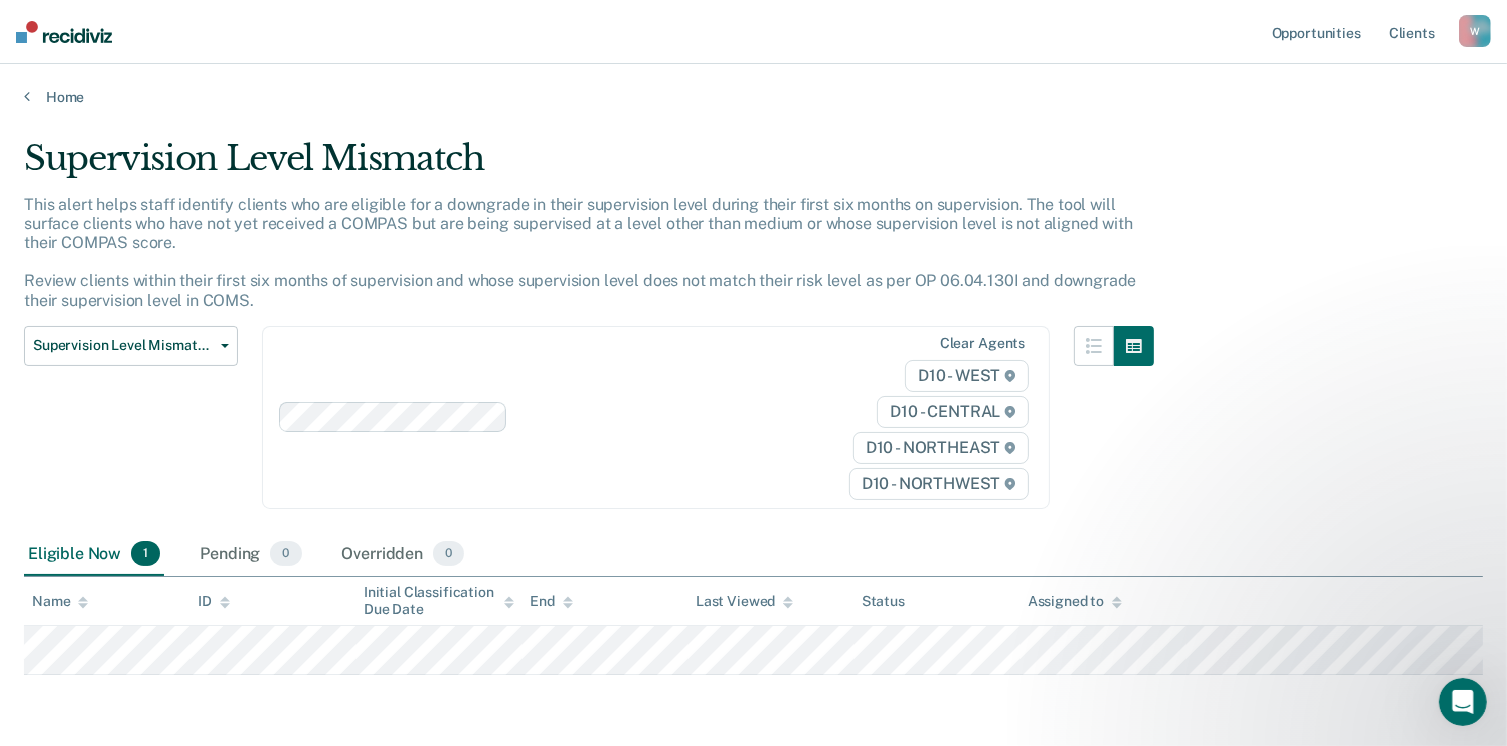 scroll, scrollTop: 71, scrollLeft: 0, axis: vertical 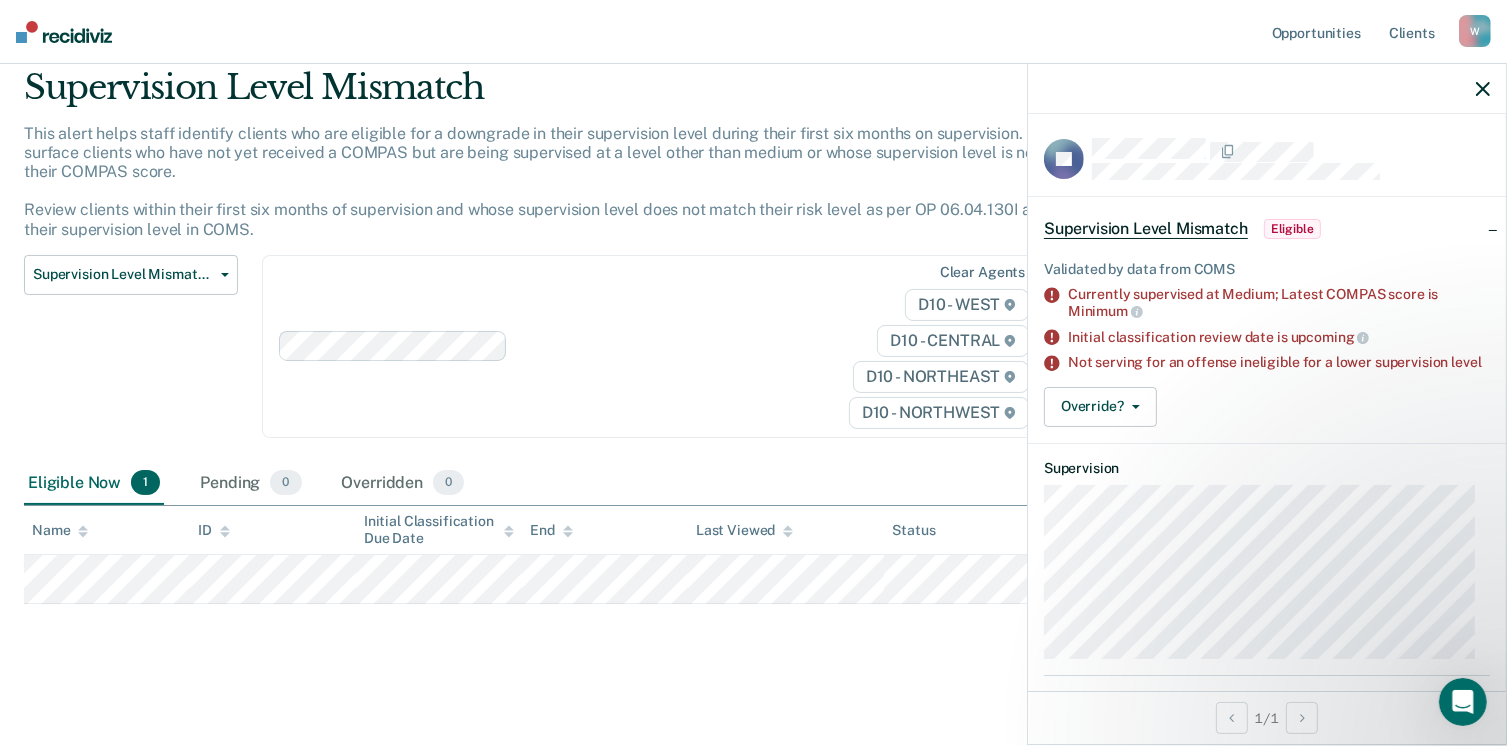 click 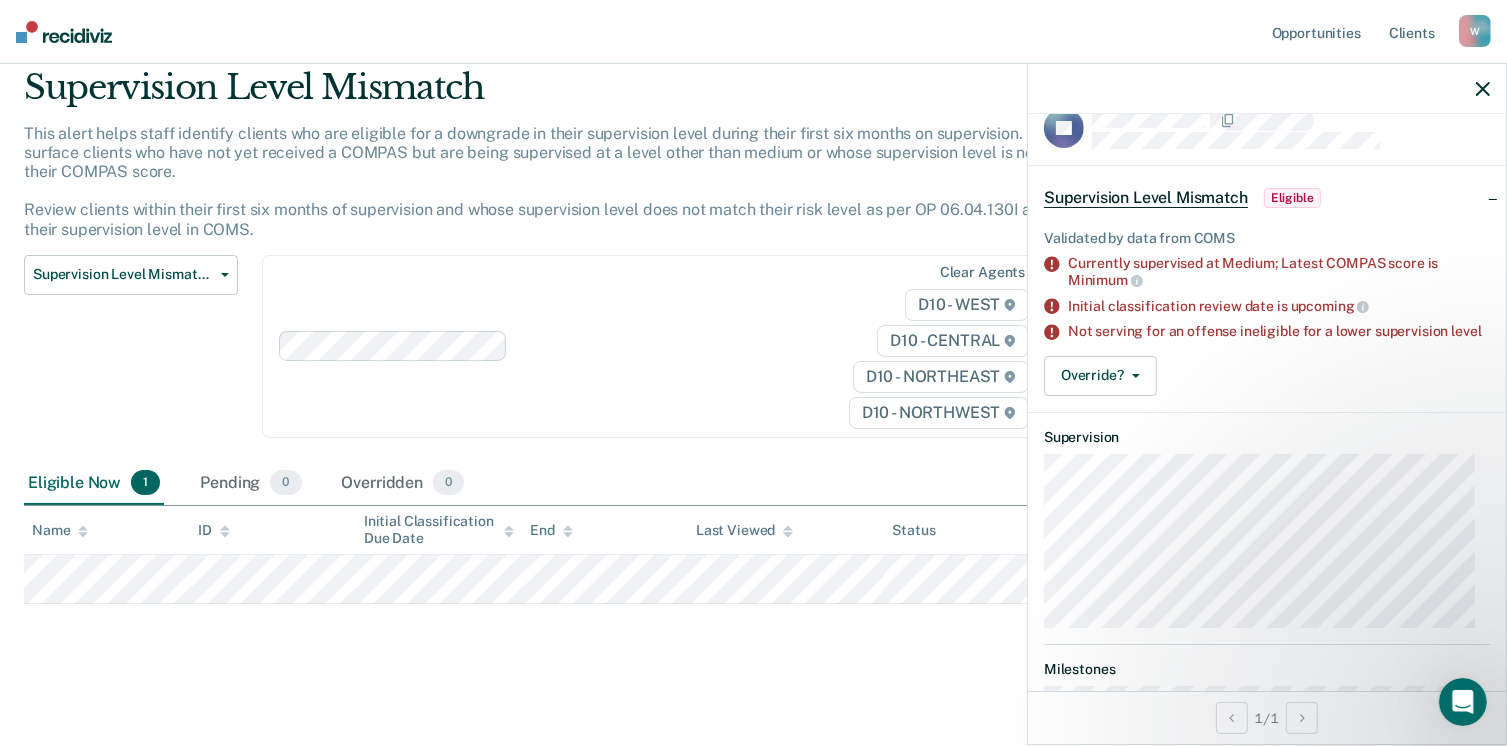 scroll, scrollTop: 0, scrollLeft: 0, axis: both 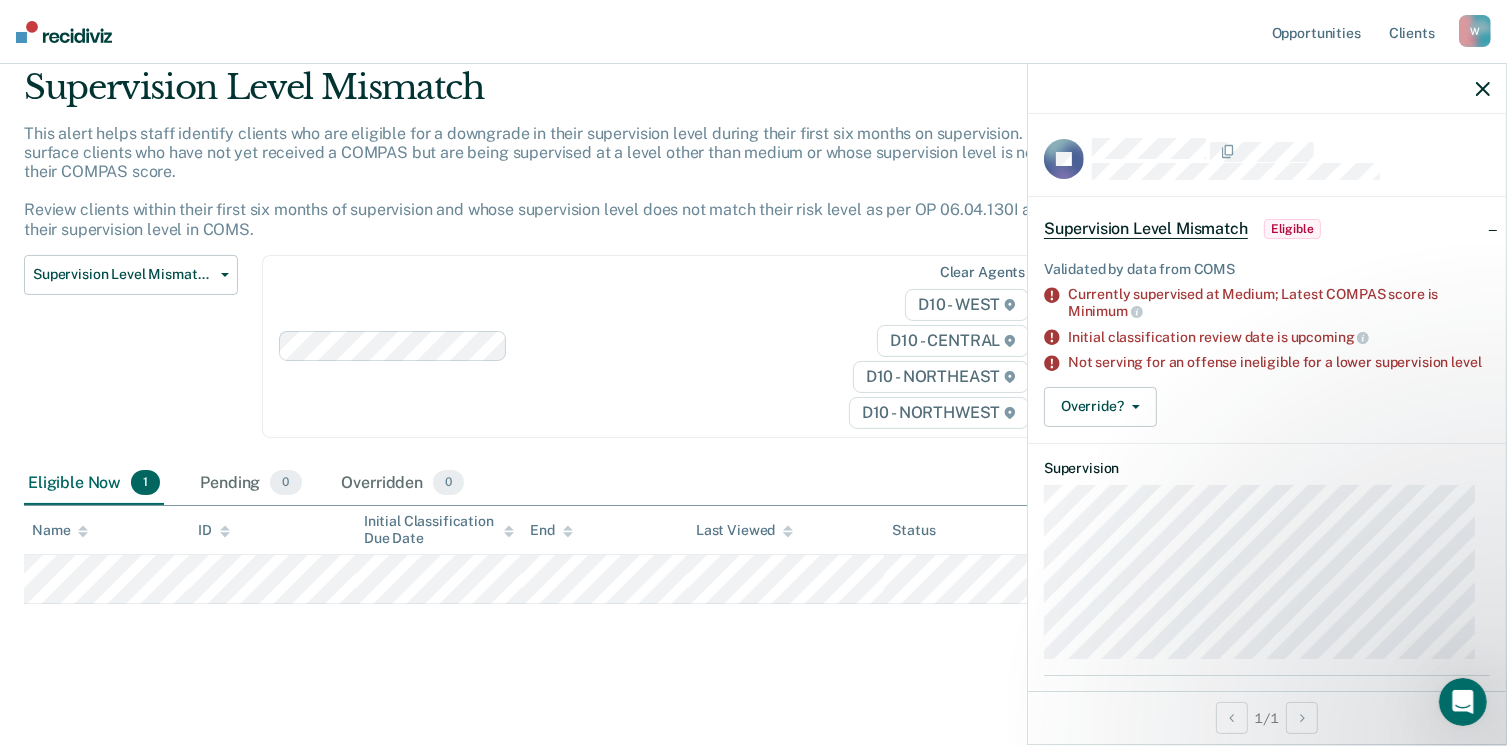 click on "Supervision Level Mismatch" at bounding box center (1146, 229) 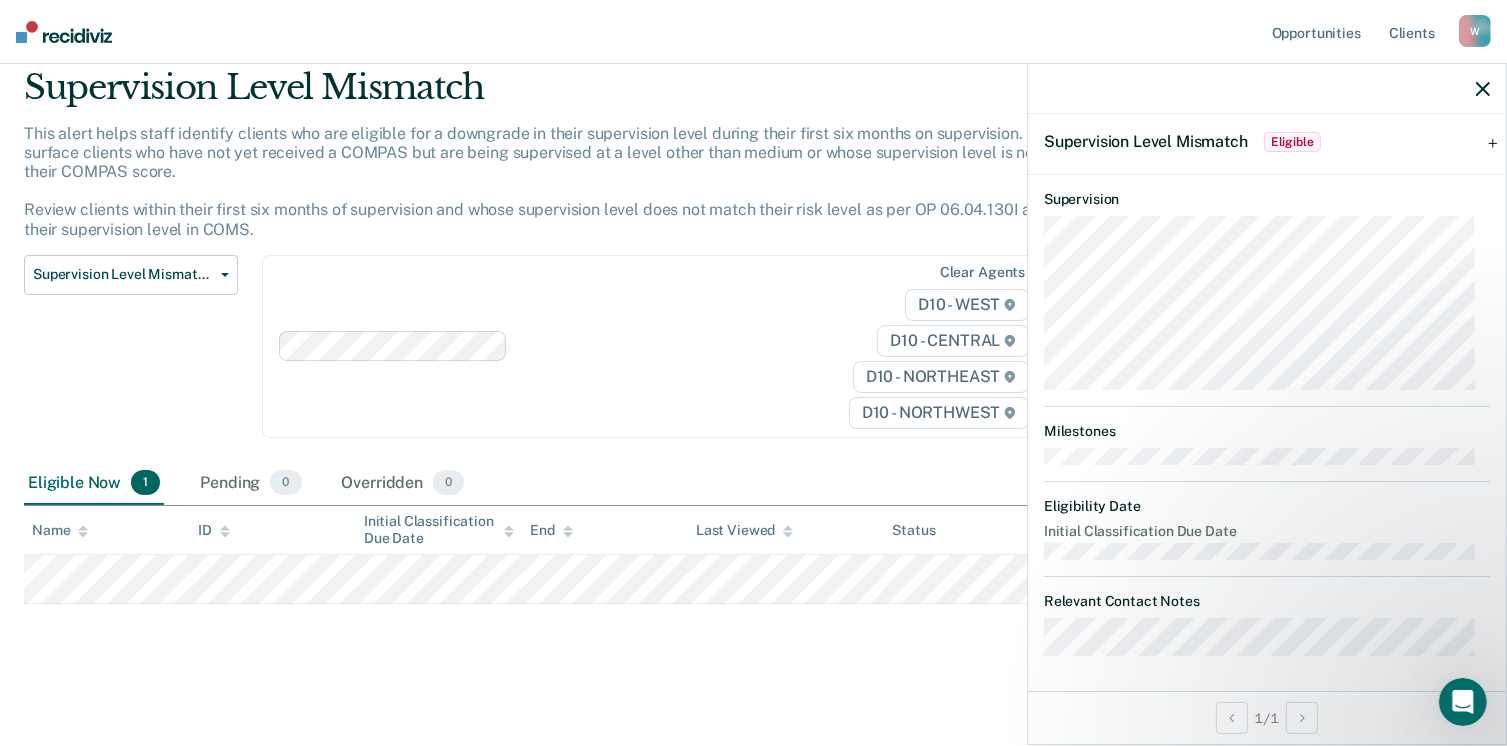 scroll, scrollTop: 0, scrollLeft: 0, axis: both 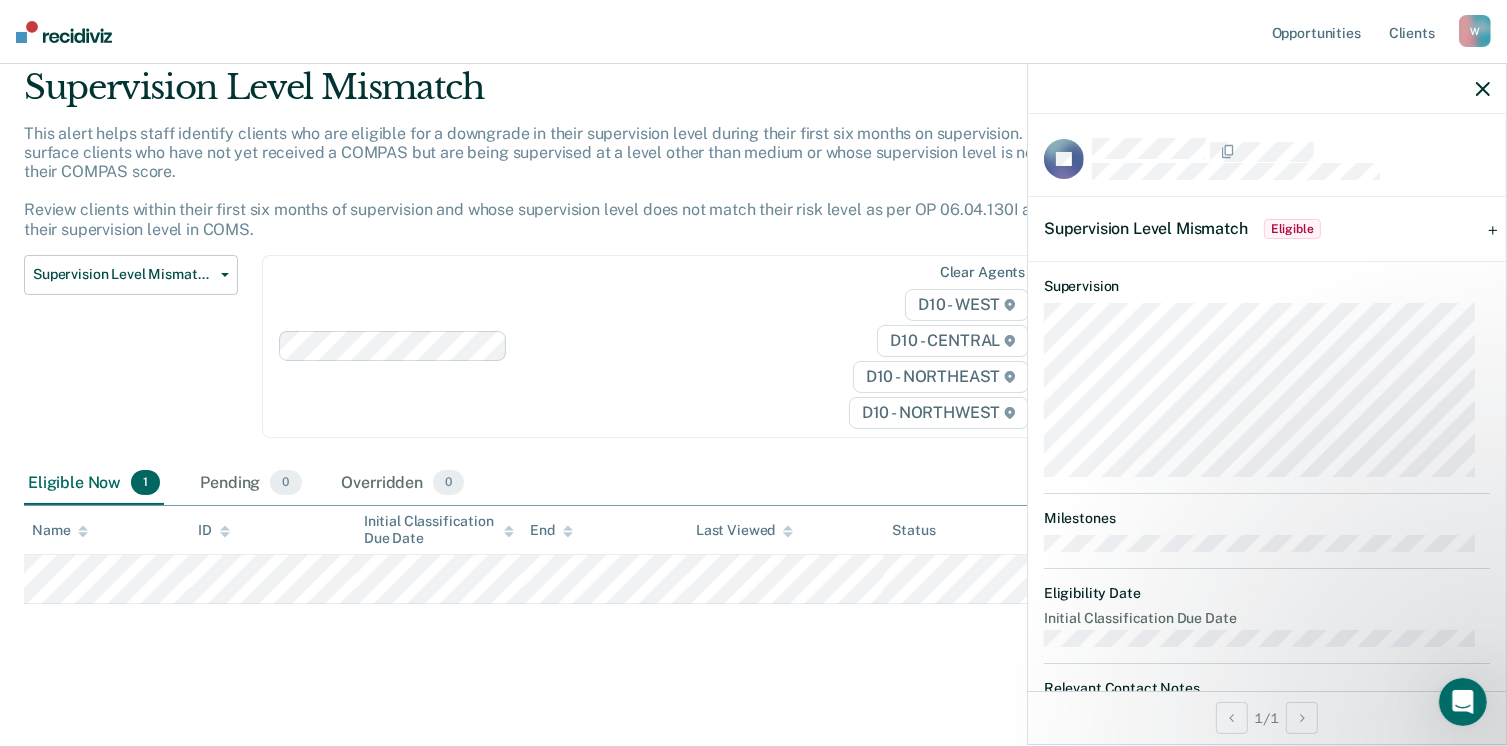click on "Supervision Level Mismatch Eligible" at bounding box center (1267, 229) 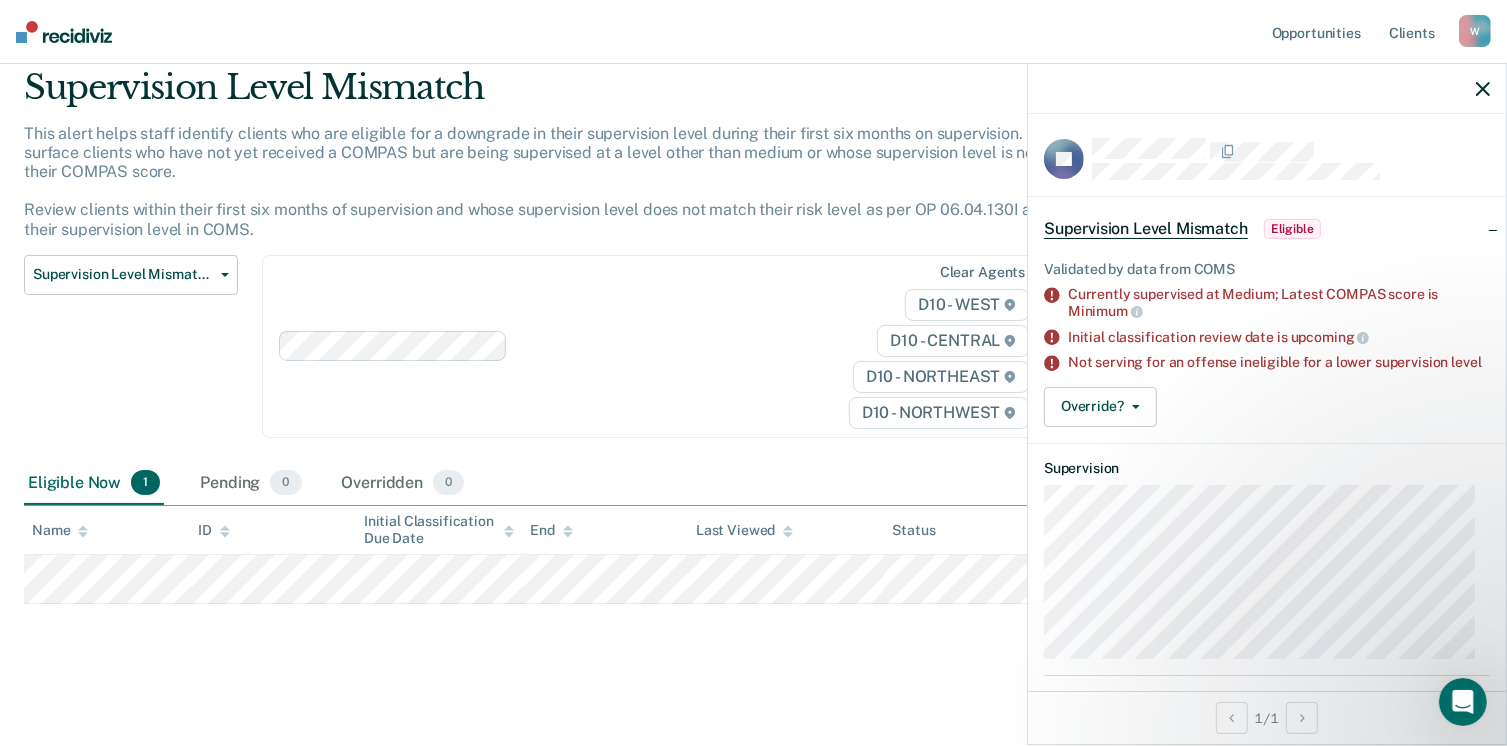 click on "Currently supervised at Medium; Latest COMPAS score is   Minimum" at bounding box center (1279, 303) 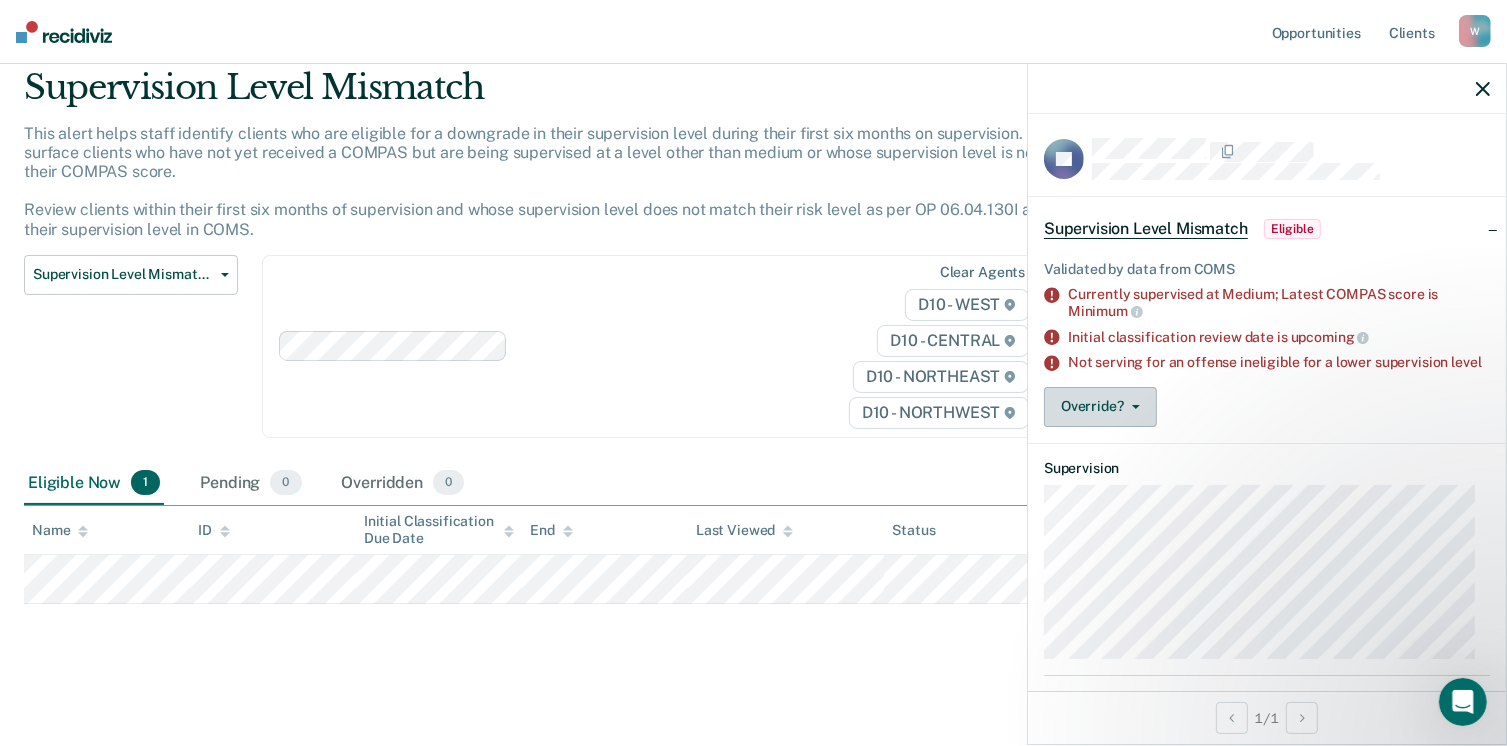 click on "Override?" at bounding box center [1100, 407] 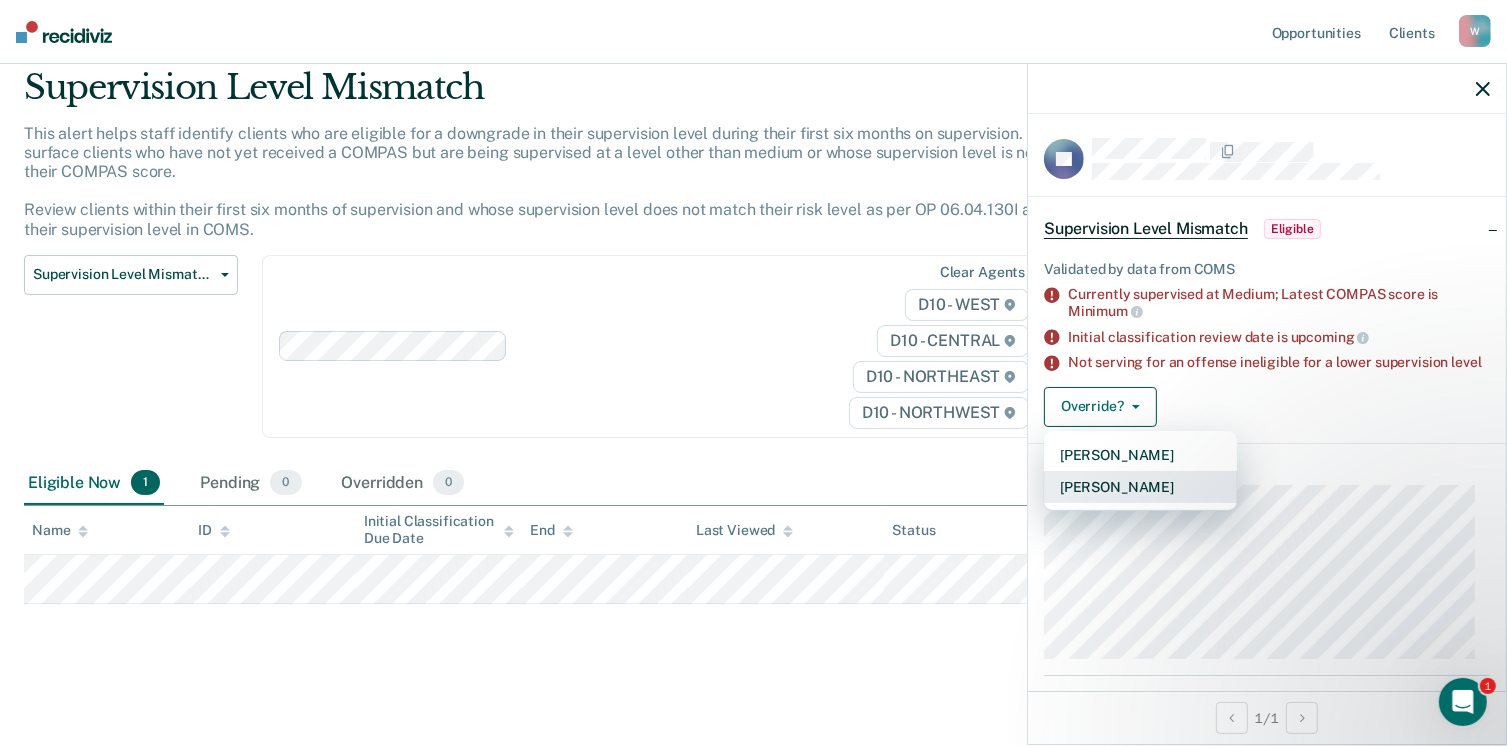 click on "[PERSON_NAME]" at bounding box center (1140, 487) 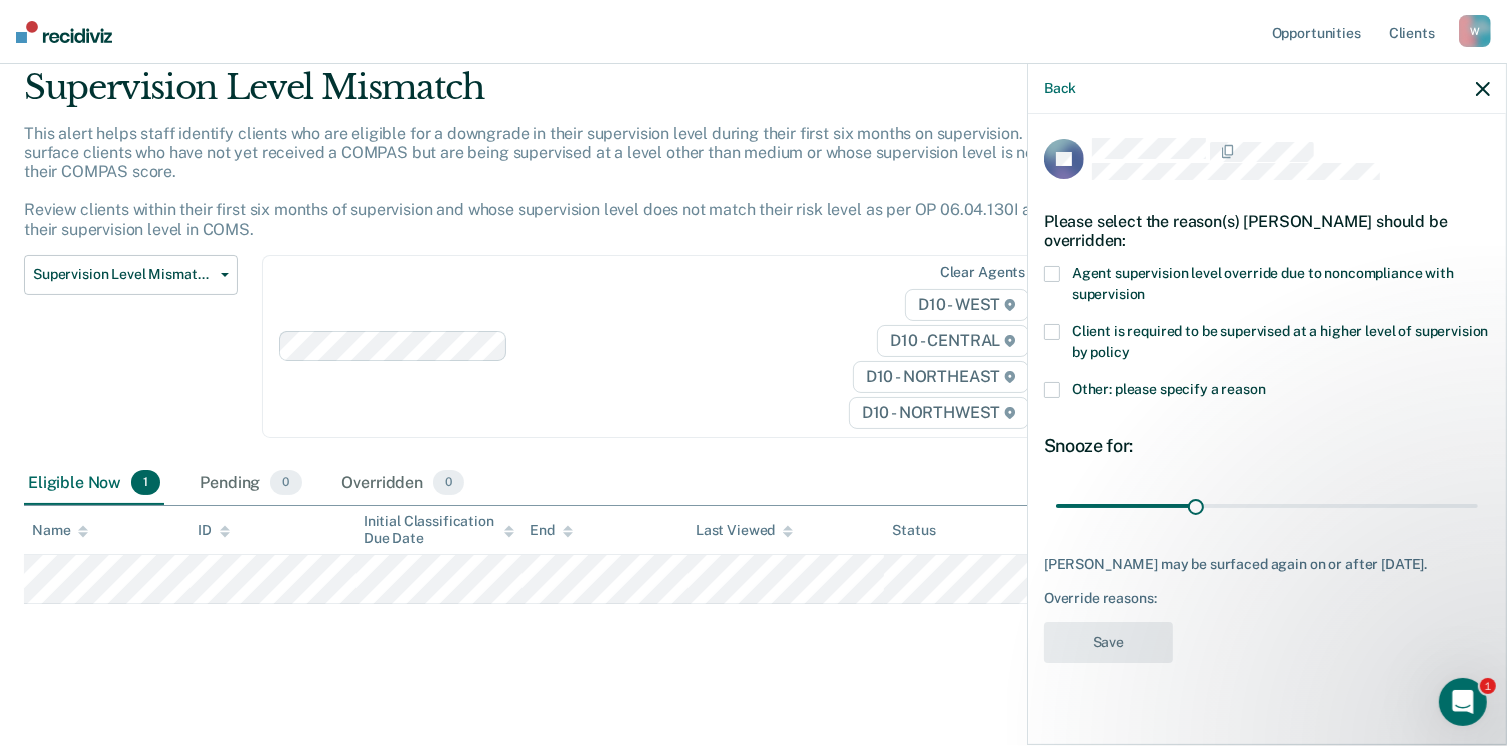 click 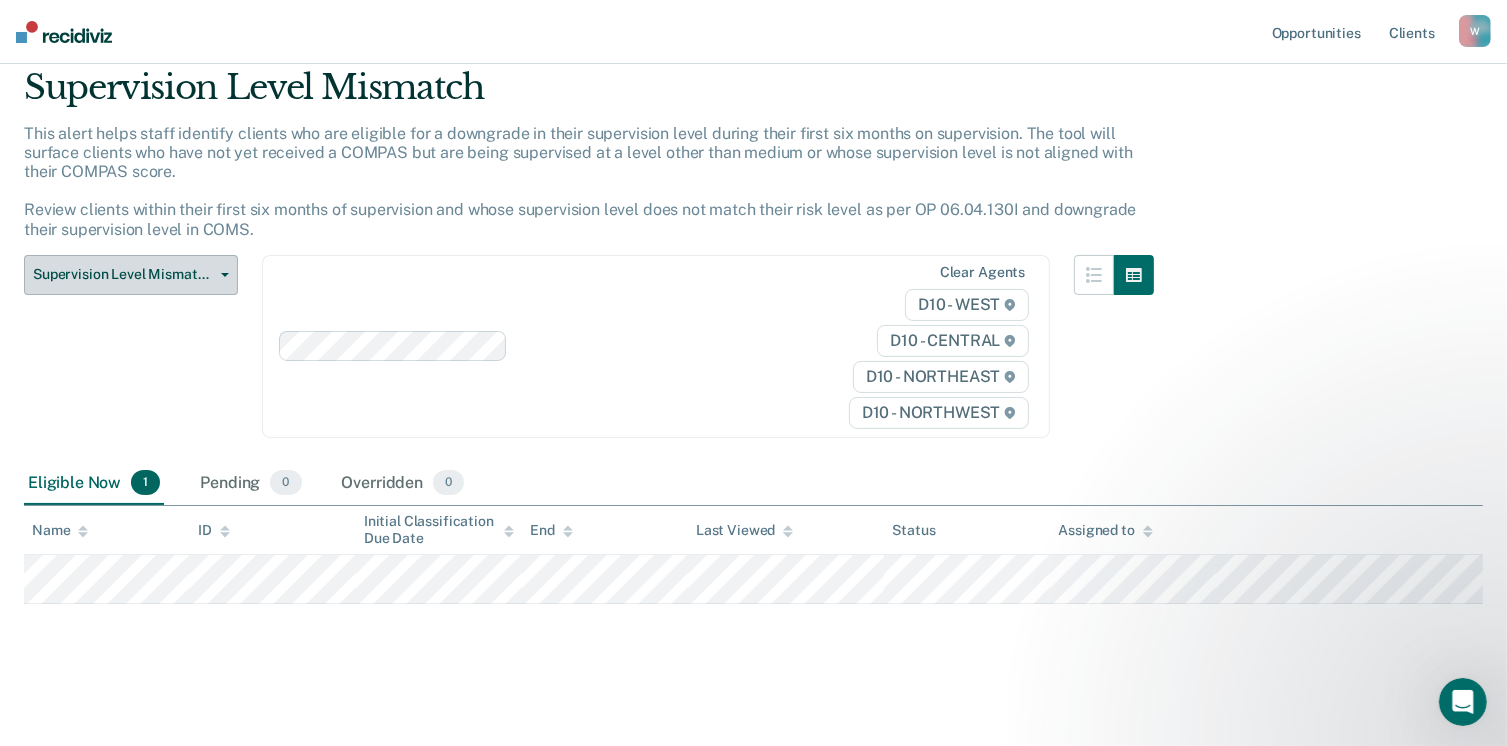 click on "Supervision Level Mismatch" at bounding box center [131, 275] 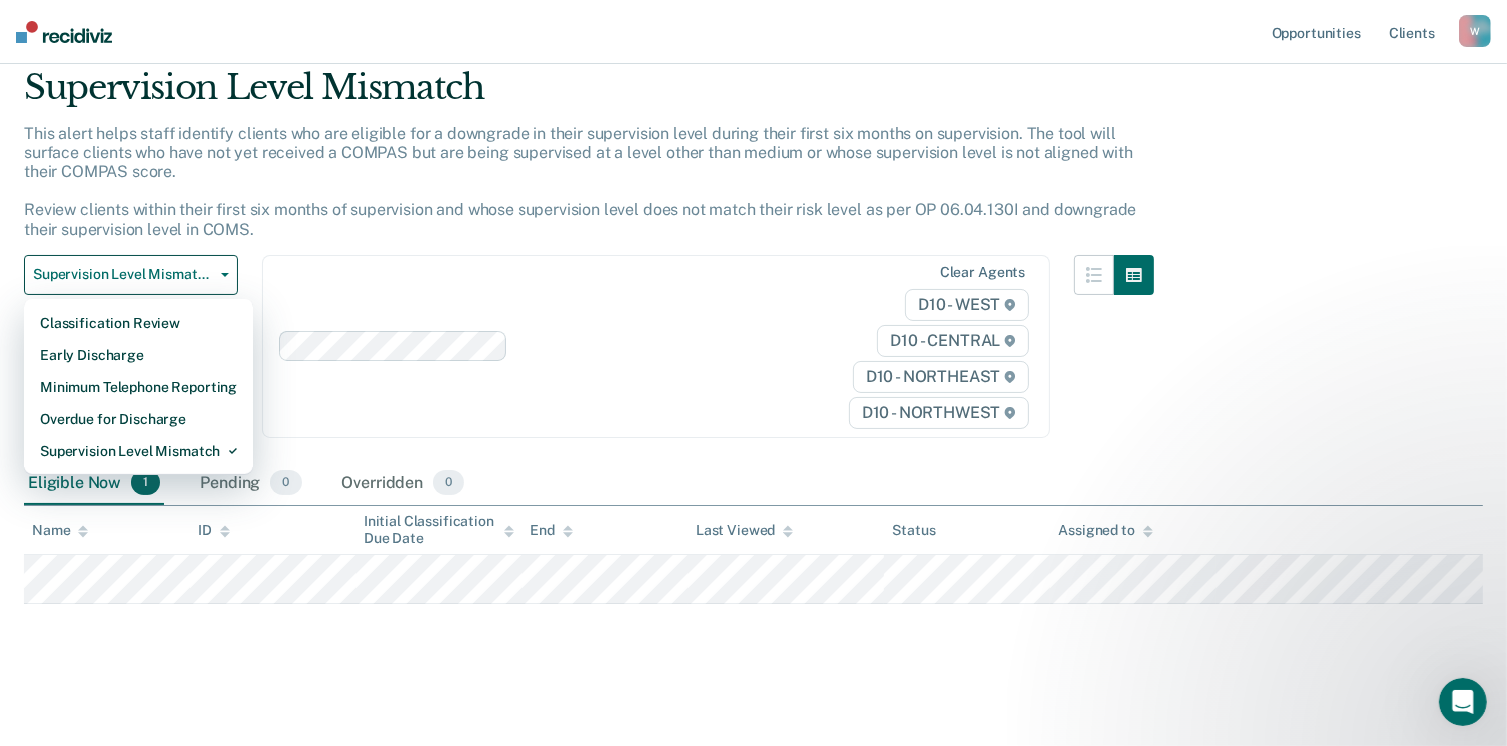 click on "Supervision Level Mismatch   This alert helps staff identify clients who are eligible for a downgrade in their supervision level during their first six months on supervision. The tool will surface clients who have not yet received a COMPAS but are being supervised at a level other than medium or whose supervision level is not aligned with their COMPAS score. Review clients within their first six months of supervision and whose supervision level does not match their risk level as per OP 06.04.130I and downgrade their supervision level in COMS. Supervision Level Mismatch Classification Review Early Discharge Minimum Telephone Reporting Overdue for Discharge Supervision Level Mismatch Clear   agents D10 - WEST   D10 - CENTRAL   D10 - NORTHEAST   D10 - NORTHWEST   Eligible Now 1 Pending 0 Overridden 0
To pick up a draggable item, press the space bar.
While dragging, use the arrow keys to move the item.
Press space again to drop the item in its new position, or press escape to cancel.
Name ID" at bounding box center (753, 332) 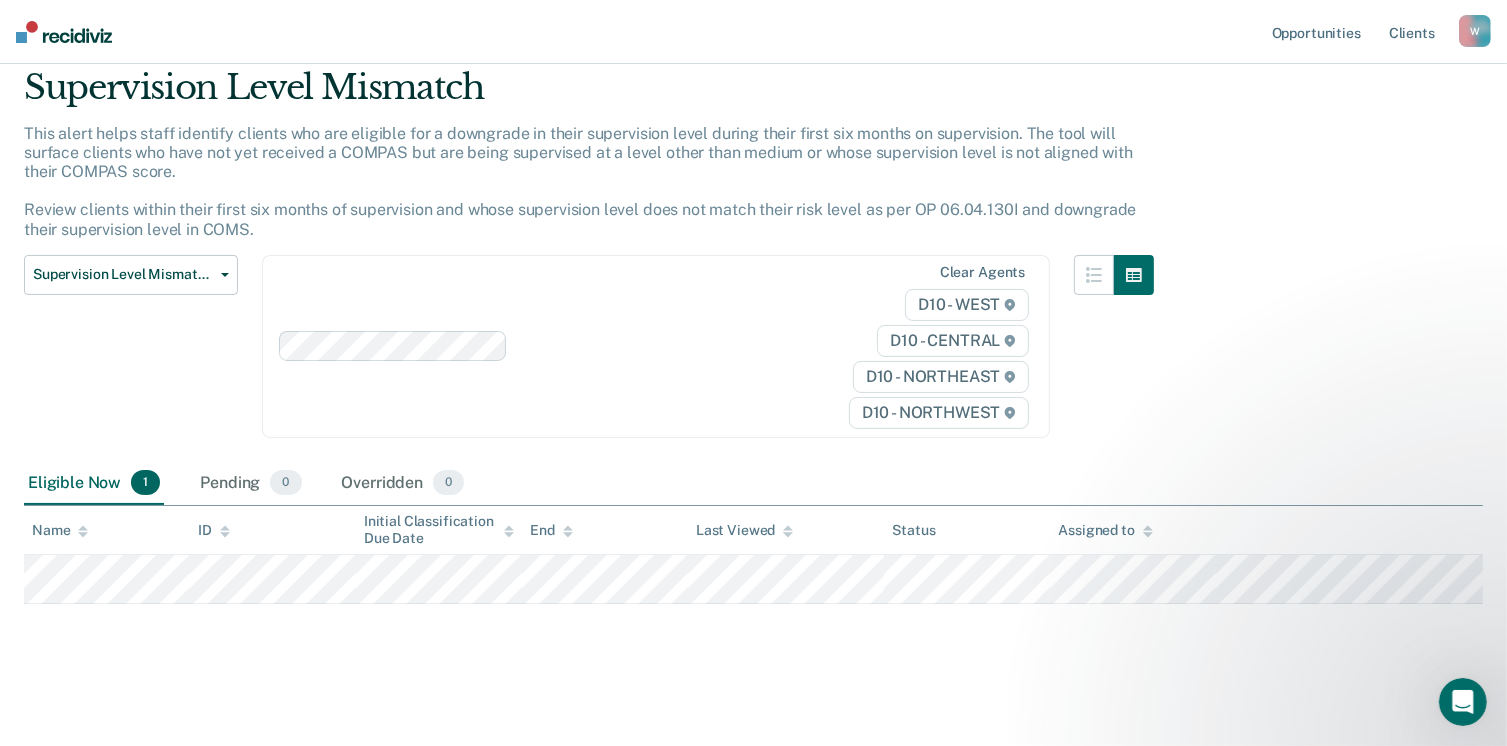 click on "W" at bounding box center [1475, 31] 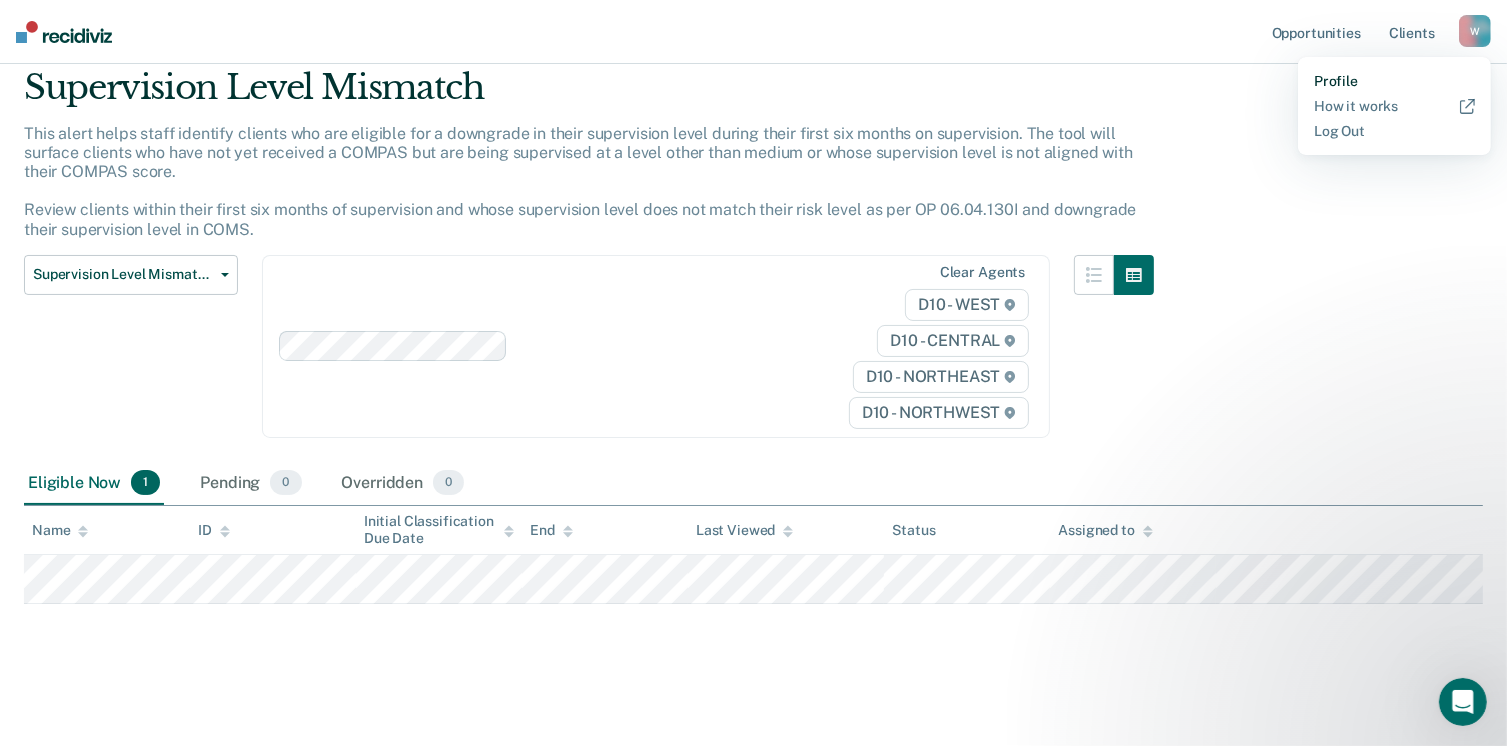 click on "Profile" at bounding box center [1394, 81] 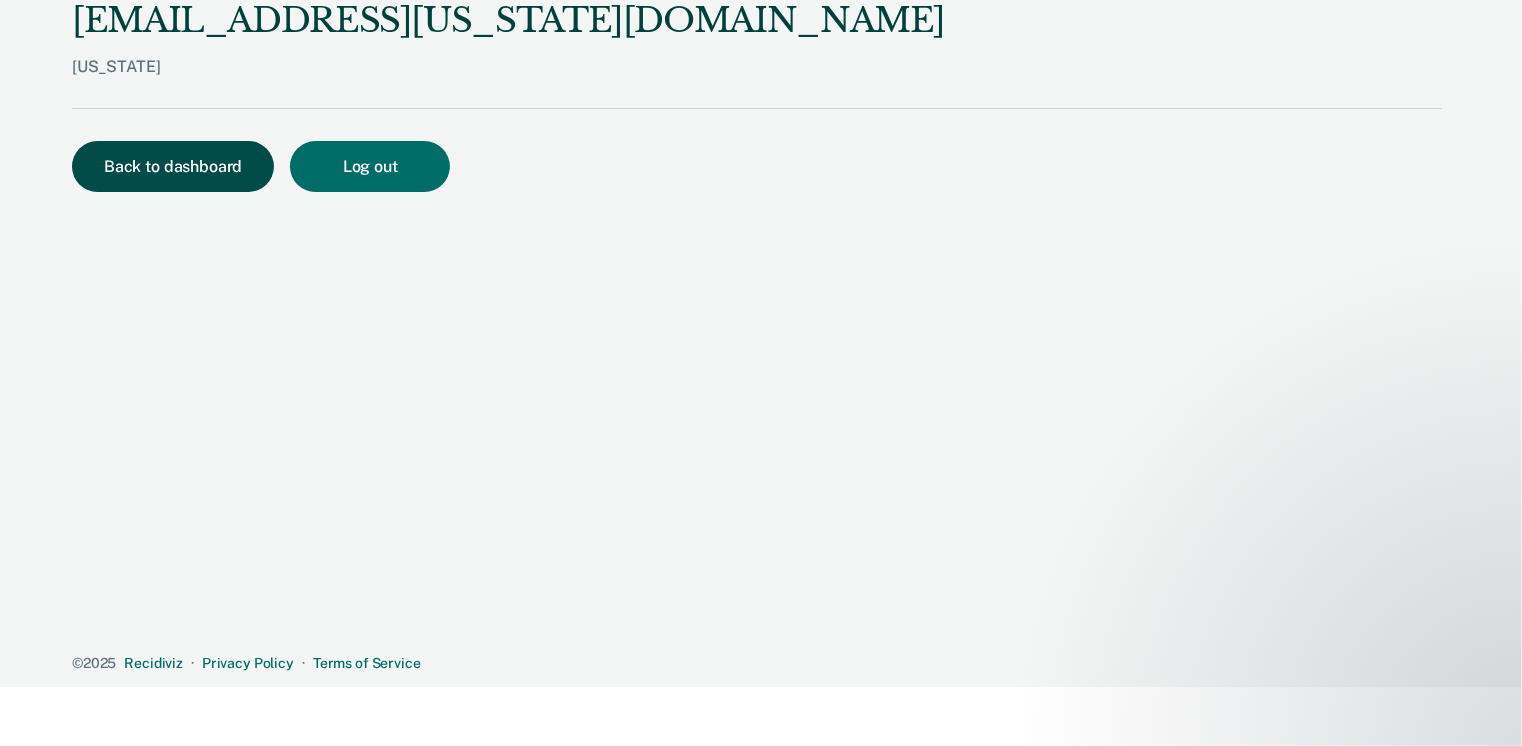 click on "Back to dashboard" at bounding box center [173, 166] 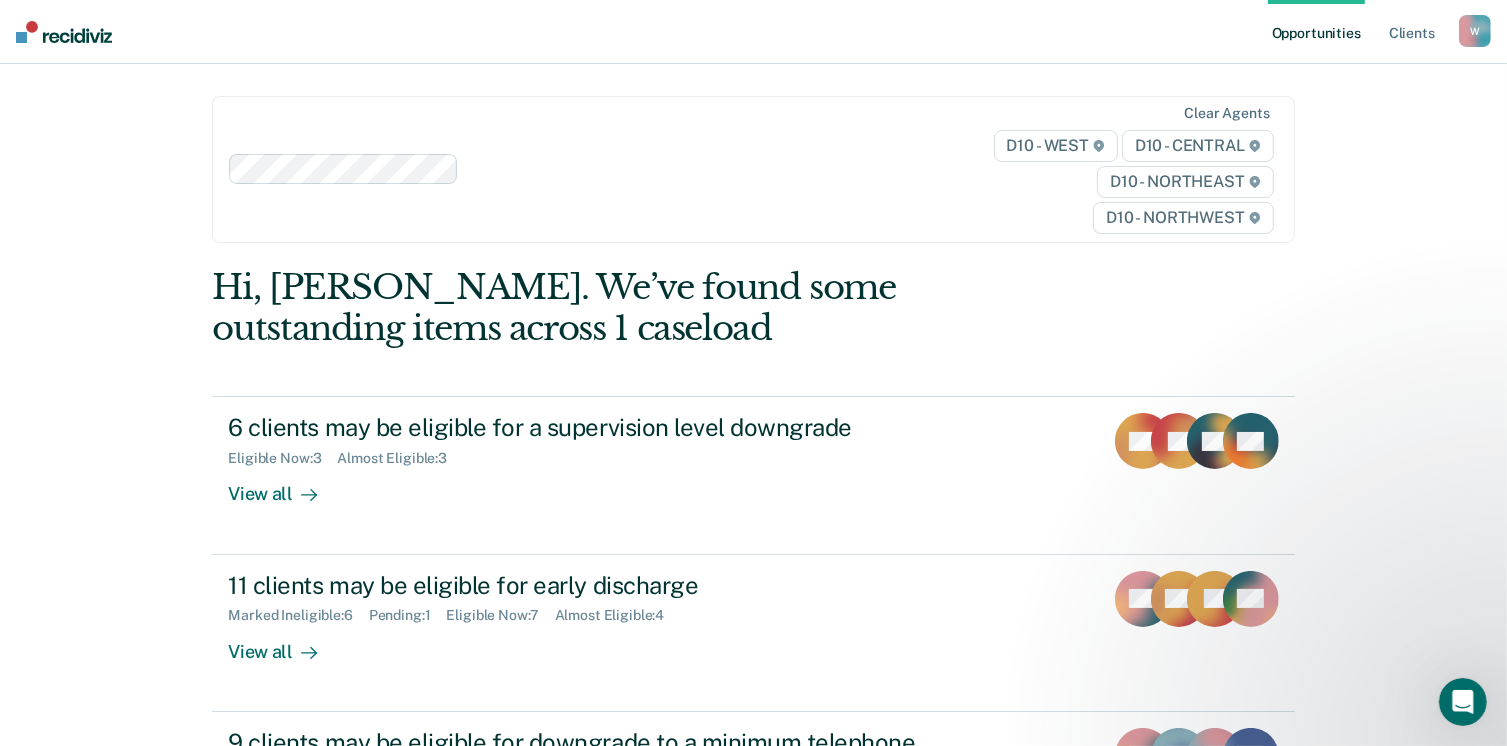 scroll, scrollTop: 0, scrollLeft: 0, axis: both 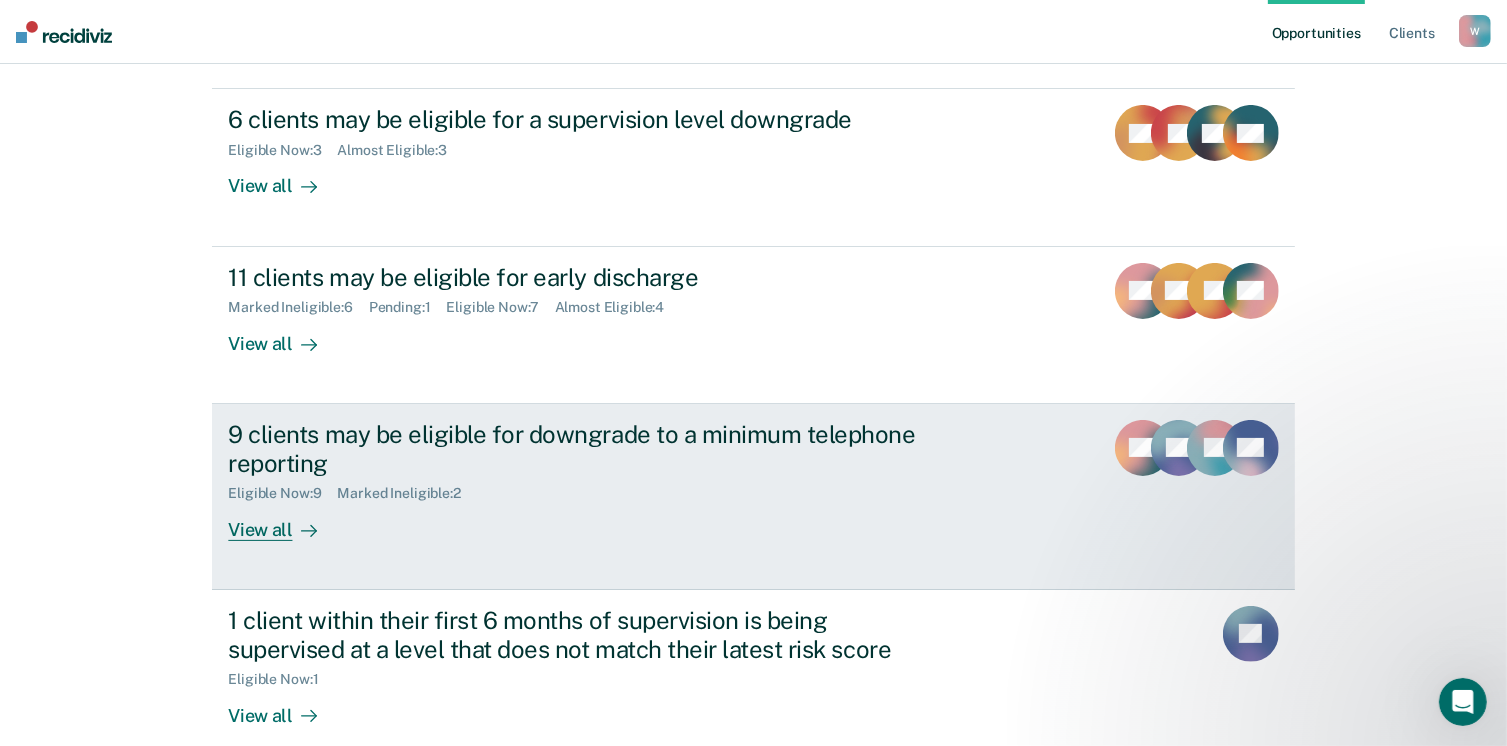 click on "View all" at bounding box center (284, 521) 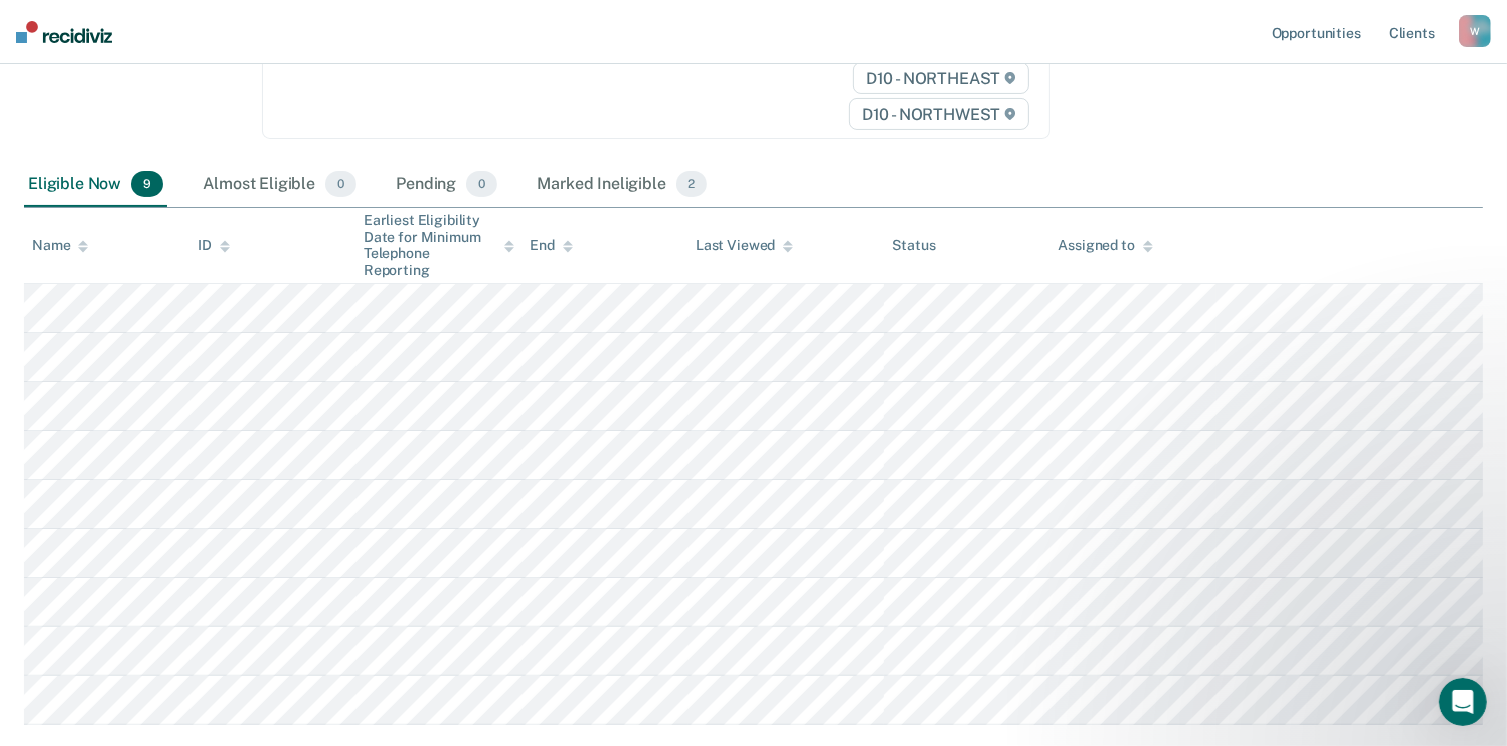 scroll, scrollTop: 353, scrollLeft: 0, axis: vertical 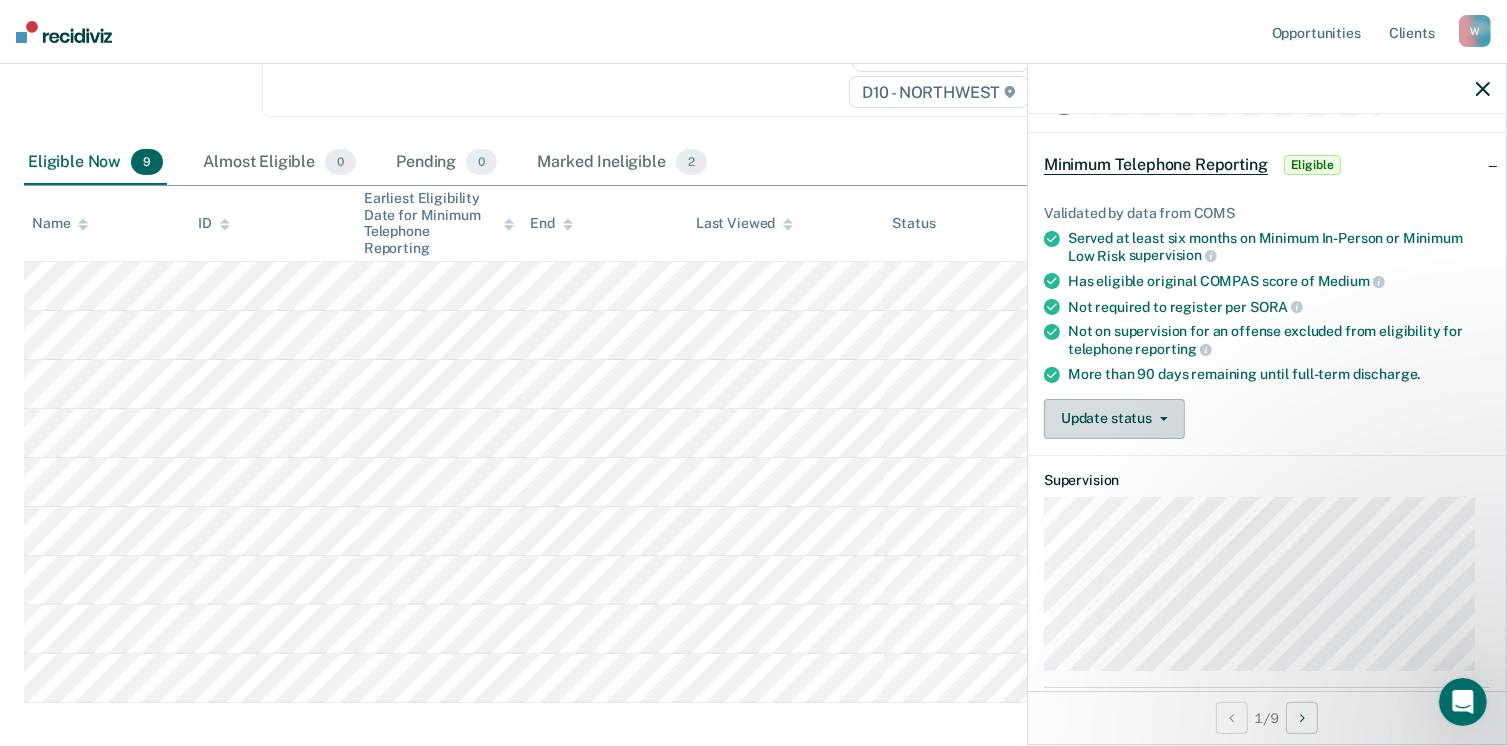 click on "Update status" at bounding box center [1114, 419] 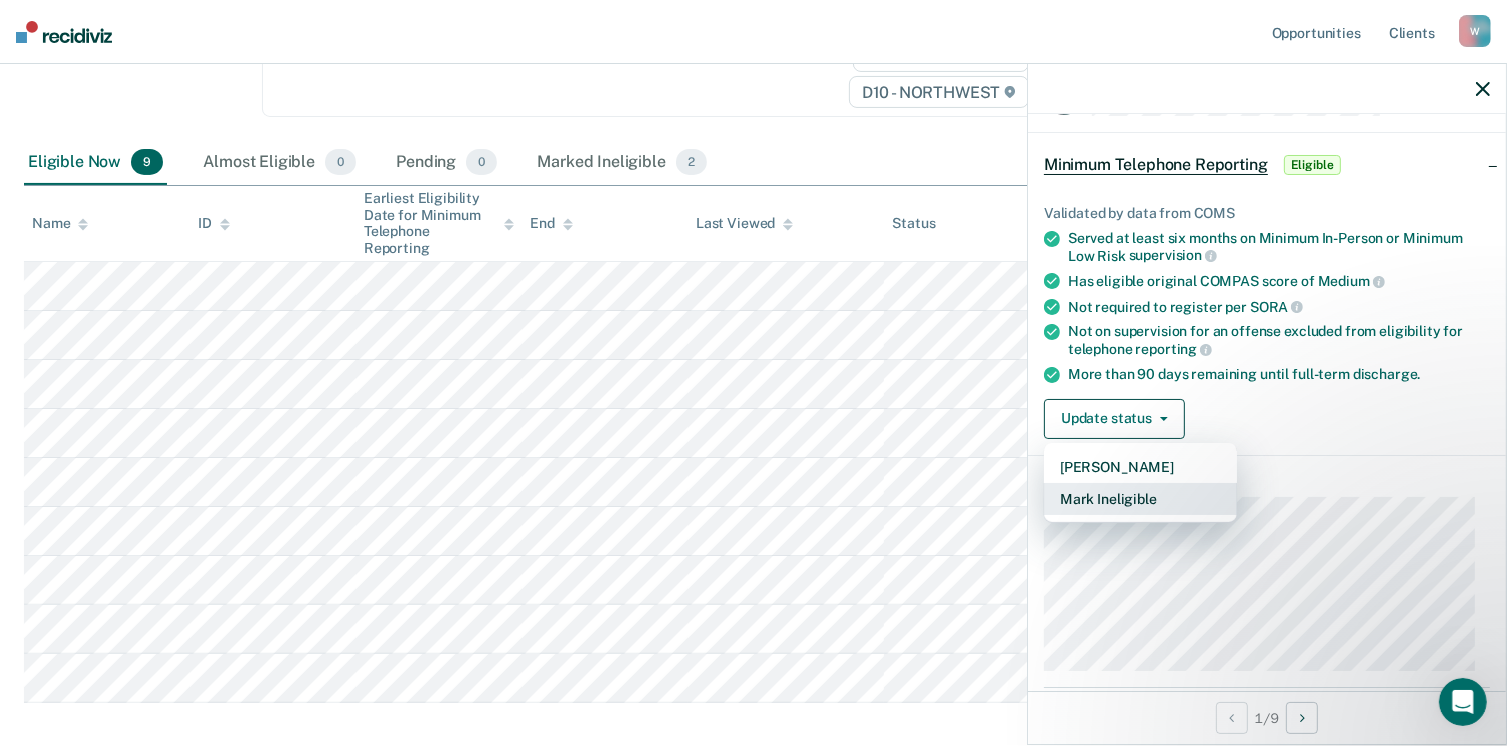 click on "Mark Ineligible" at bounding box center (1140, 499) 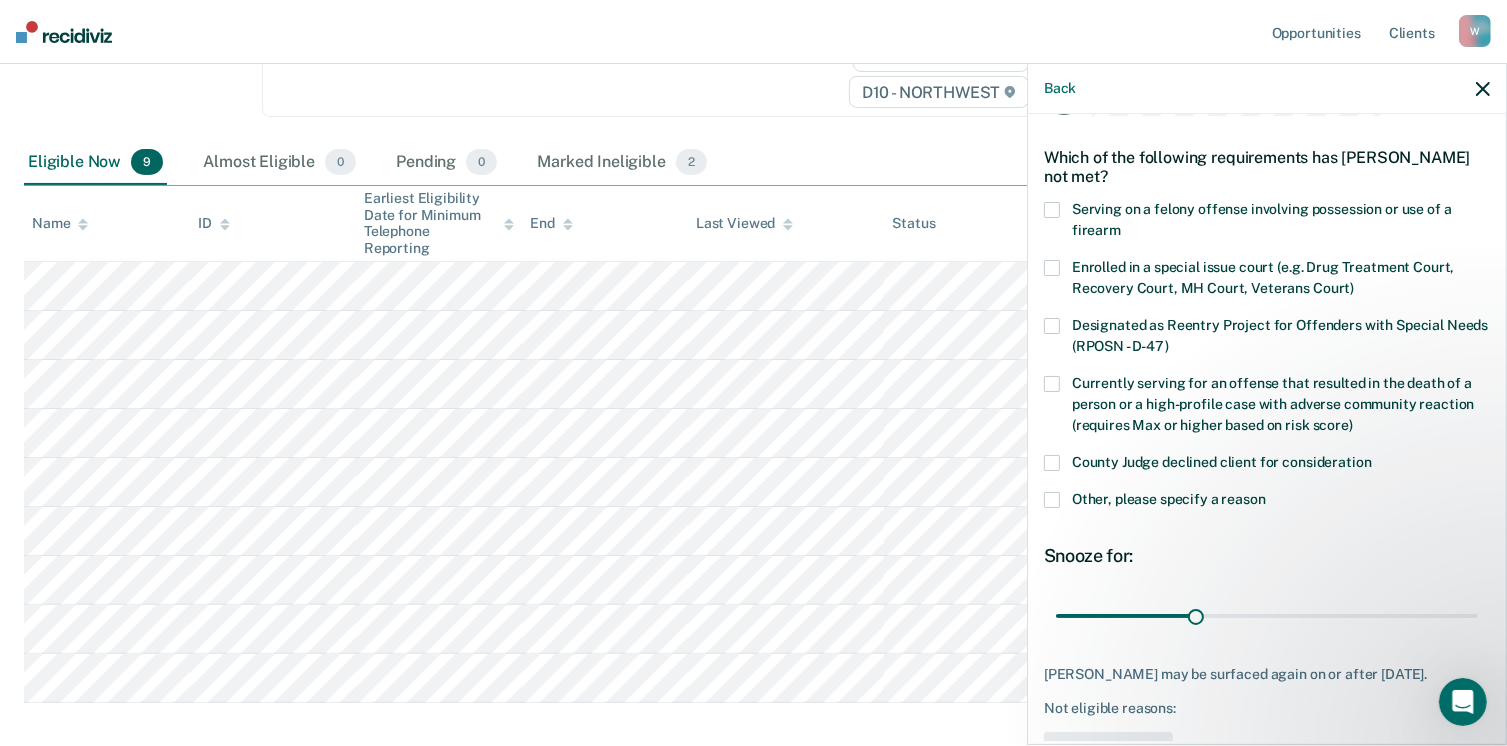 click on "County Judge declined client for consideration" at bounding box center (1267, 465) 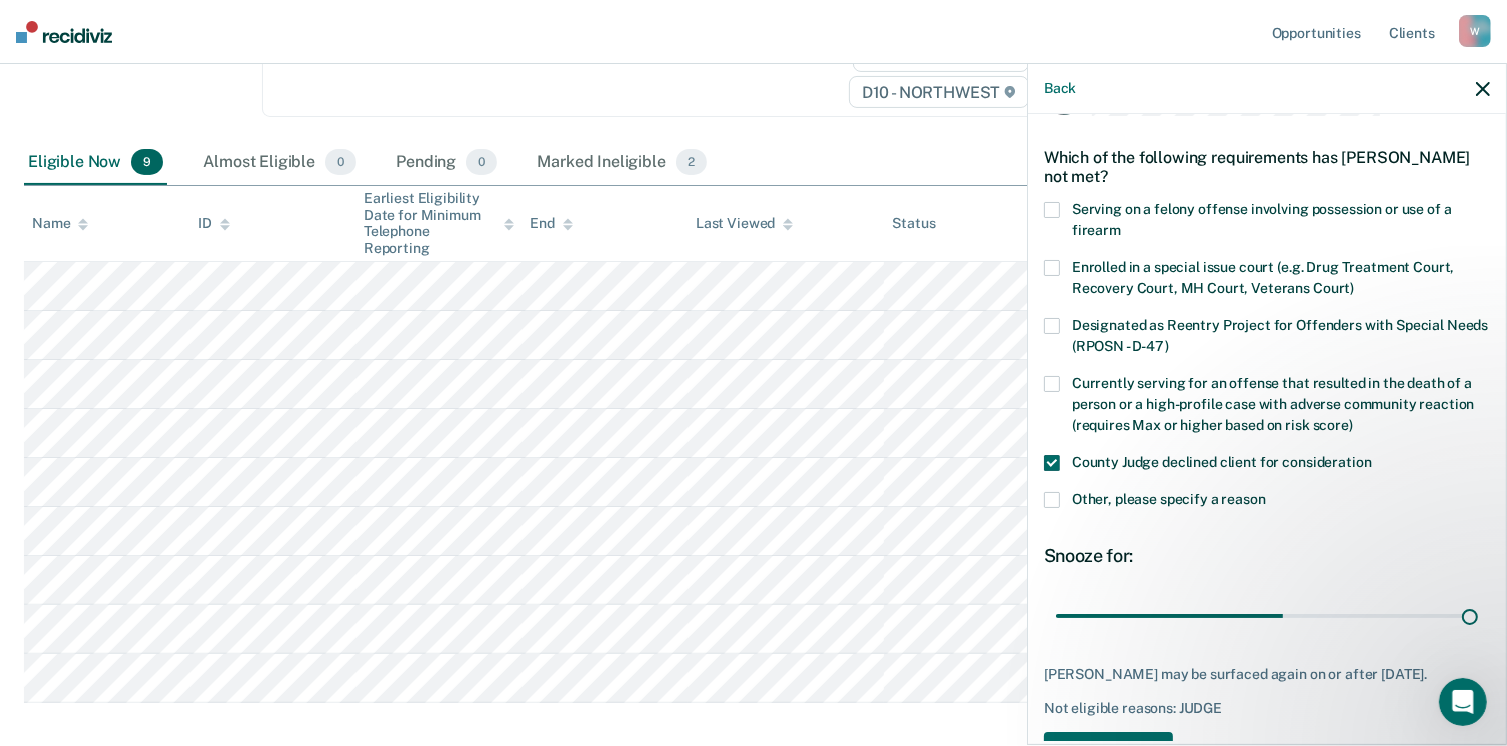 type on "90" 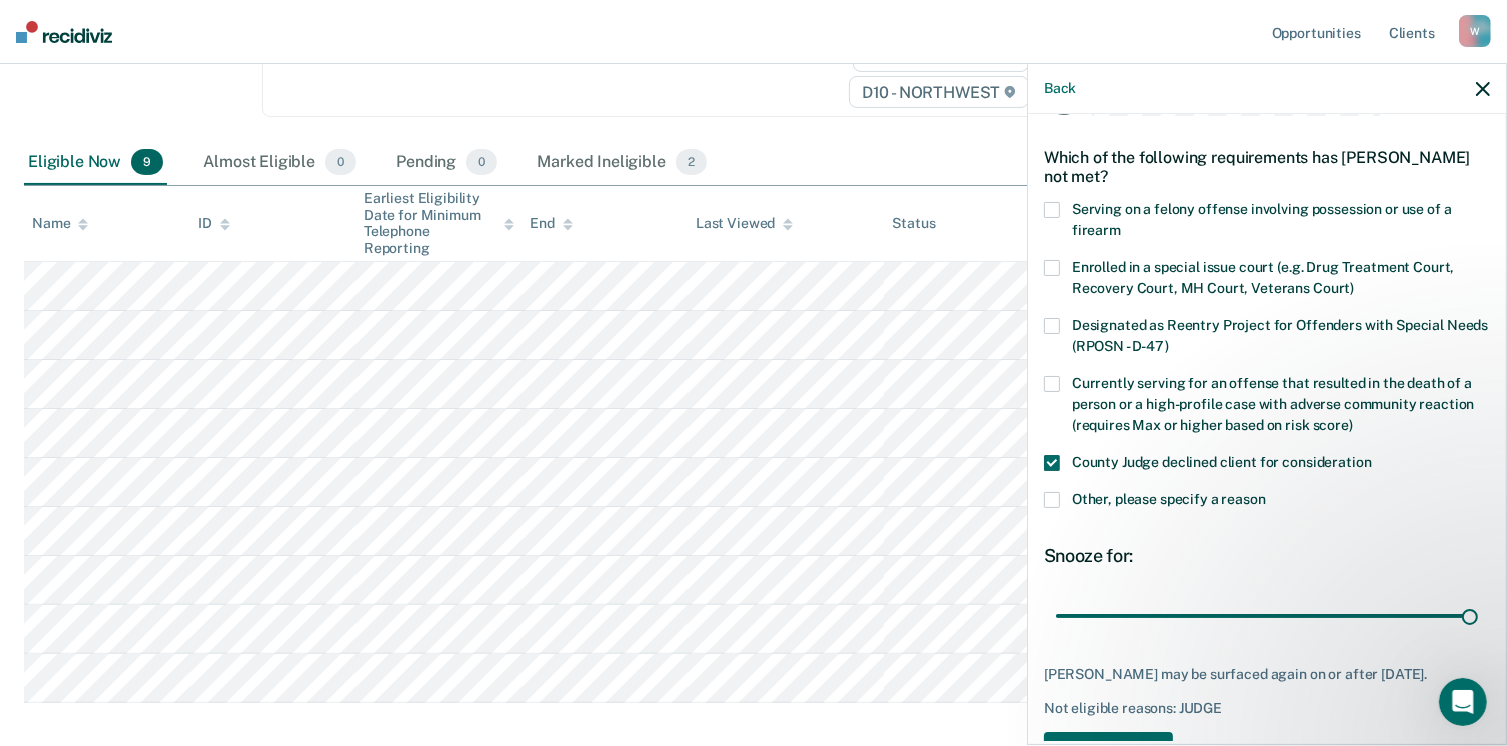 scroll, scrollTop: 146, scrollLeft: 0, axis: vertical 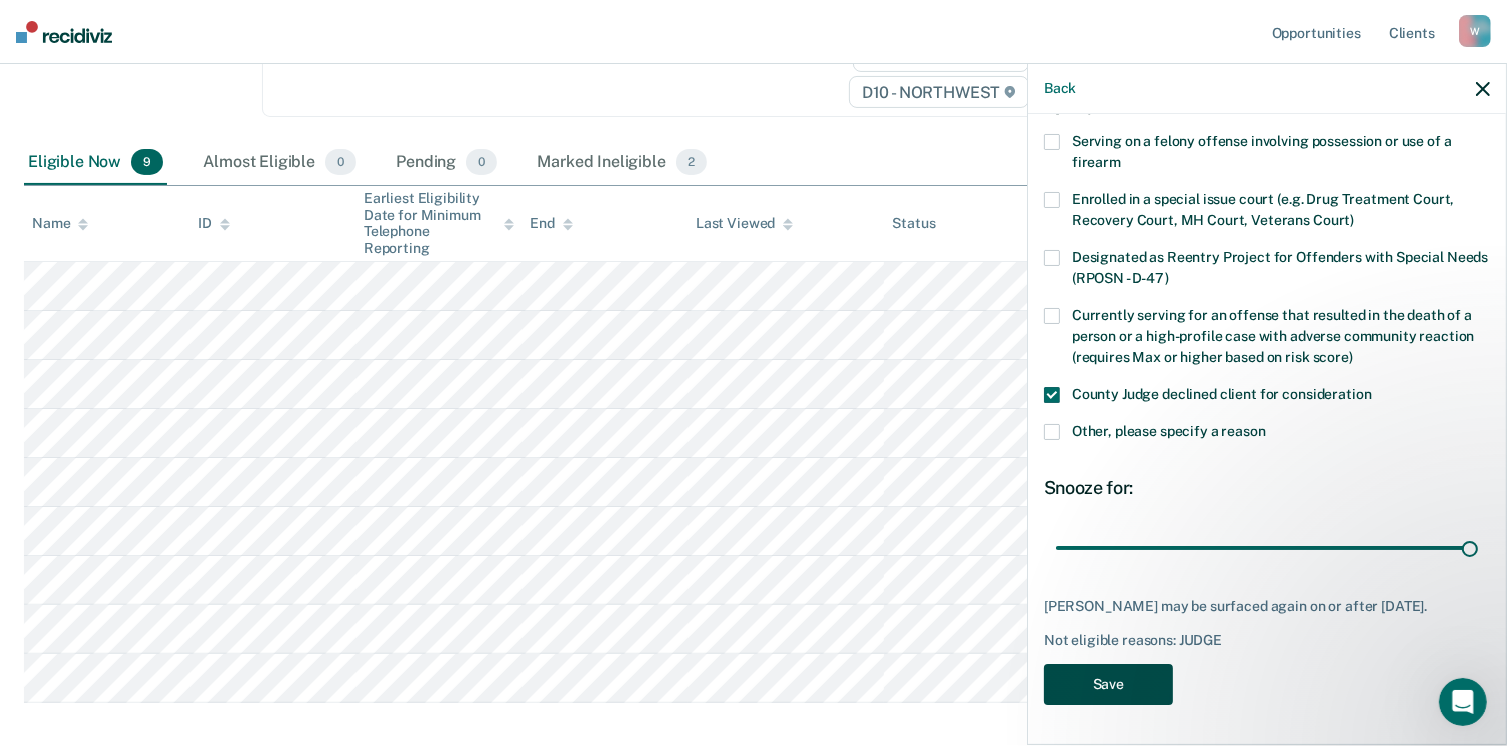 click on "Save" at bounding box center (1108, 684) 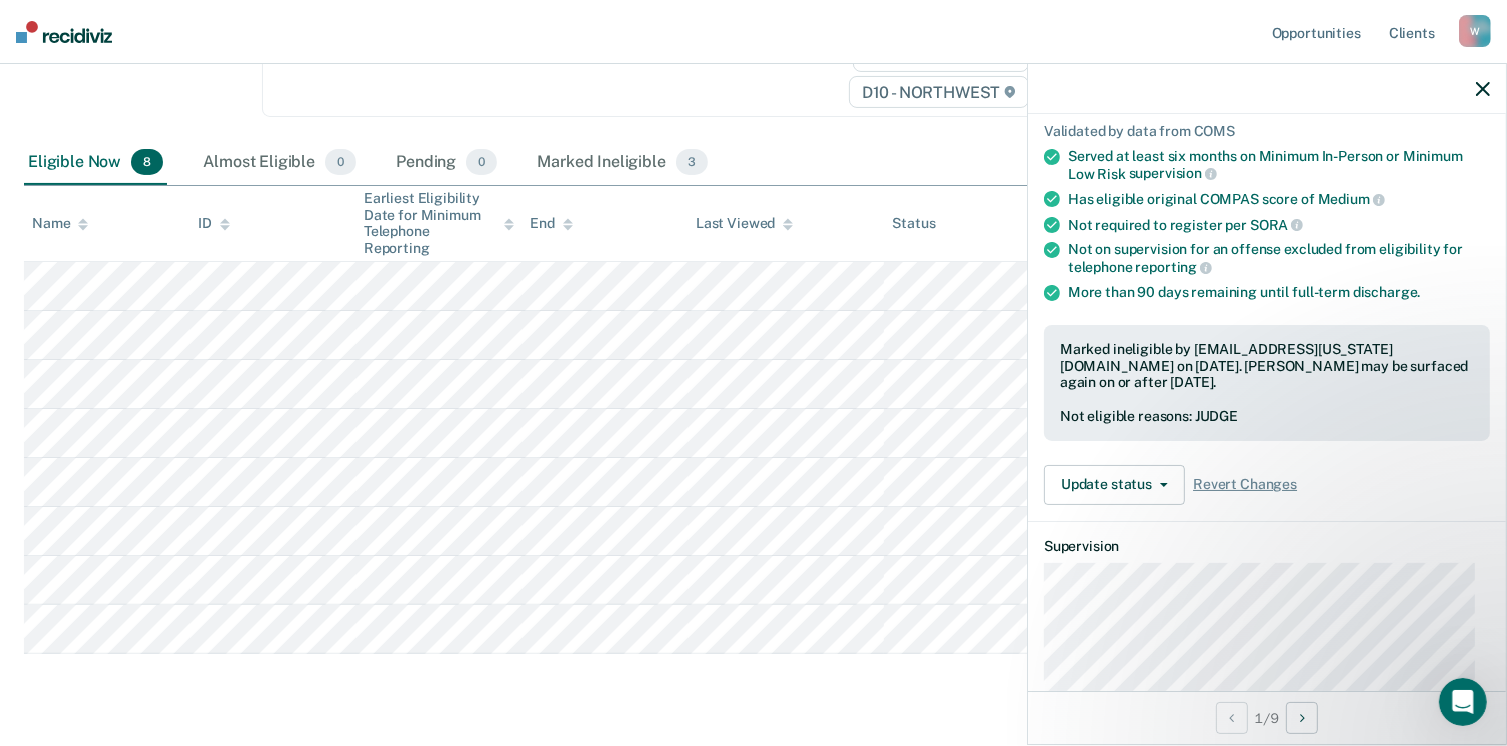 click 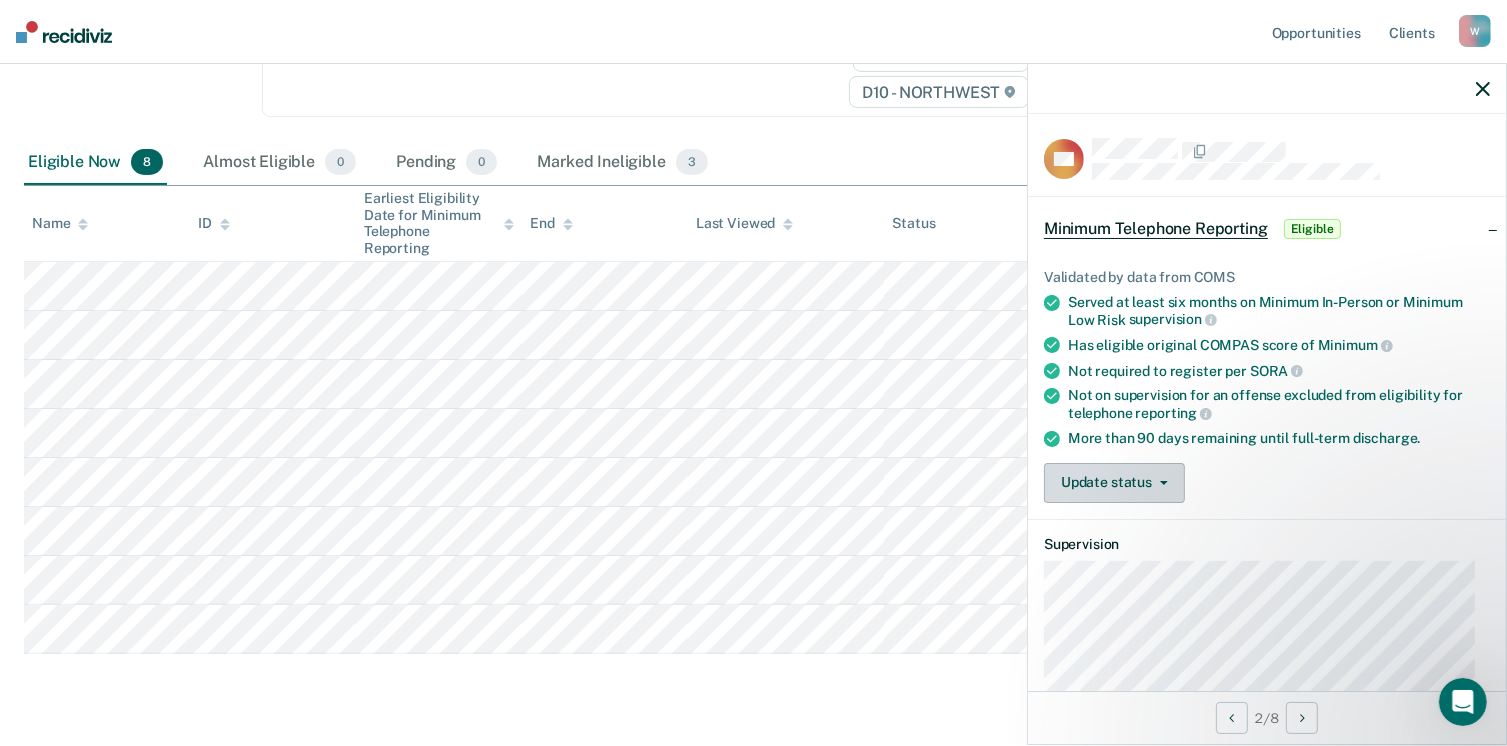 click on "Update status" at bounding box center [1114, 483] 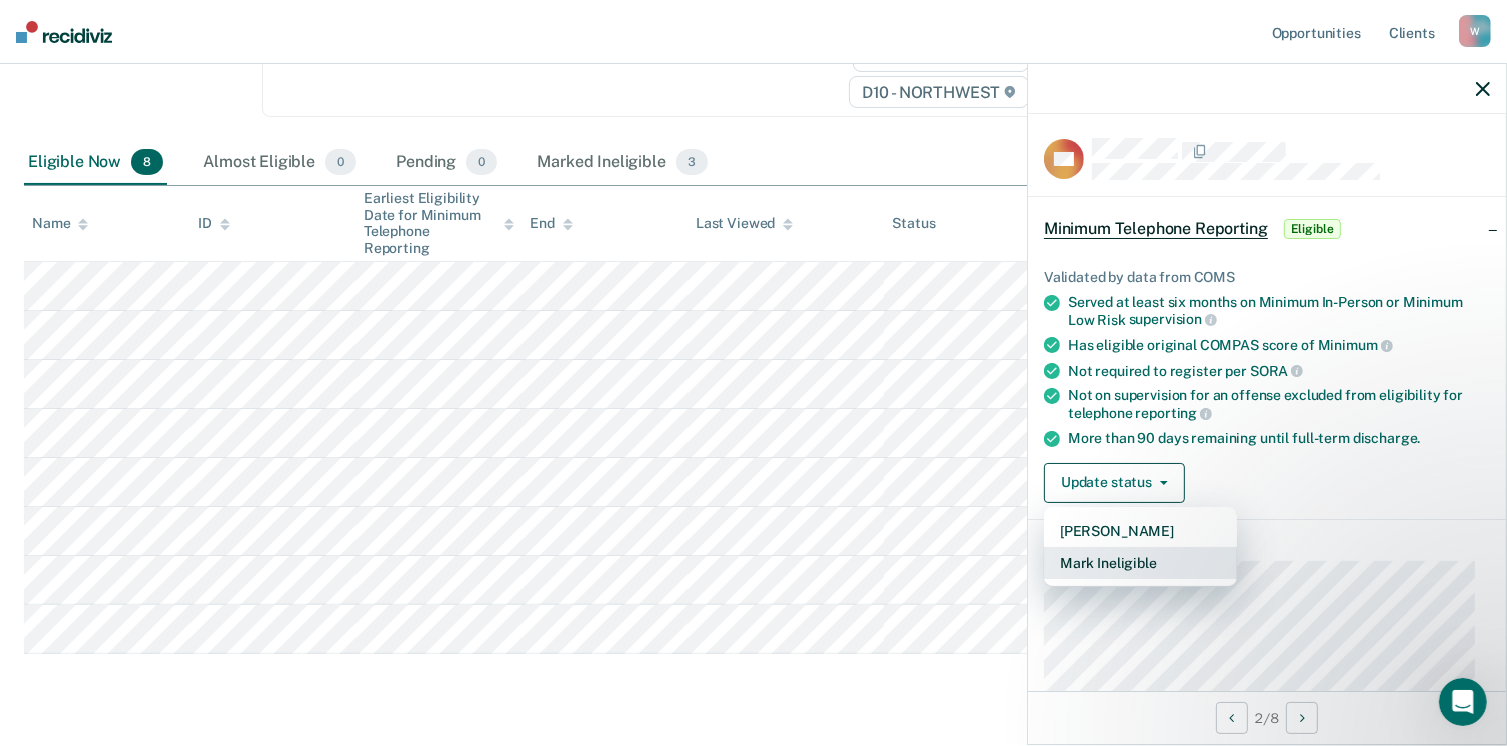 click on "Mark Ineligible" at bounding box center [1140, 563] 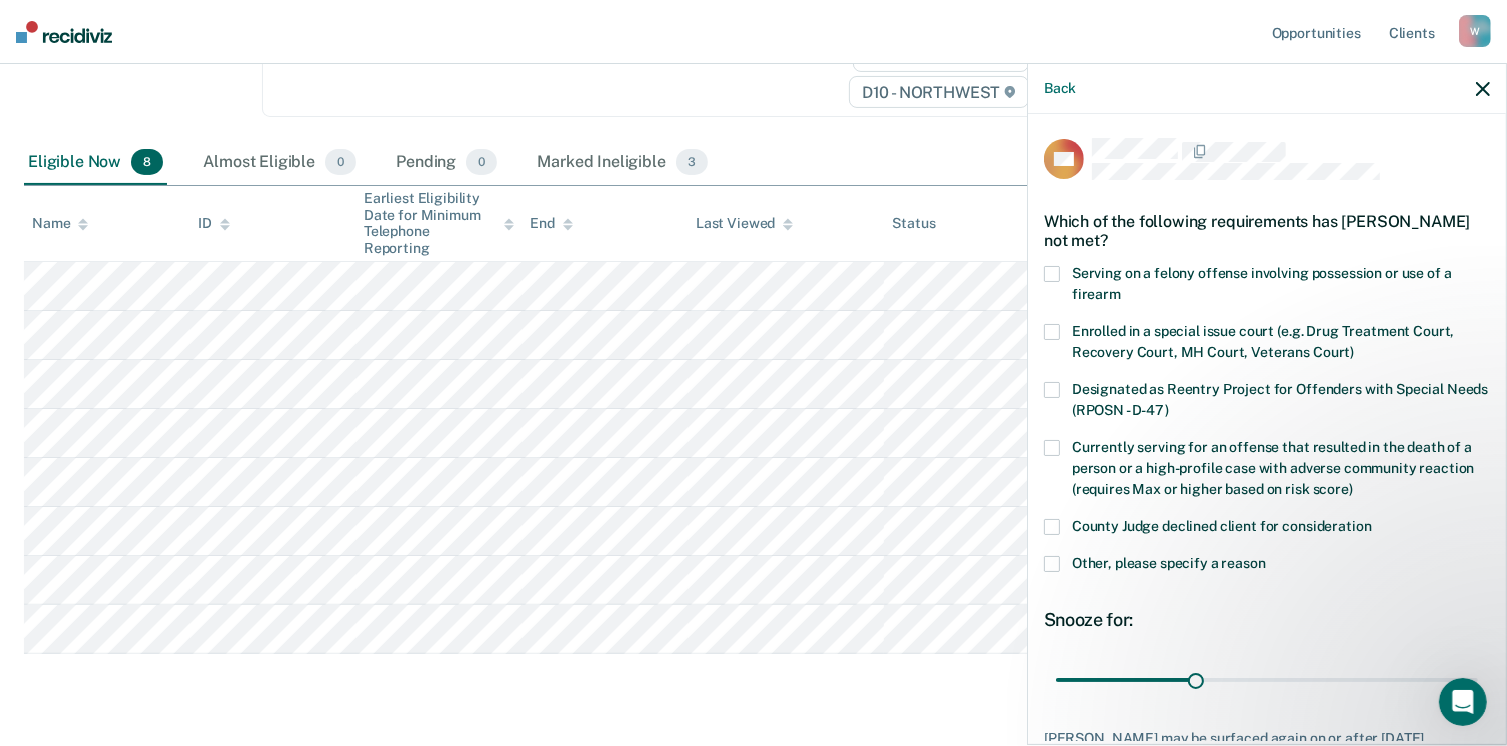 click on "Other, please specify a reason" at bounding box center (1267, 566) 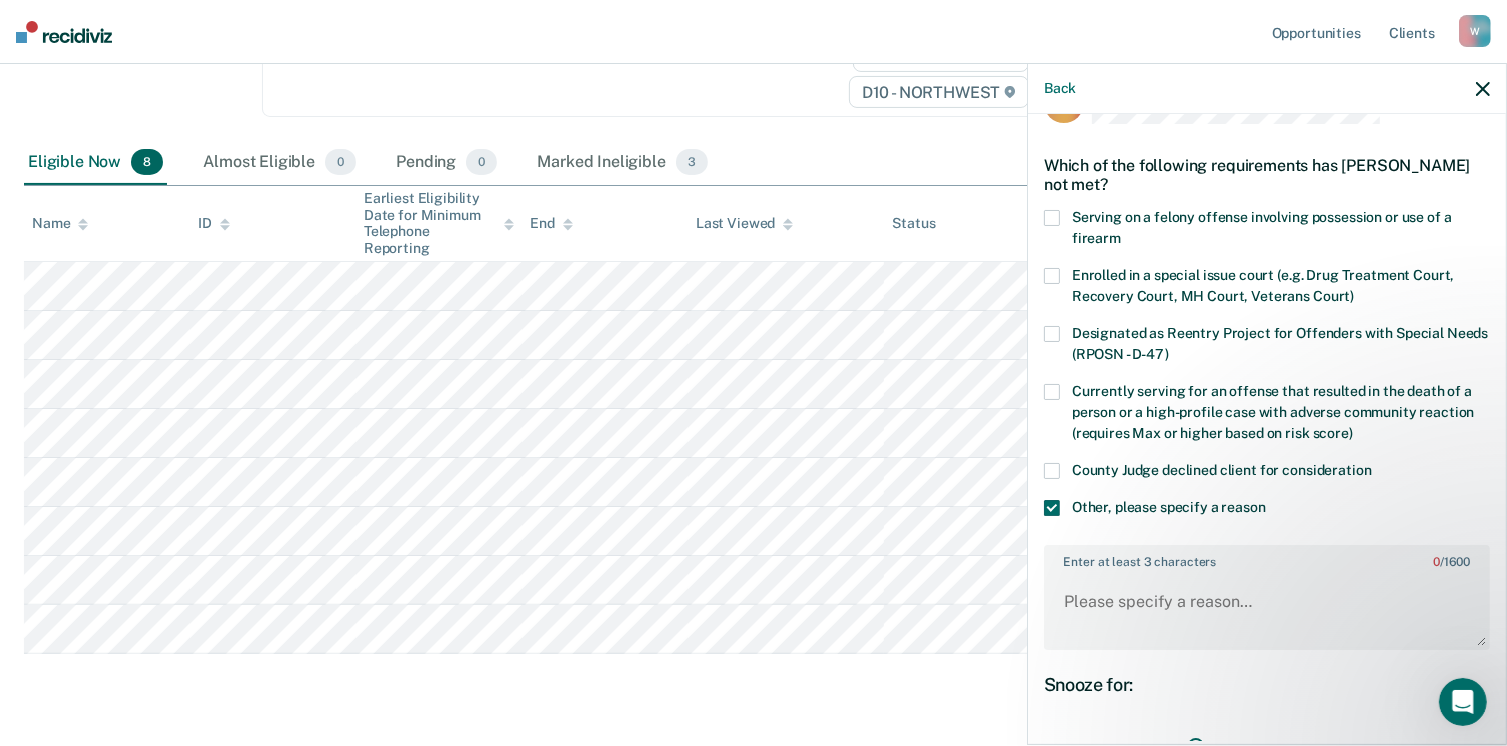 scroll, scrollTop: 100, scrollLeft: 0, axis: vertical 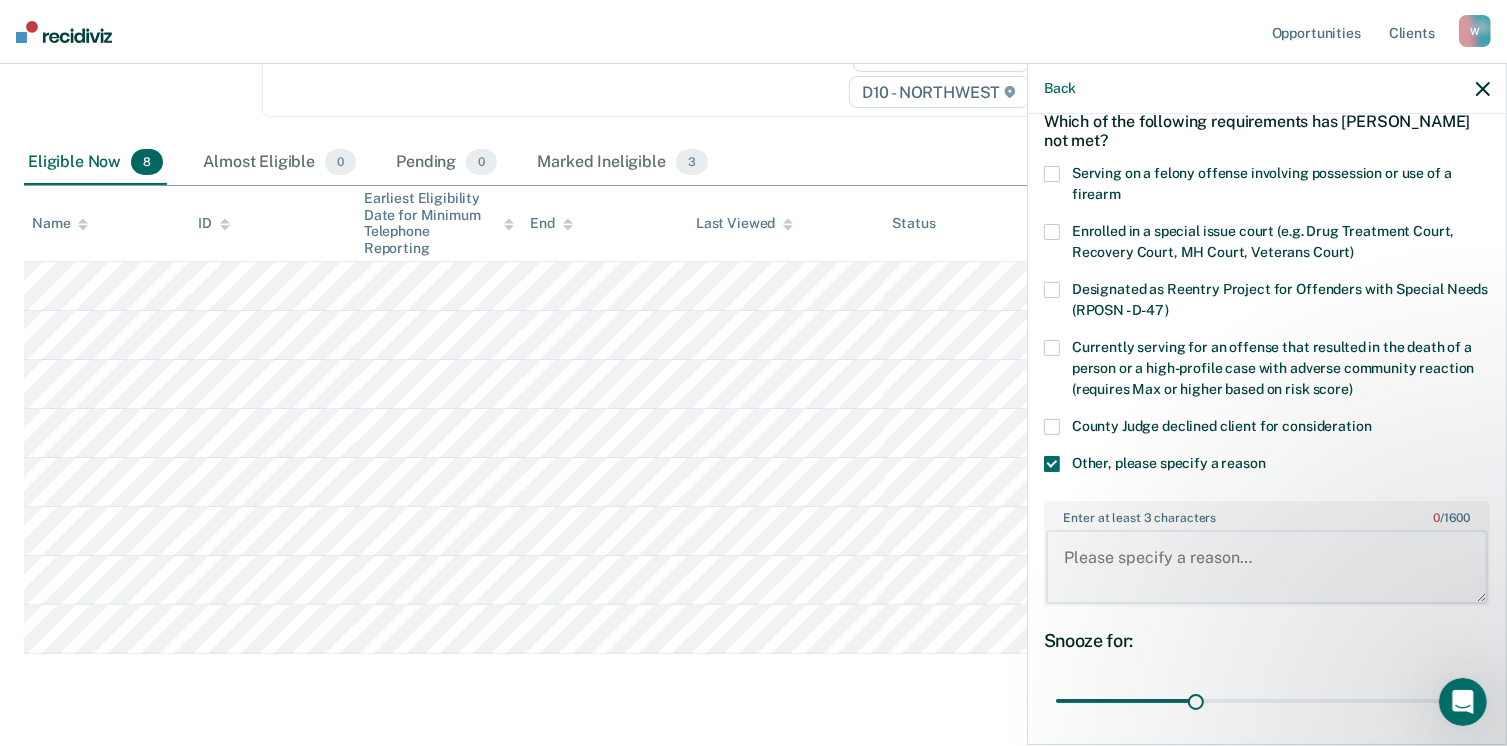 click on "Enter at least 3 characters 0  /  1600" at bounding box center [1267, 567] 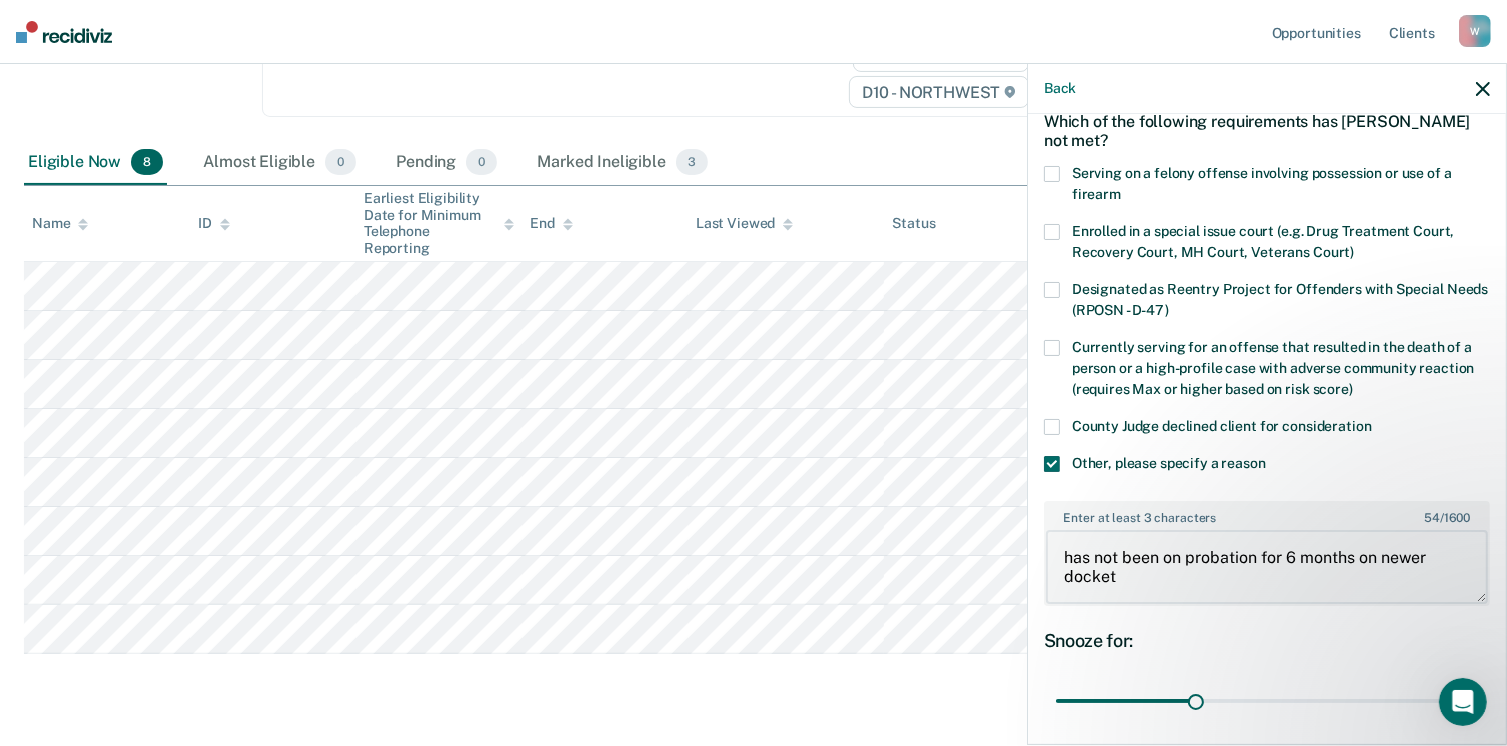 type on "has not been on probation for 6 months on newer docket" 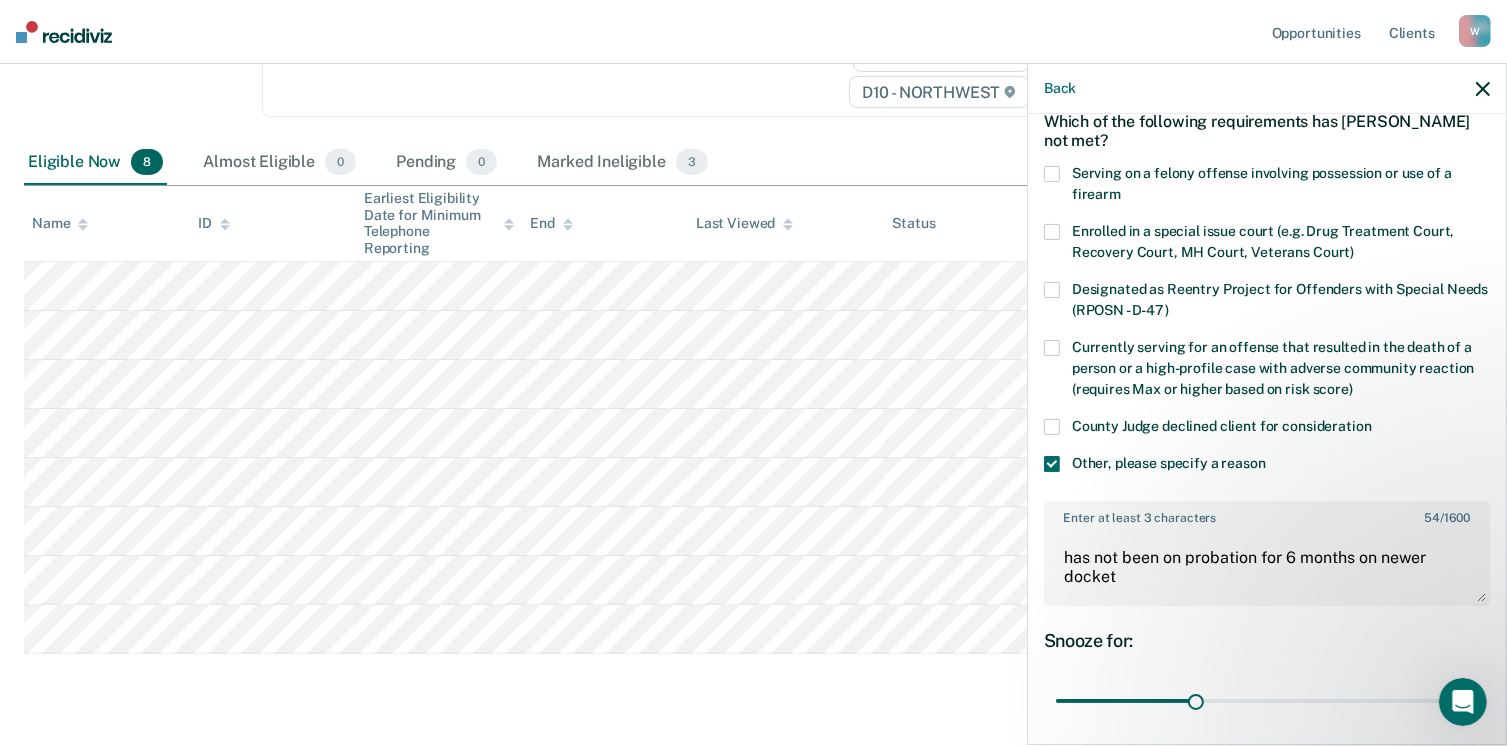 click on "Snooze for:" at bounding box center (1267, 641) 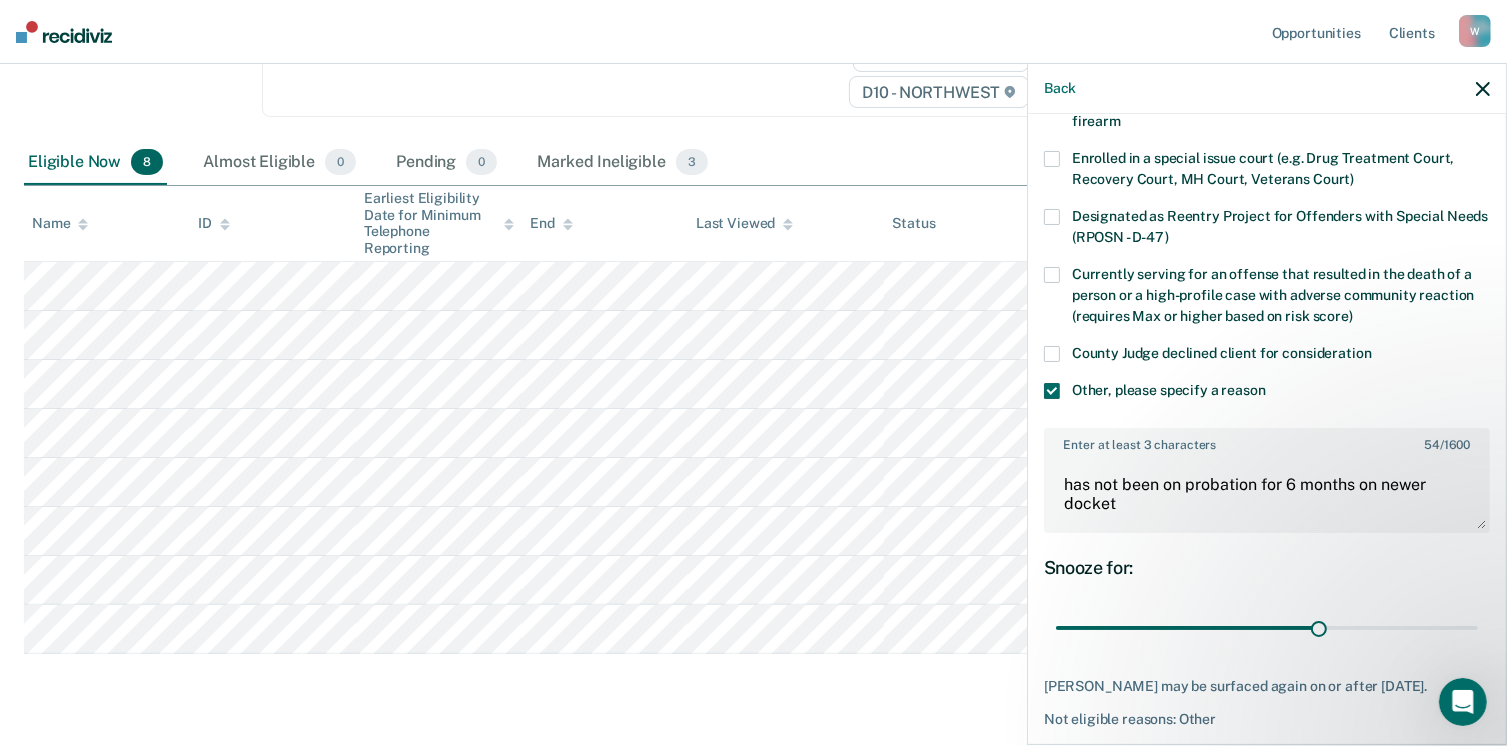 scroll, scrollTop: 248, scrollLeft: 0, axis: vertical 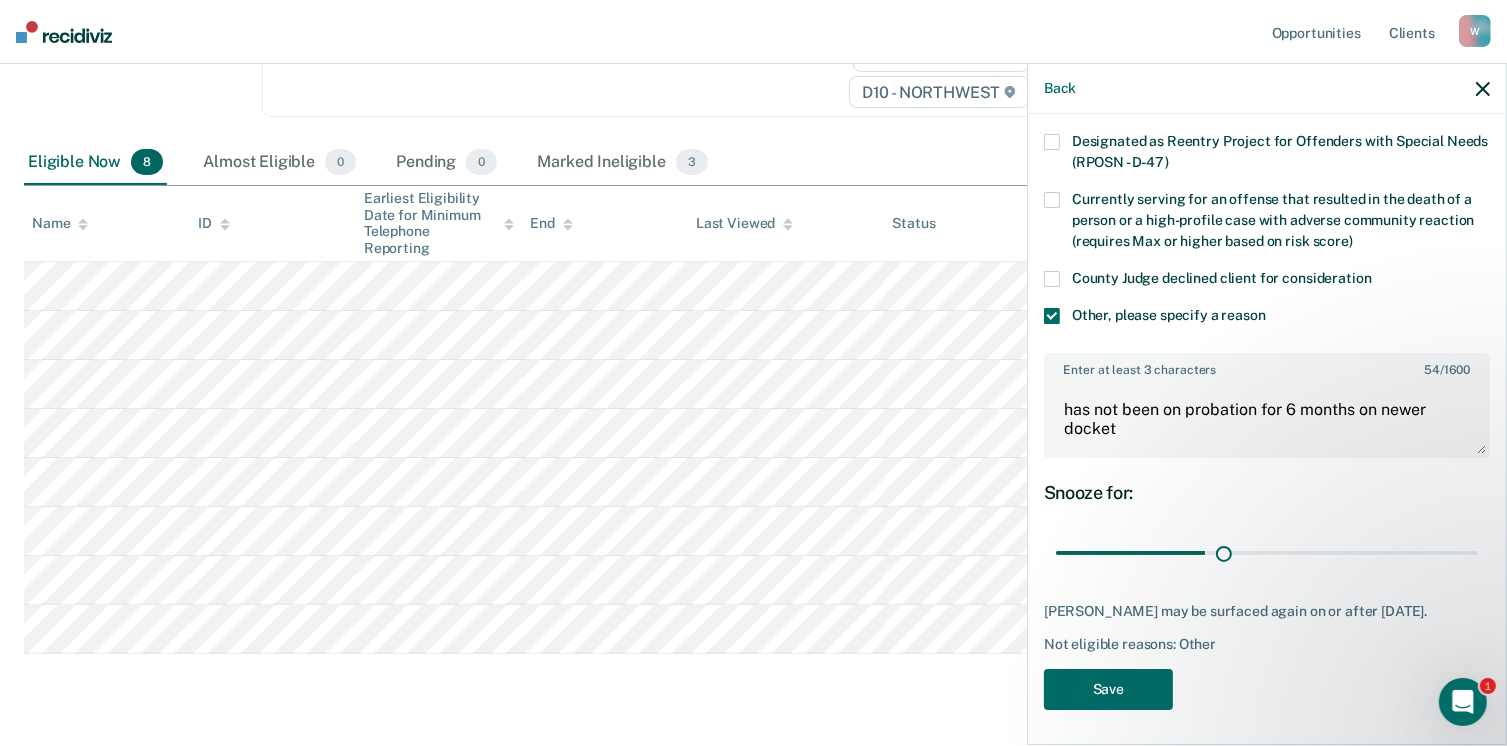 type on "36" 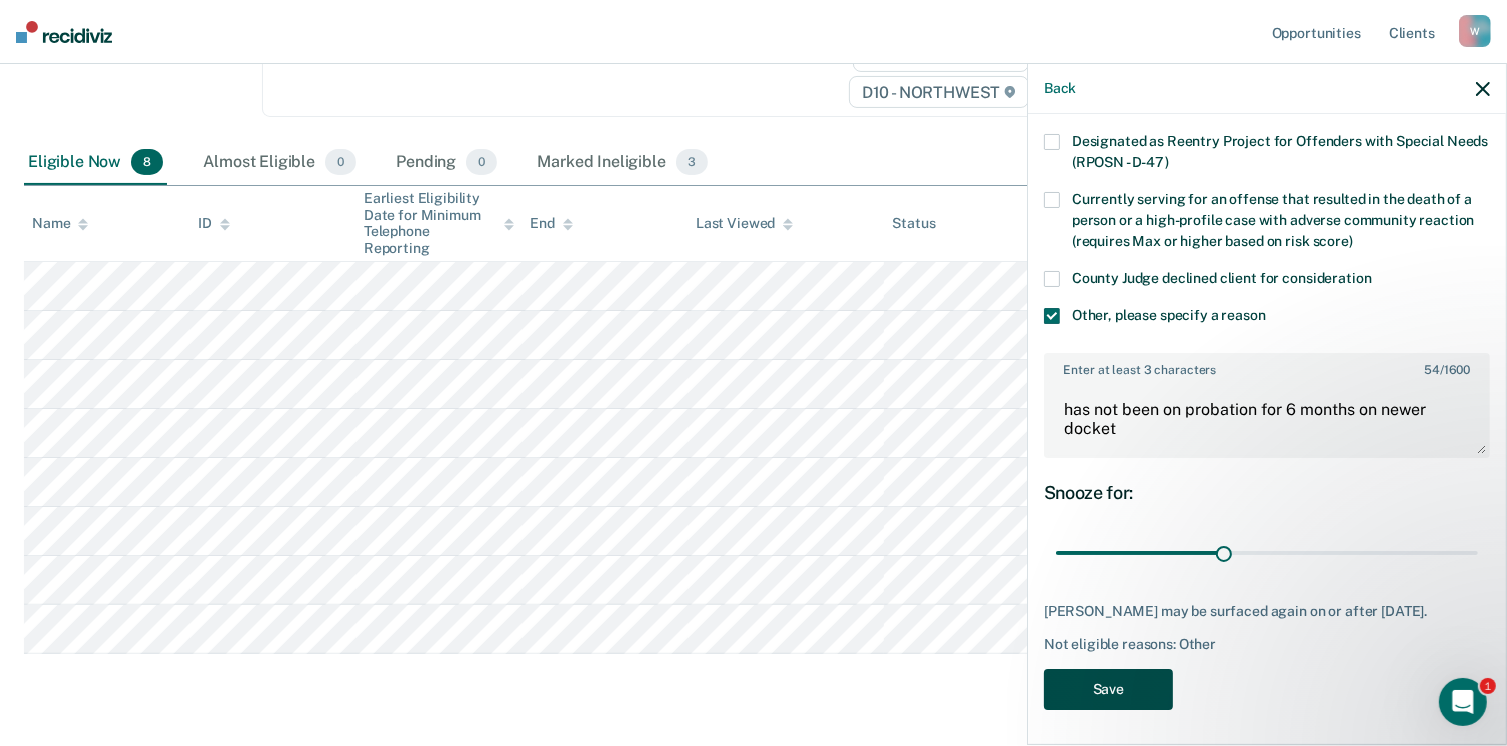 click on "Save" at bounding box center [1108, 689] 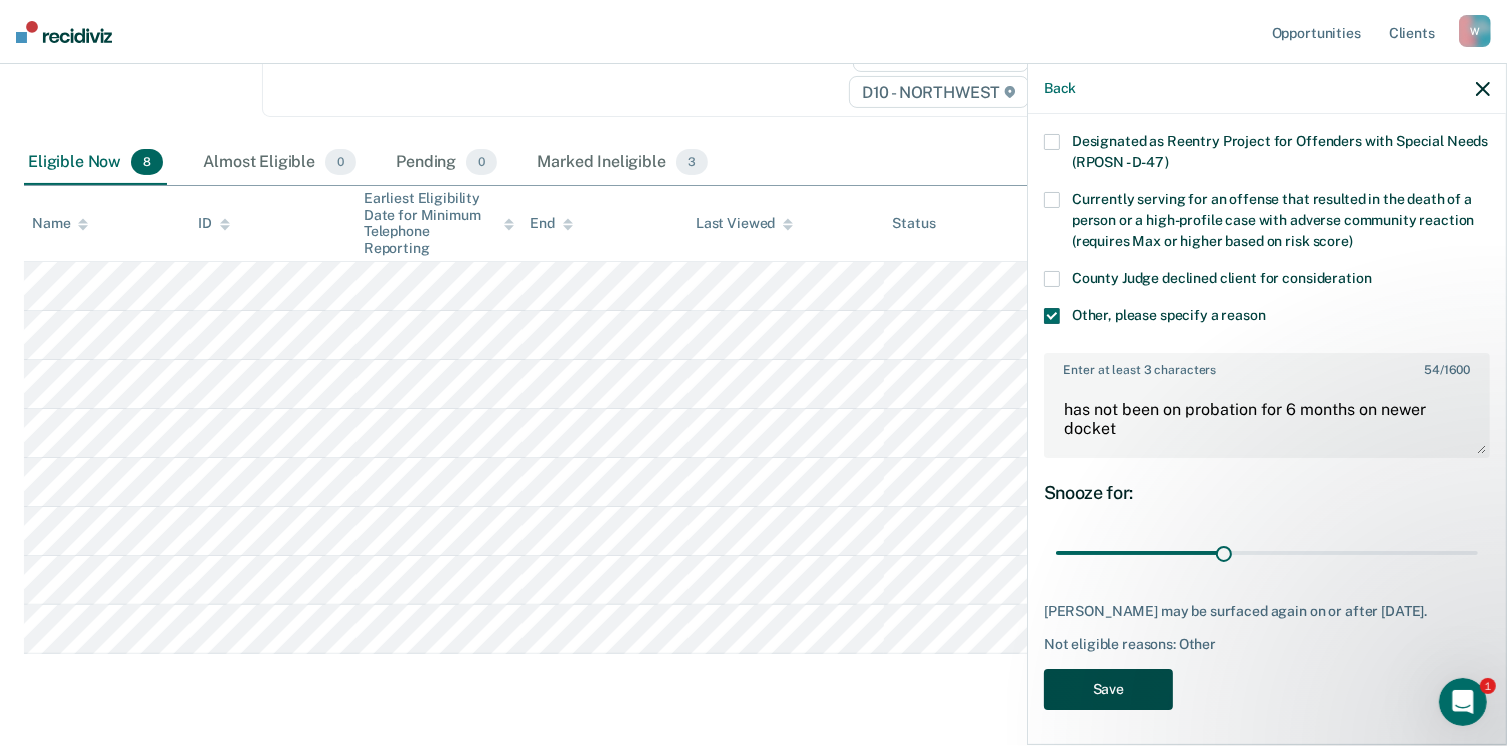 scroll, scrollTop: 334, scrollLeft: 0, axis: vertical 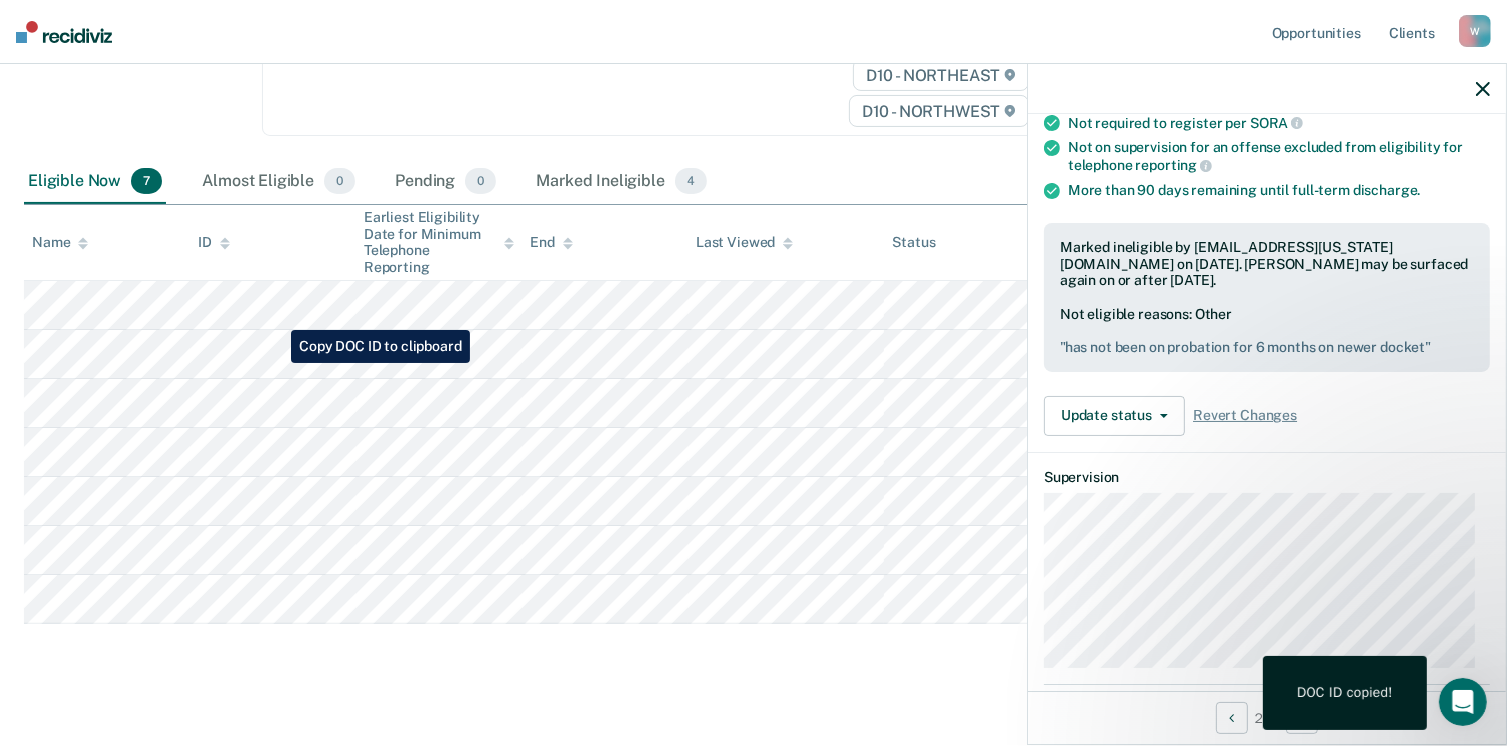 click on "Minimum Telephone Reporting   Minimum Telephone Reporting is a level of supervision that uses an interactive voice recognition system, rather than requiring regular face-to-face contacts. Review clients who meet the requirements for minimum telephone reporting as per OP 06.04.130K and transfer them to telephone reporting in COMS. Minimum Telephone Reporting Classification Review Early Discharge Minimum Telephone Reporting Overdue for Discharge Supervision Level Mismatch Clear   agents D10 - WEST   D10 - CENTRAL   D10 - NORTHEAST   D10 - NORTHWEST   Eligible Now 7 Almost Eligible 0 Pending 0 Marked Ineligible 4
To pick up a draggable item, press the space bar.
While dragging, use the arrow keys to move the item.
Press space again to drop the item in its new position, or press escape to cancel.
Name ID Earliest Eligibility Date for Minimum Telephone Reporting End Last Viewed Status Assigned to" at bounding box center [753, 267] 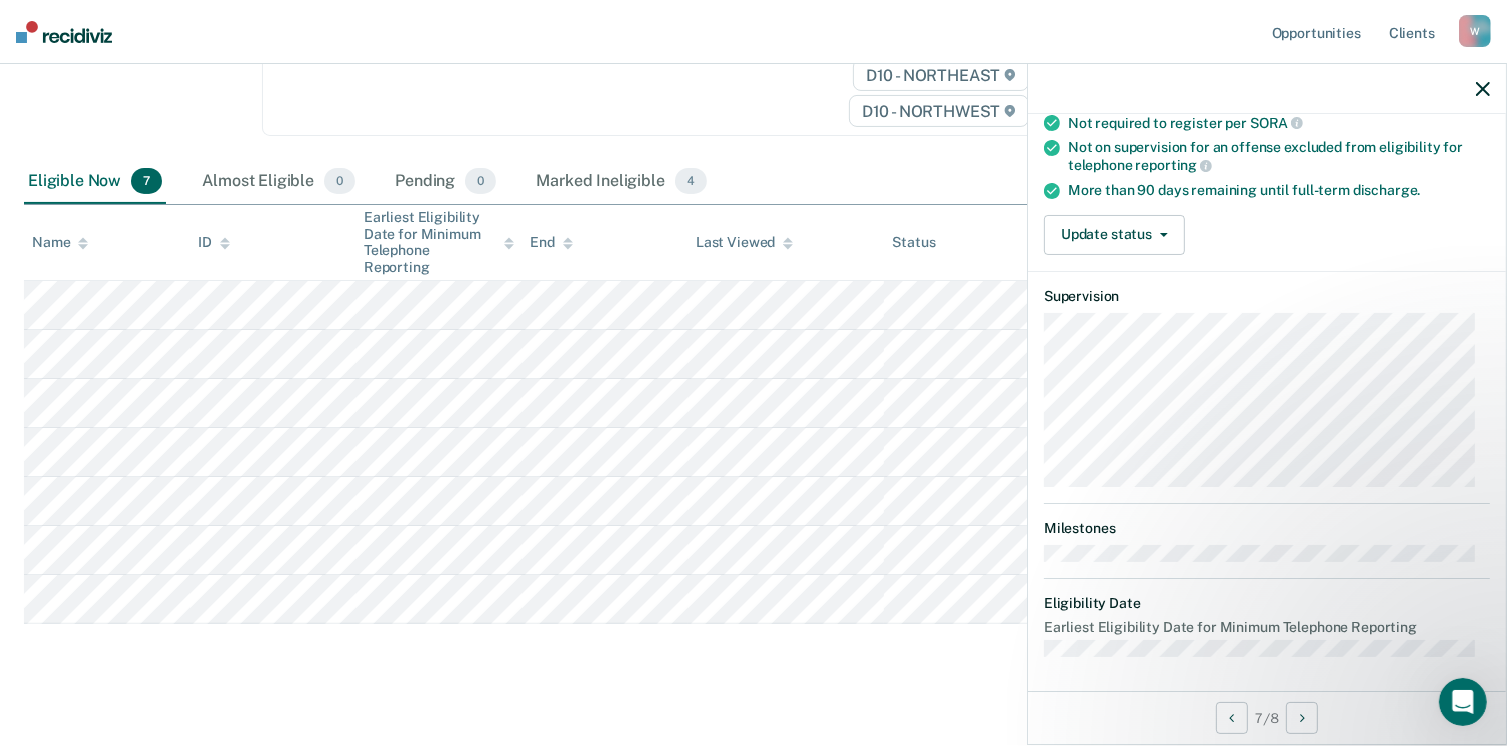scroll, scrollTop: 247, scrollLeft: 0, axis: vertical 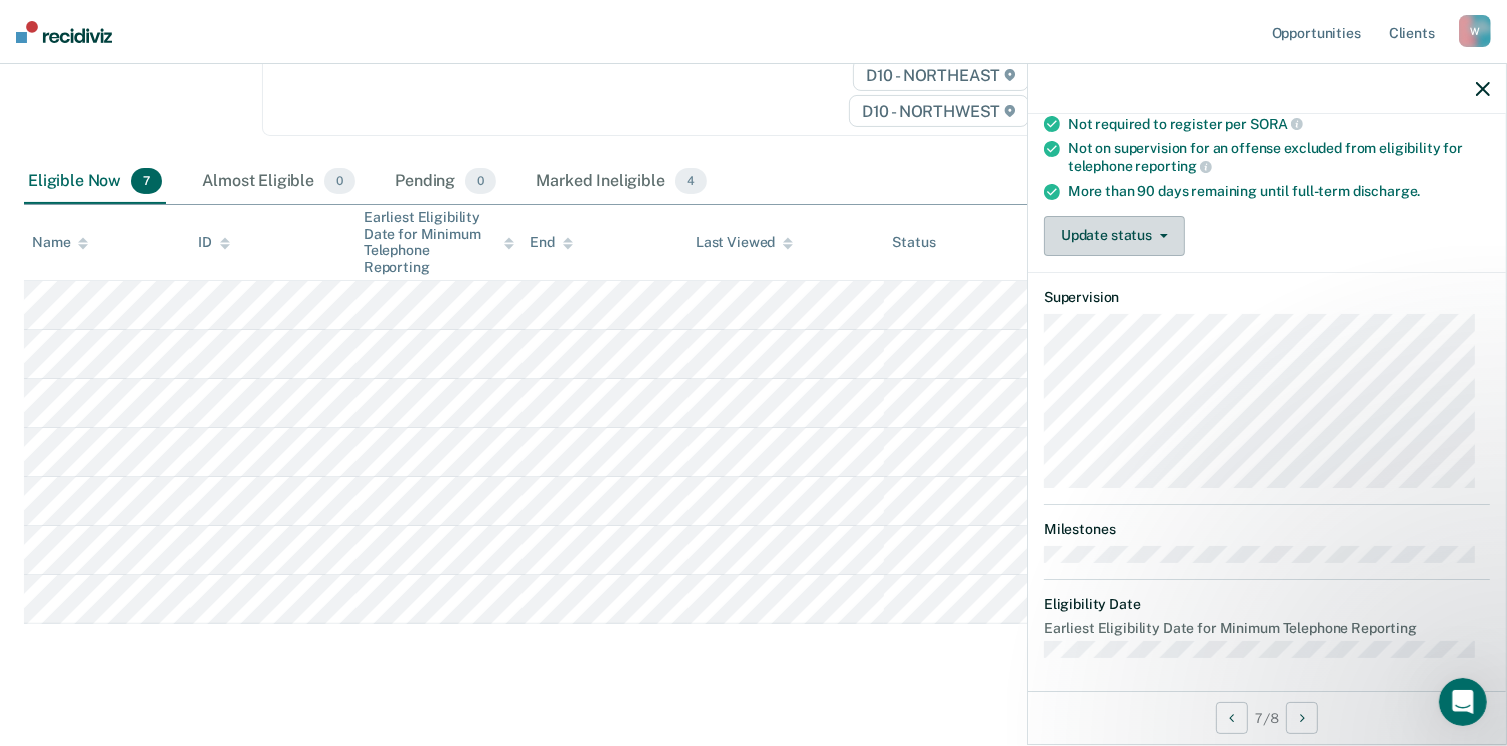 click on "Update status" at bounding box center [1114, 236] 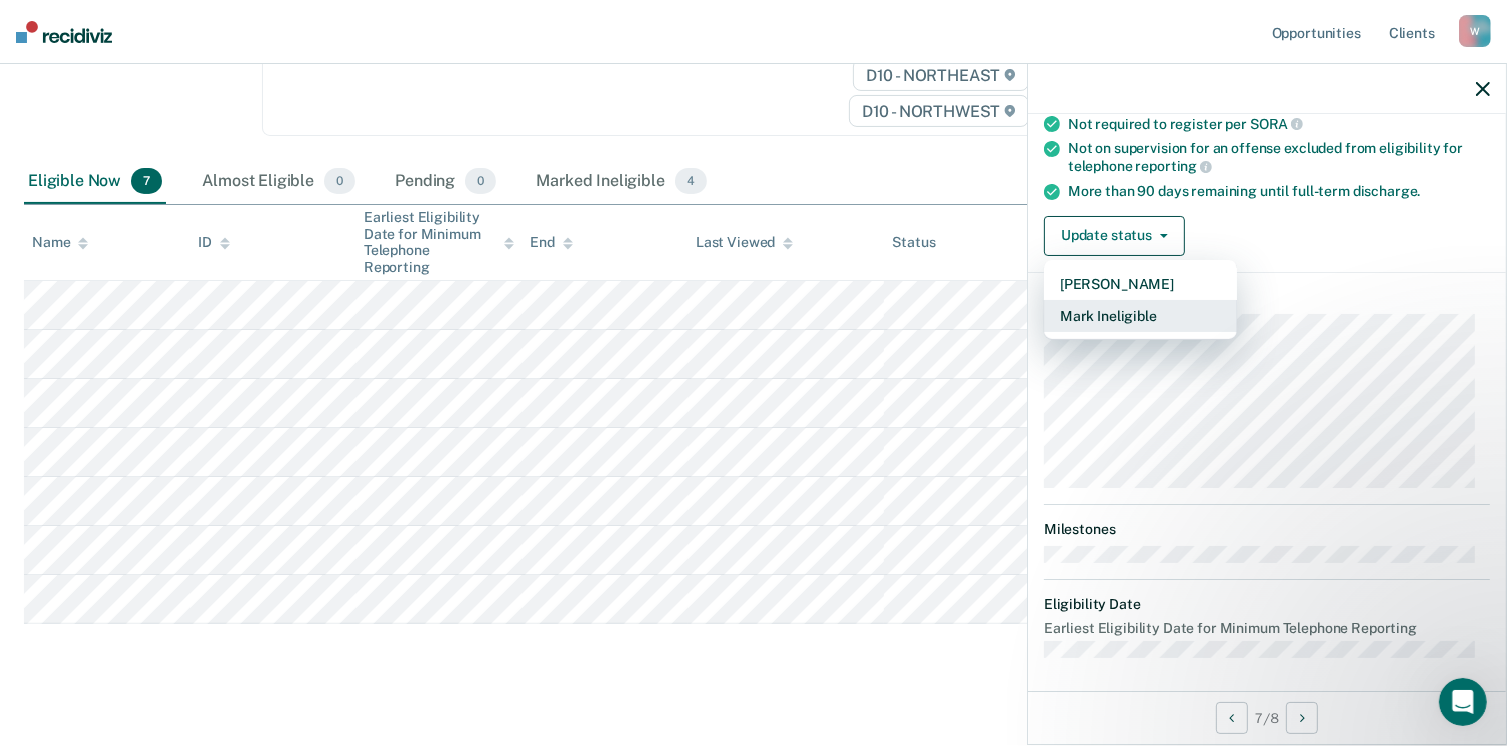 click on "Mark Ineligible" at bounding box center (1140, 316) 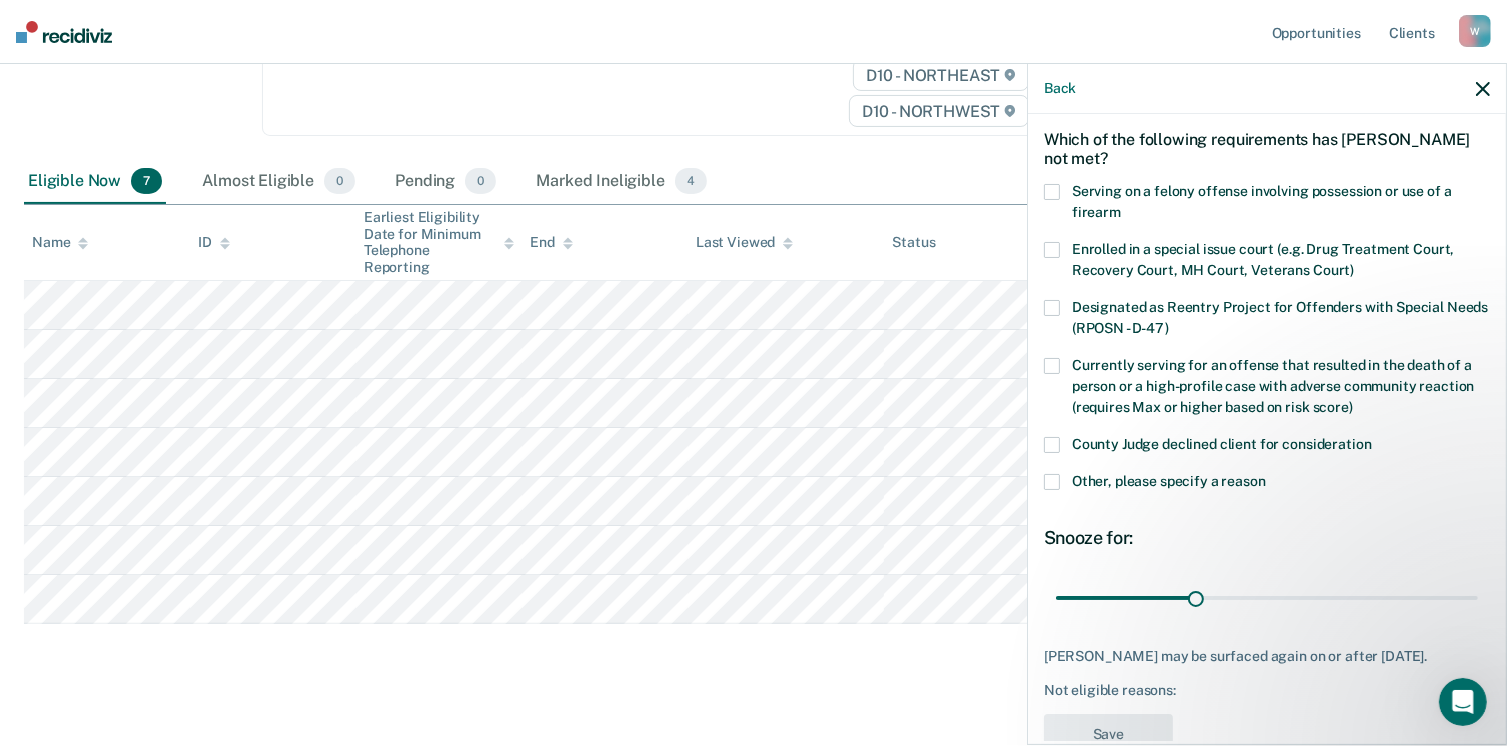 scroll, scrollTop: 80, scrollLeft: 0, axis: vertical 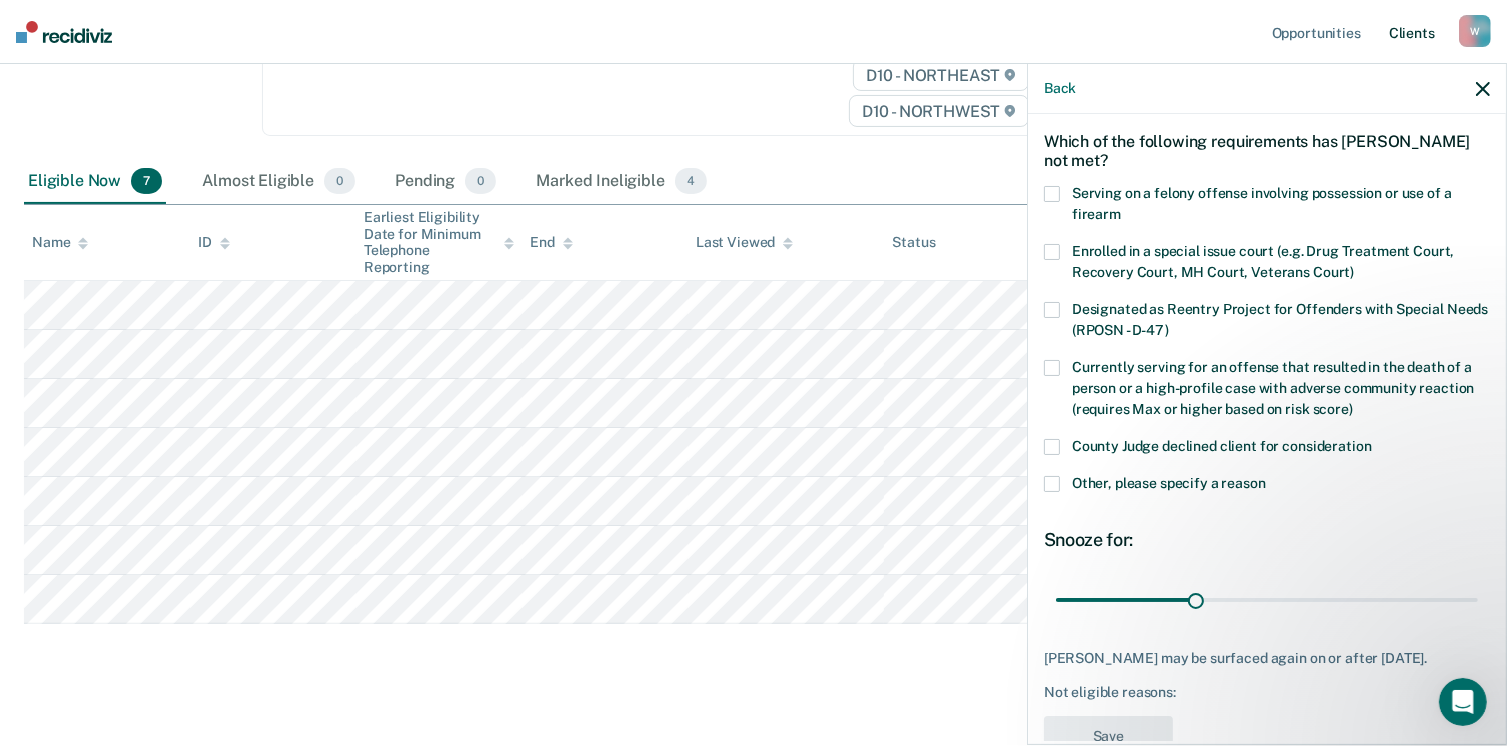 click on "Client s" at bounding box center (1412, 32) 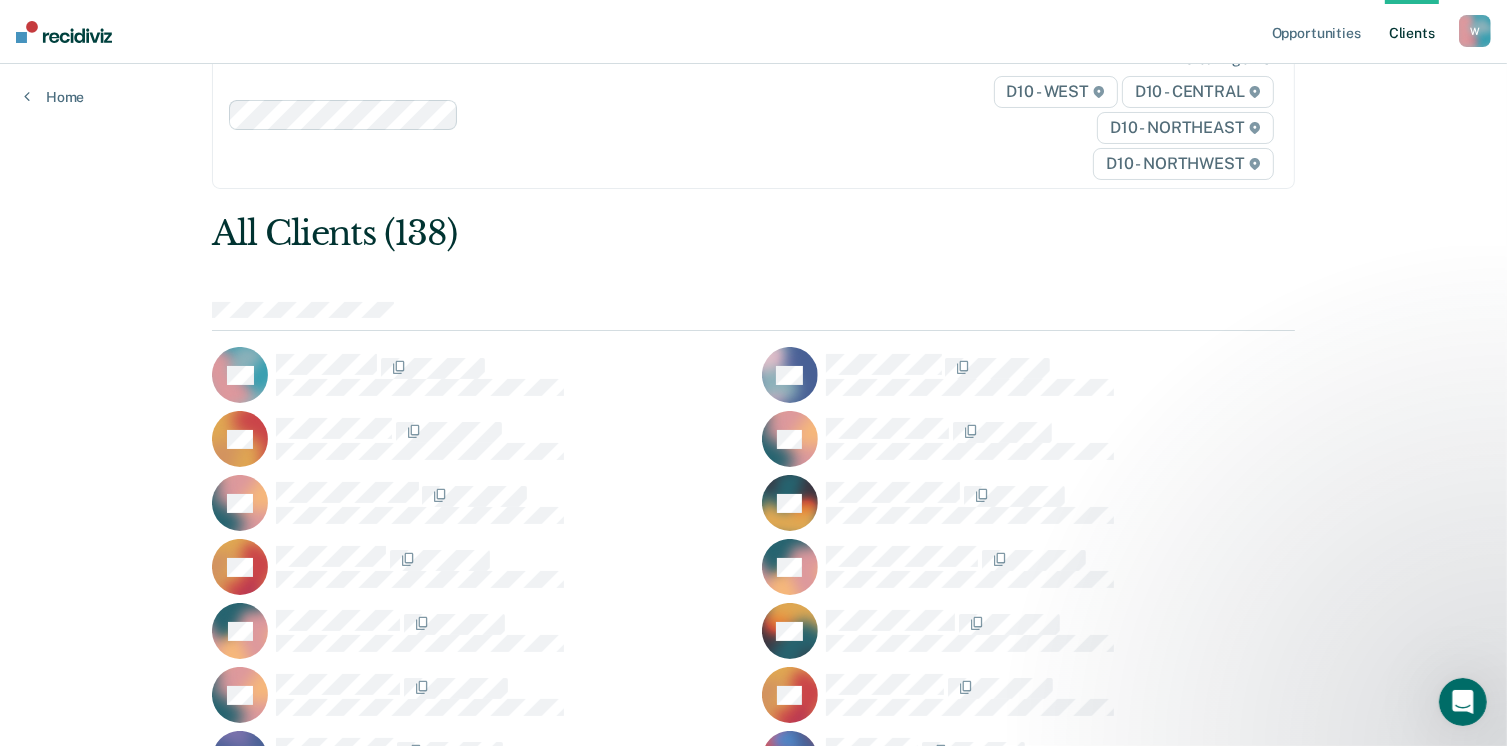 scroll, scrollTop: 57, scrollLeft: 0, axis: vertical 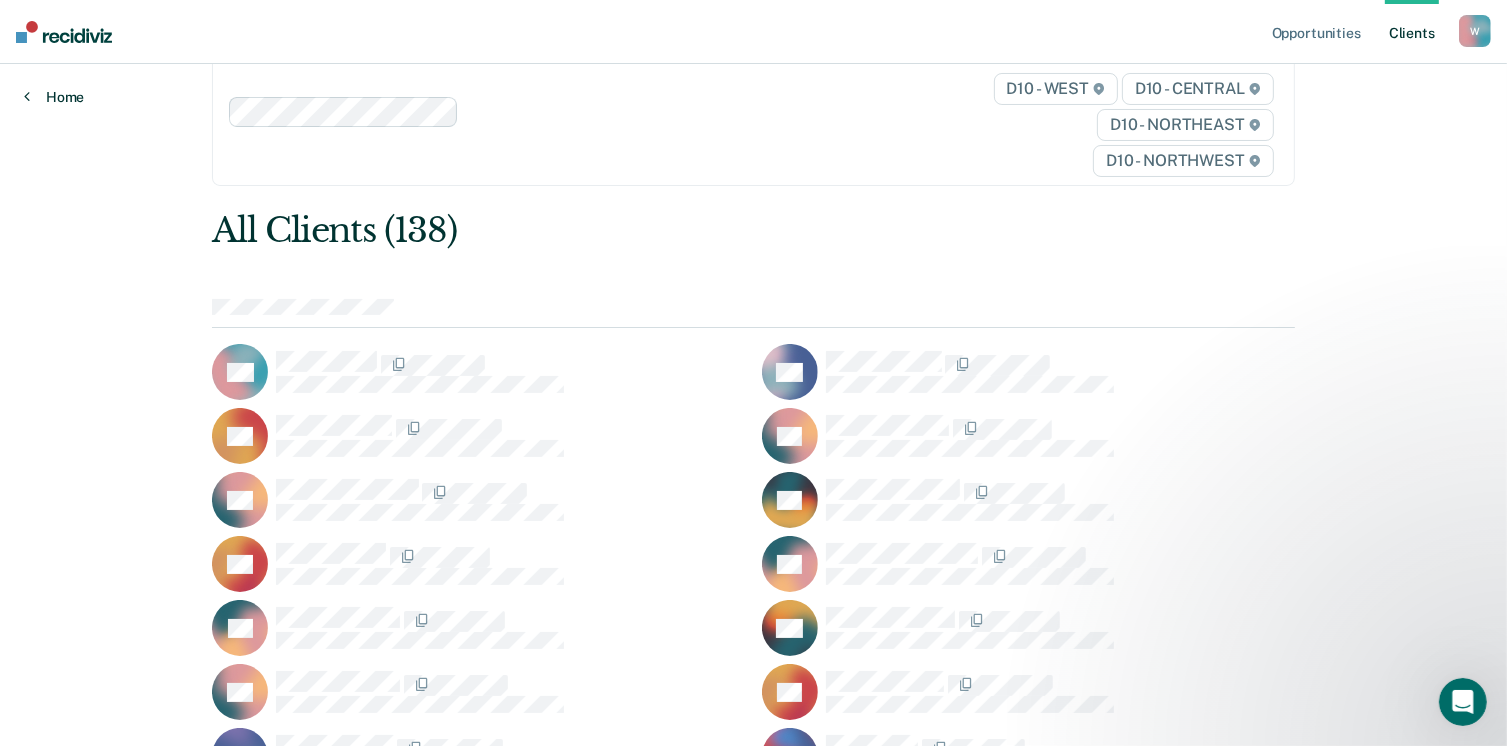 click on "Home" at bounding box center [54, 97] 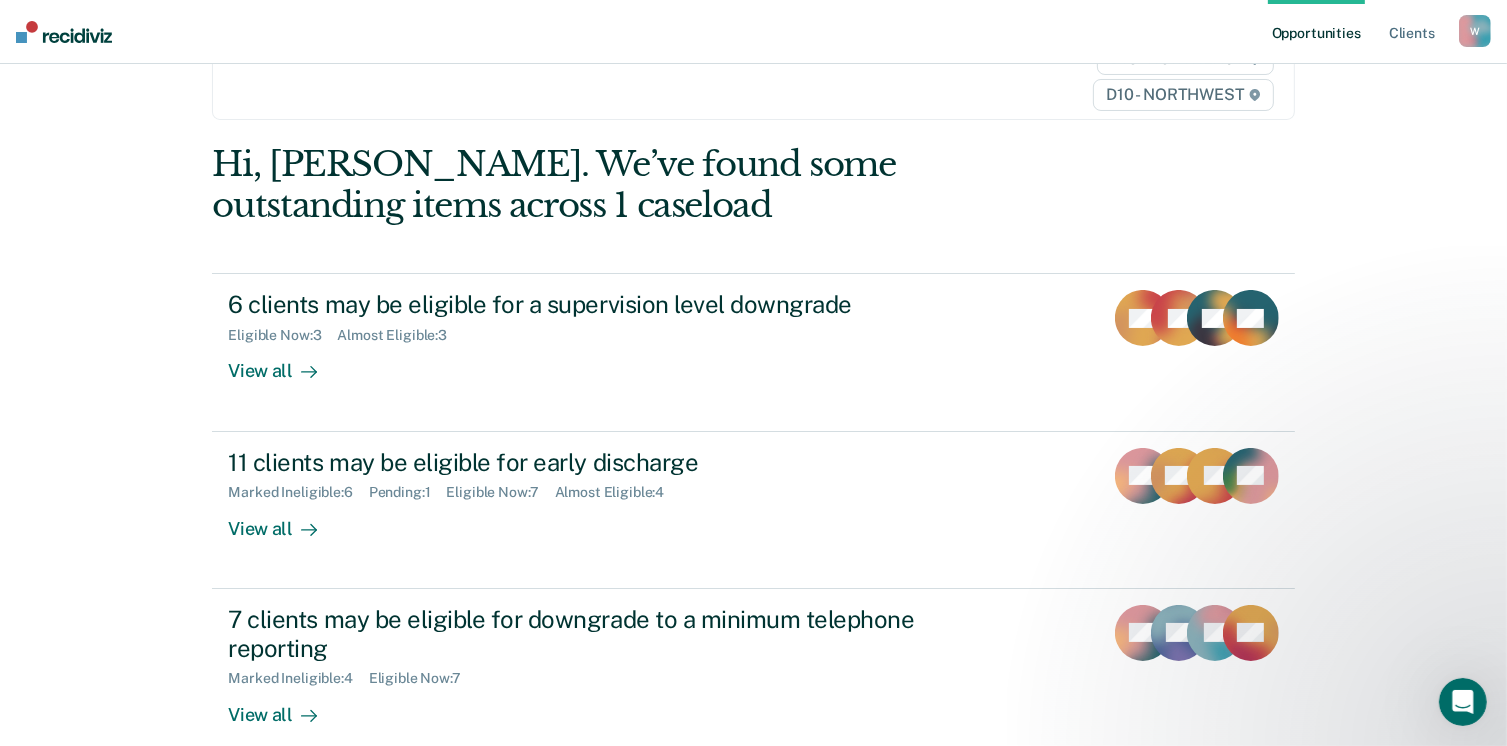 scroll, scrollTop: 124, scrollLeft: 0, axis: vertical 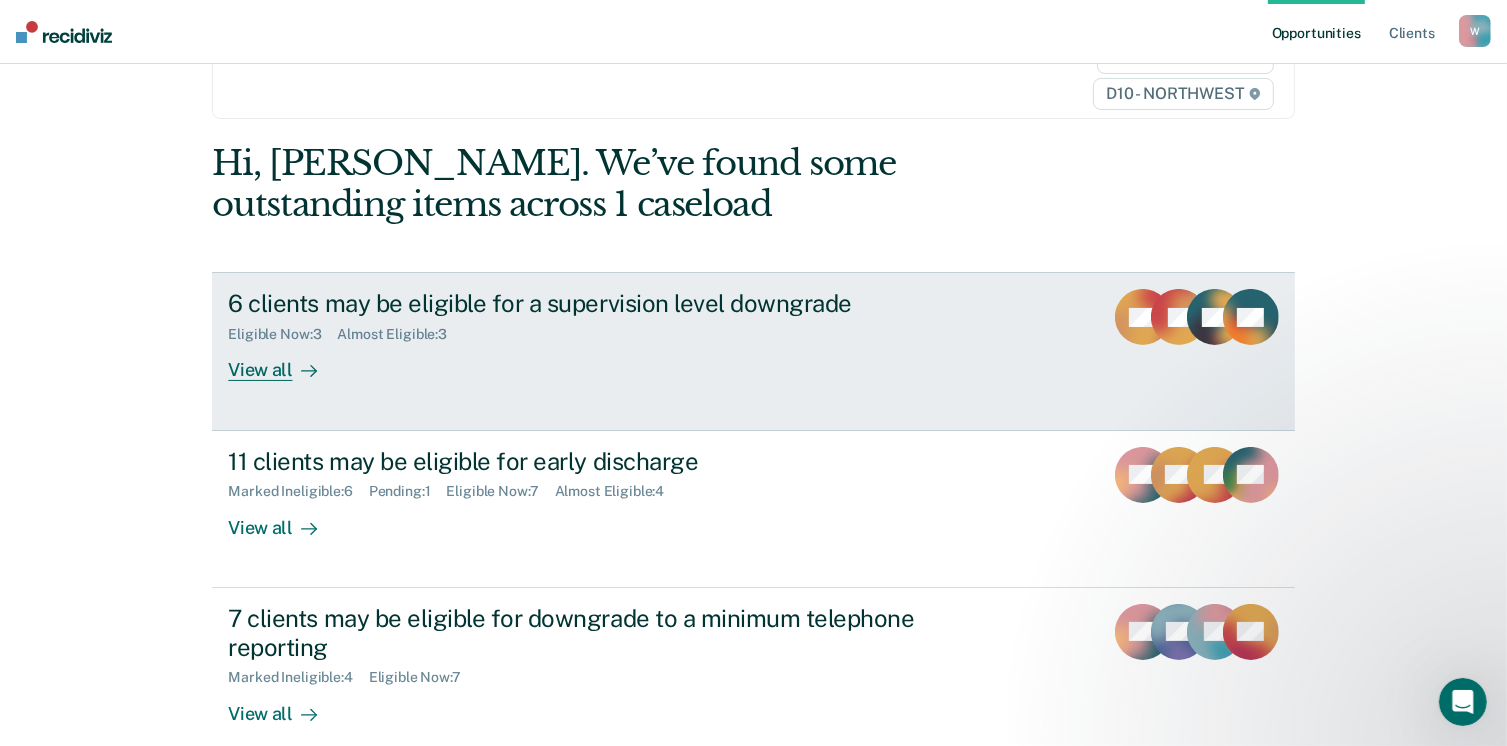click on "View all" at bounding box center [284, 362] 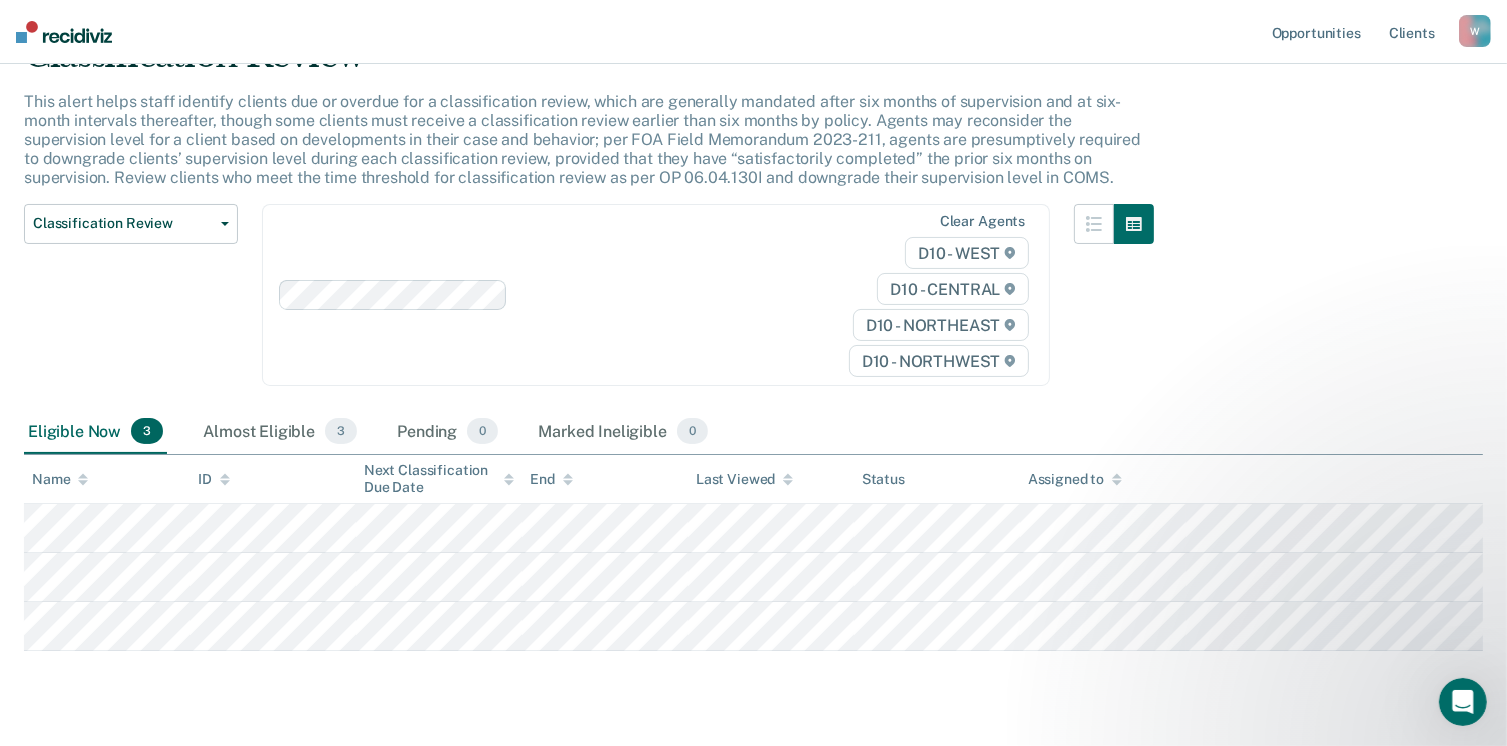 scroll, scrollTop: 149, scrollLeft: 0, axis: vertical 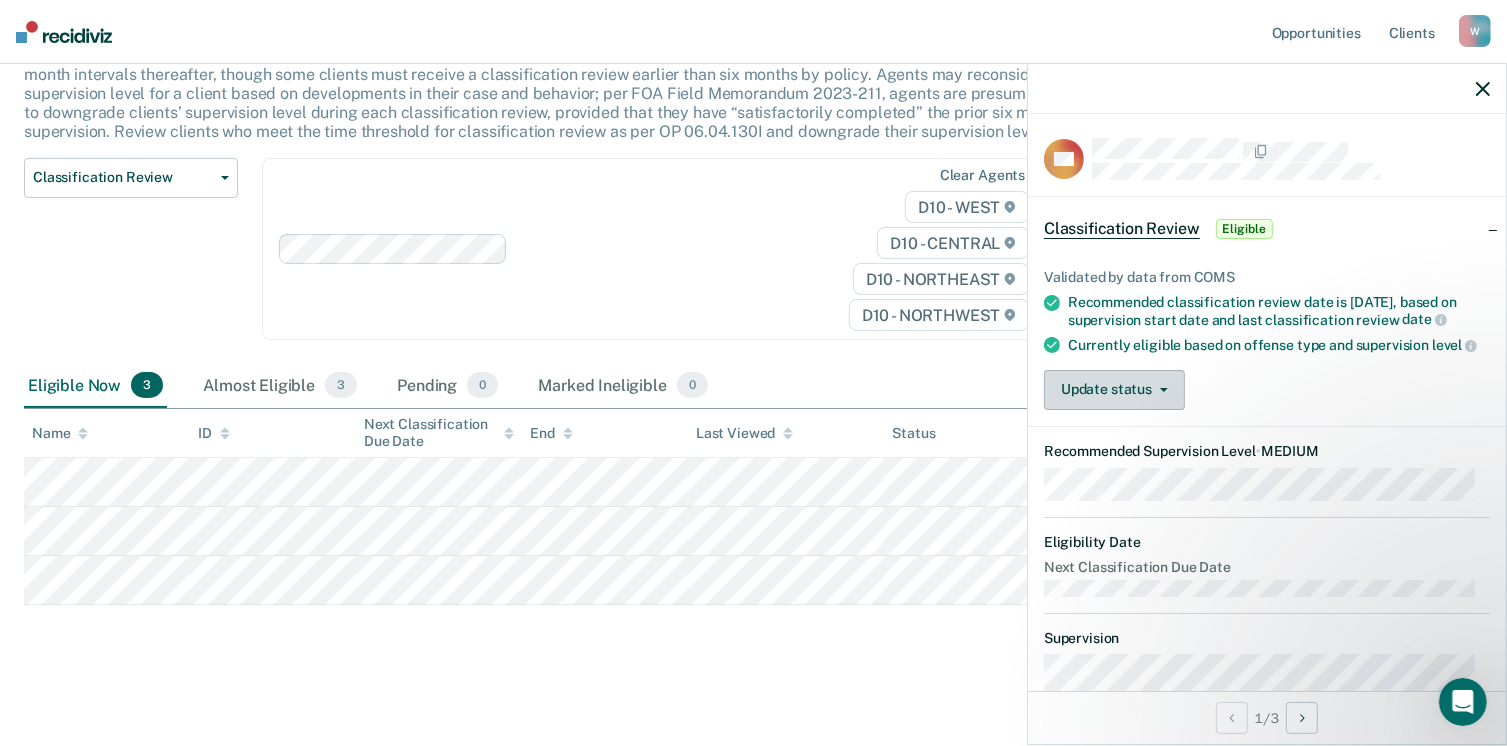 click on "Update status" at bounding box center (1114, 390) 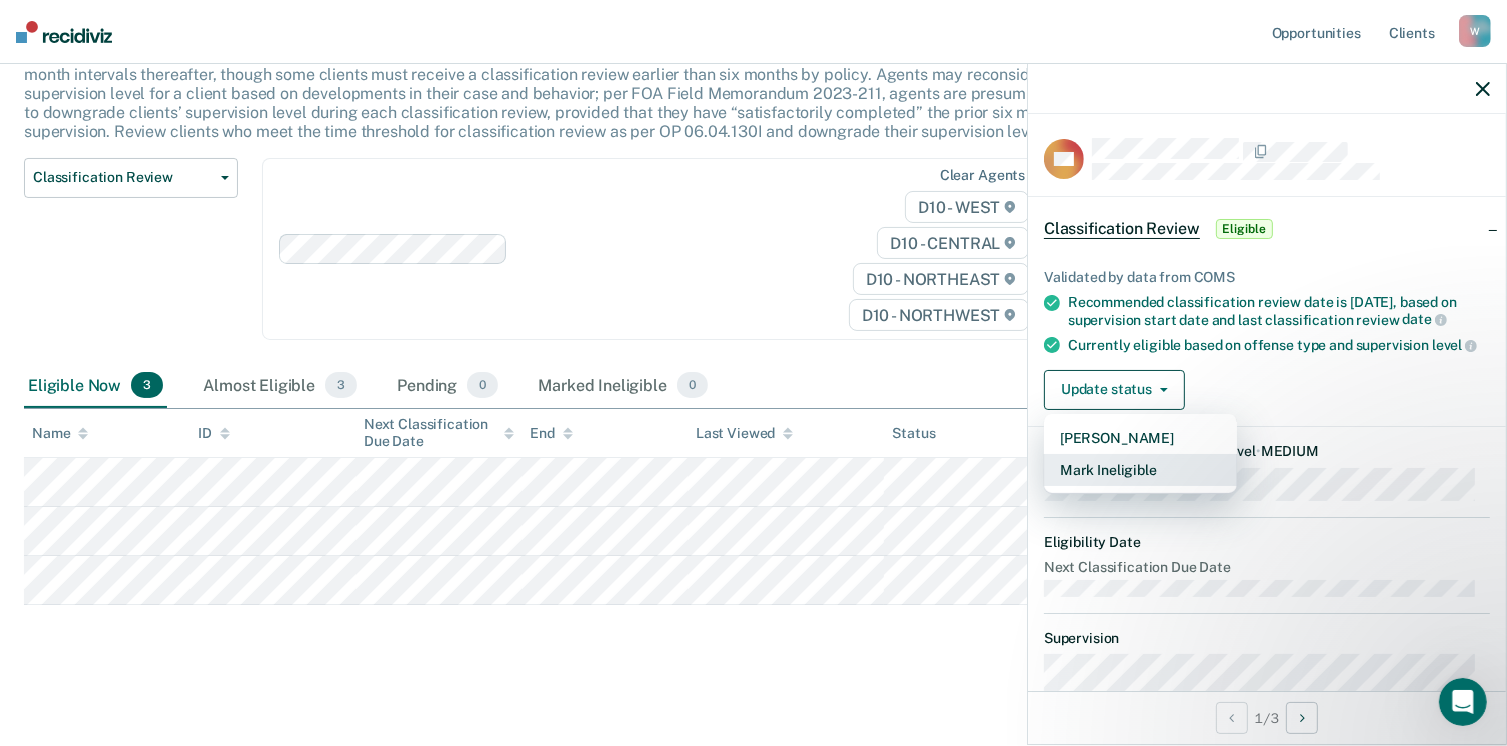 click on "Mark Ineligible" at bounding box center (1140, 470) 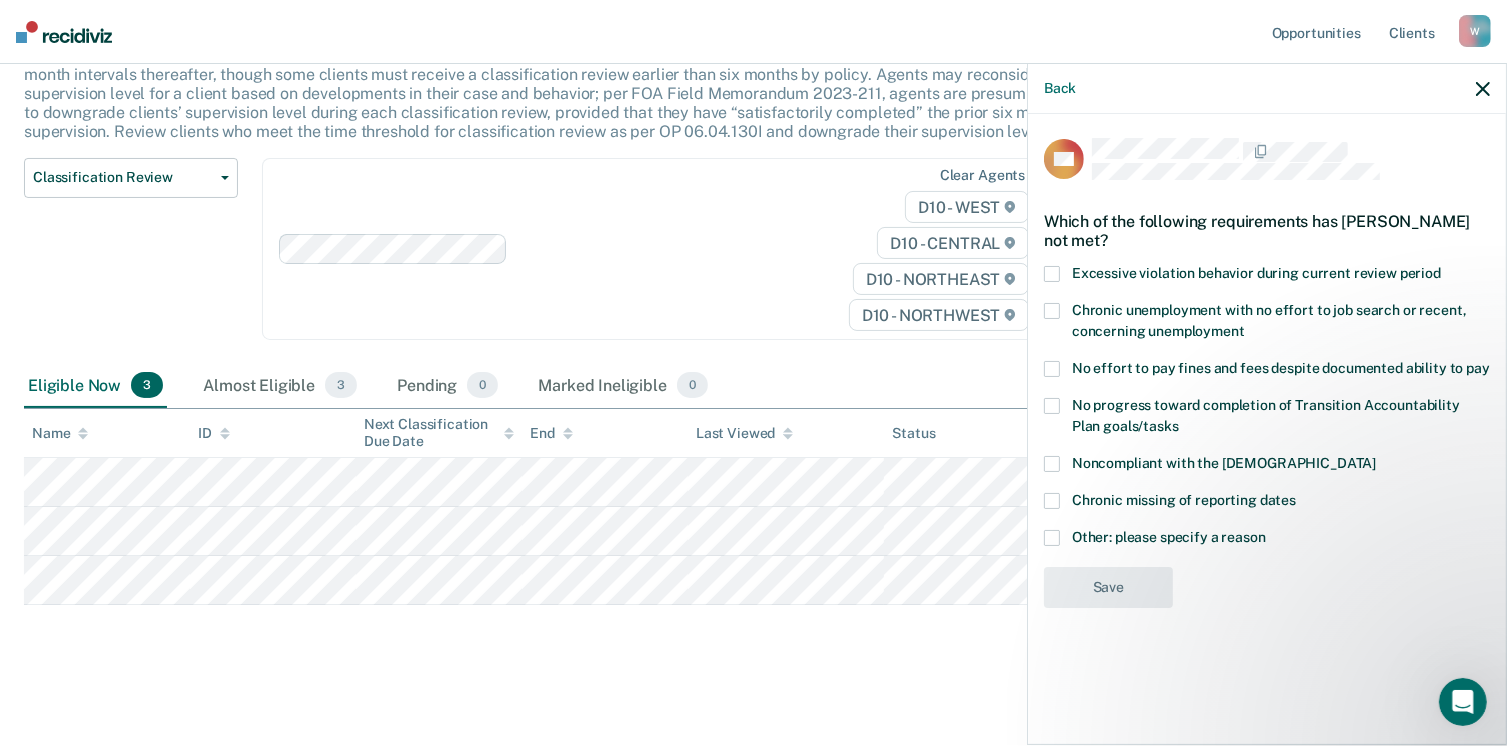 click at bounding box center [1052, 538] 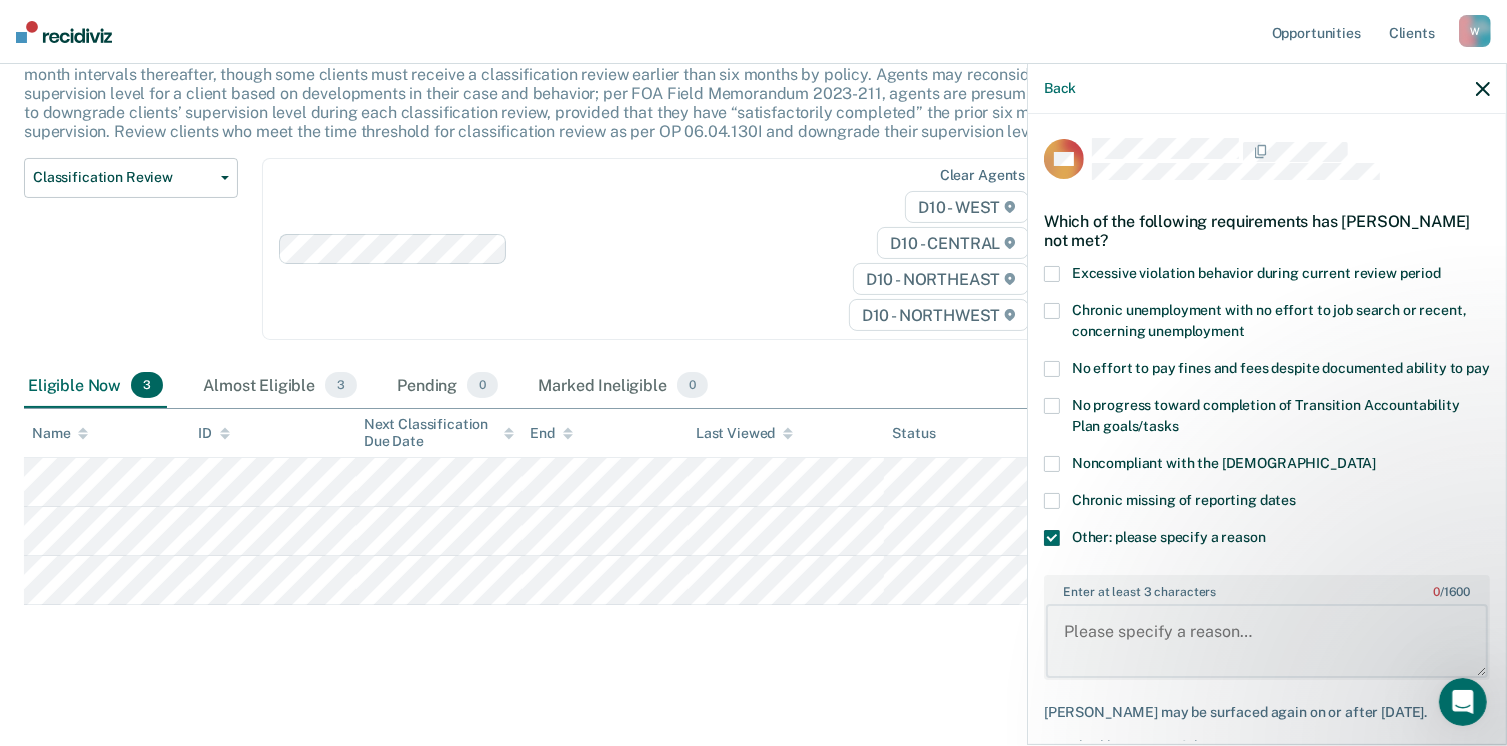 click on "Enter at least 3 characters 0  /  1600" at bounding box center (1267, 641) 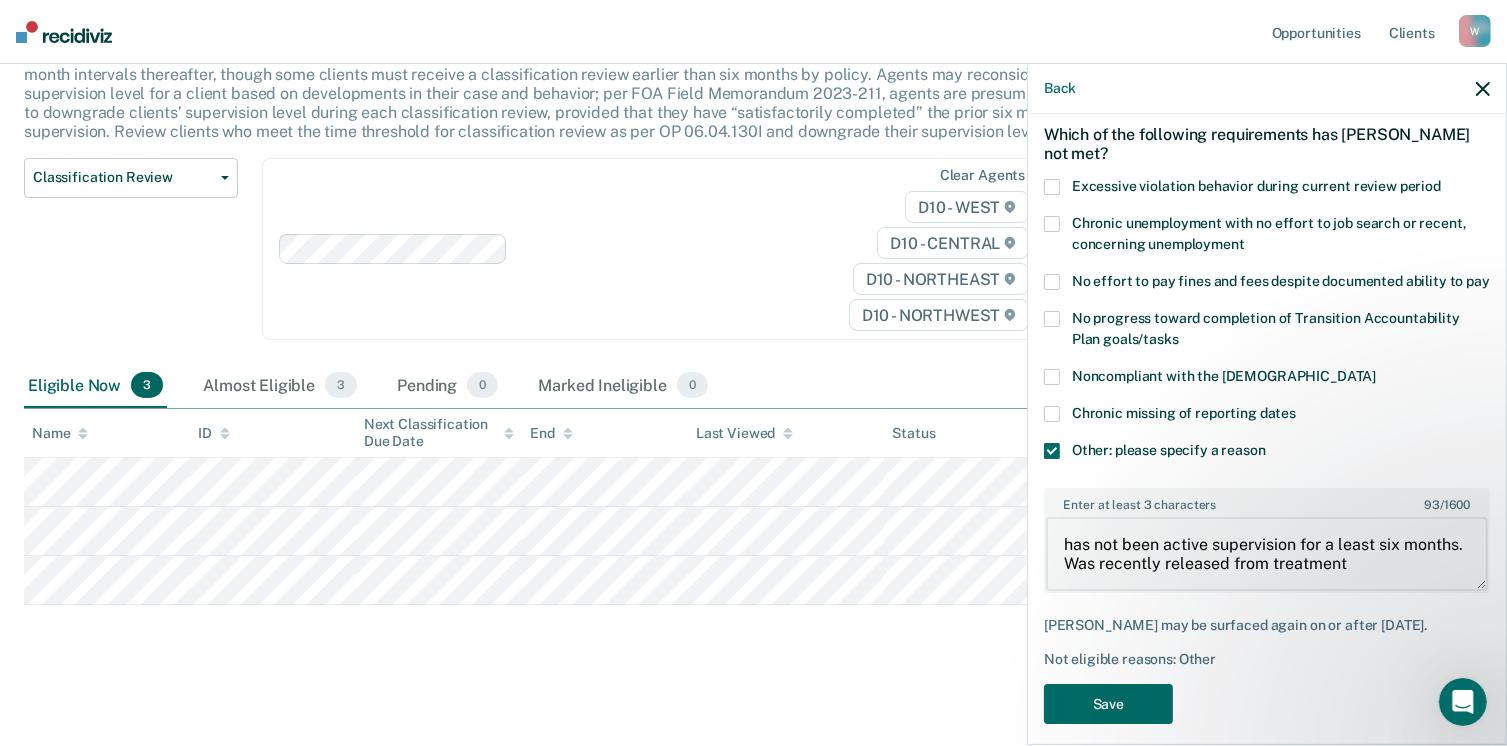 scroll, scrollTop: 140, scrollLeft: 0, axis: vertical 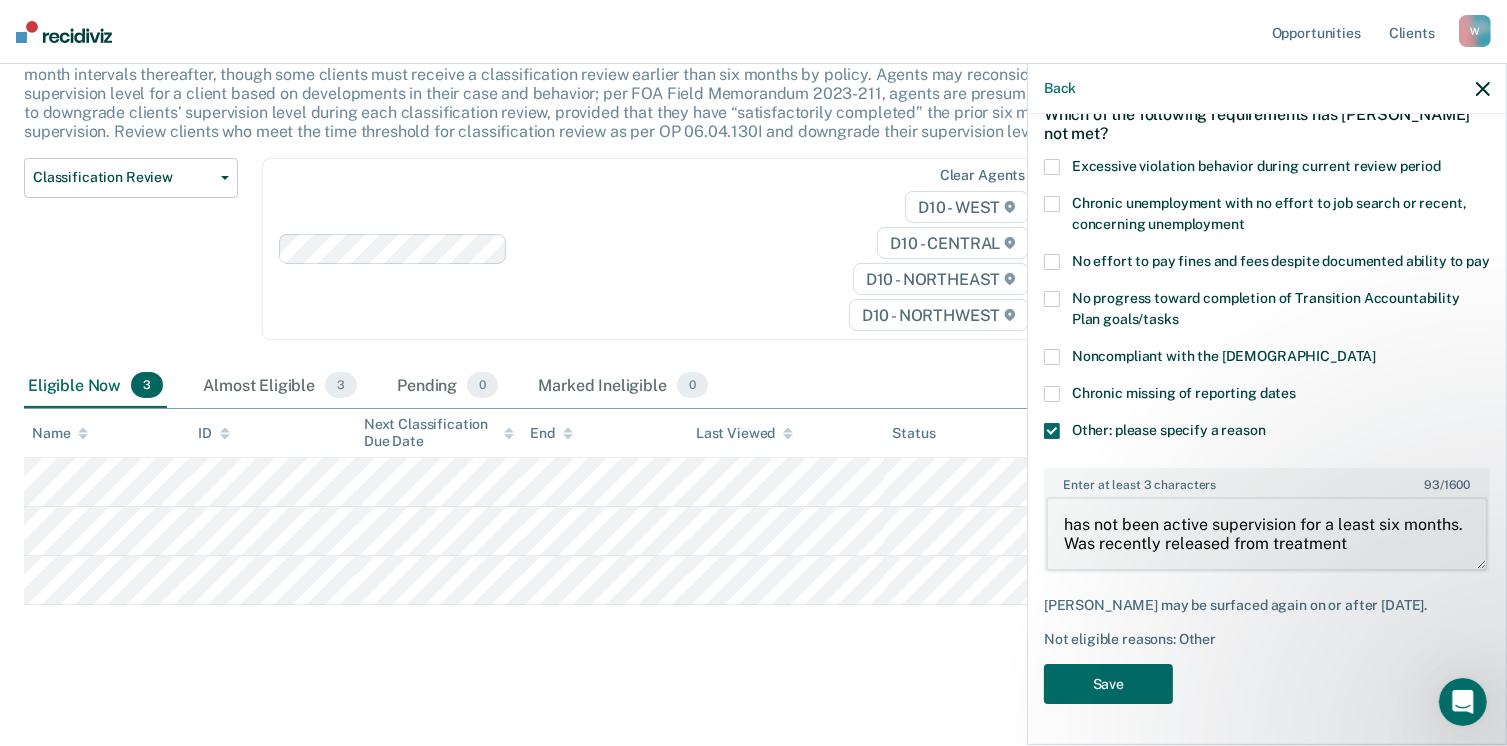type on "has not been active supervision for a least six months.  Was recently released from treatment" 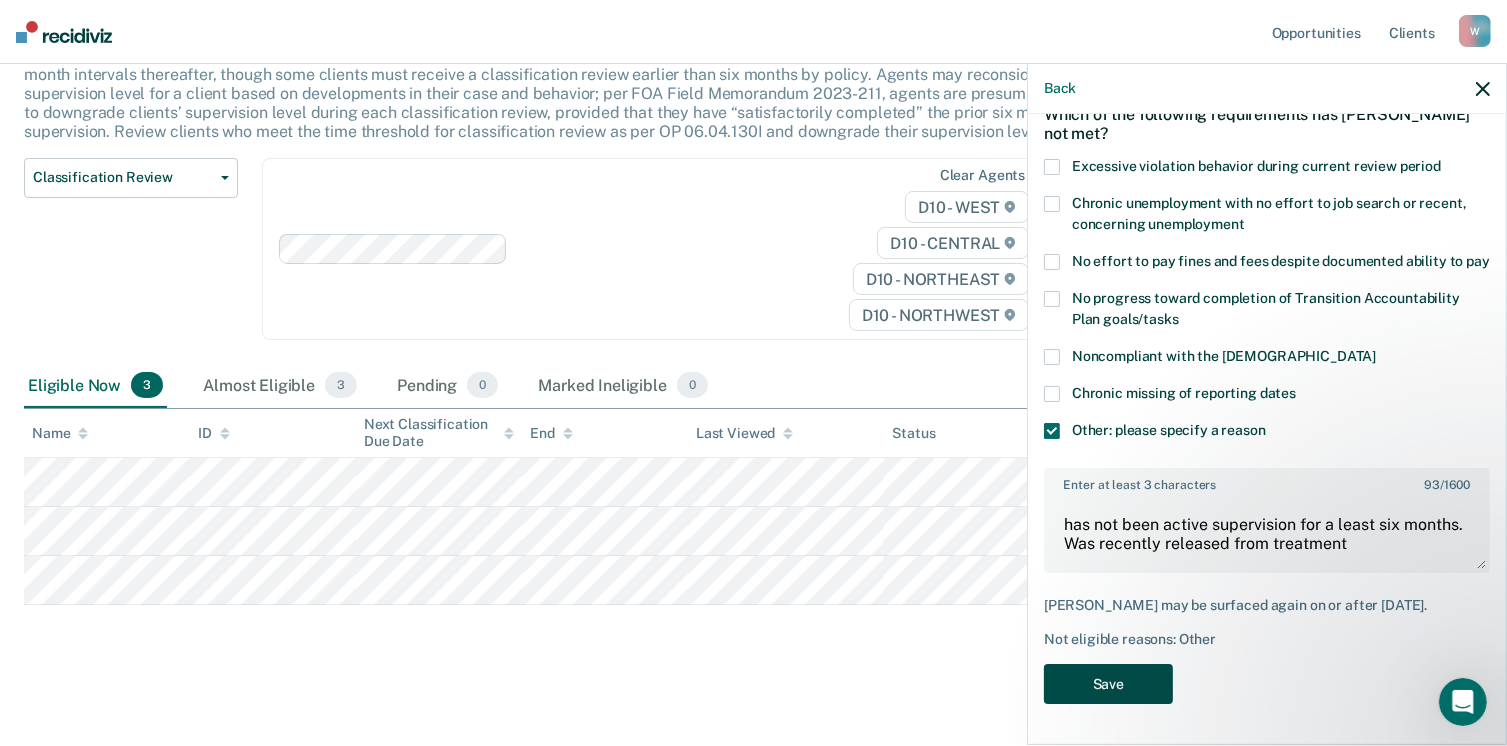 click on "Save" at bounding box center [1108, 684] 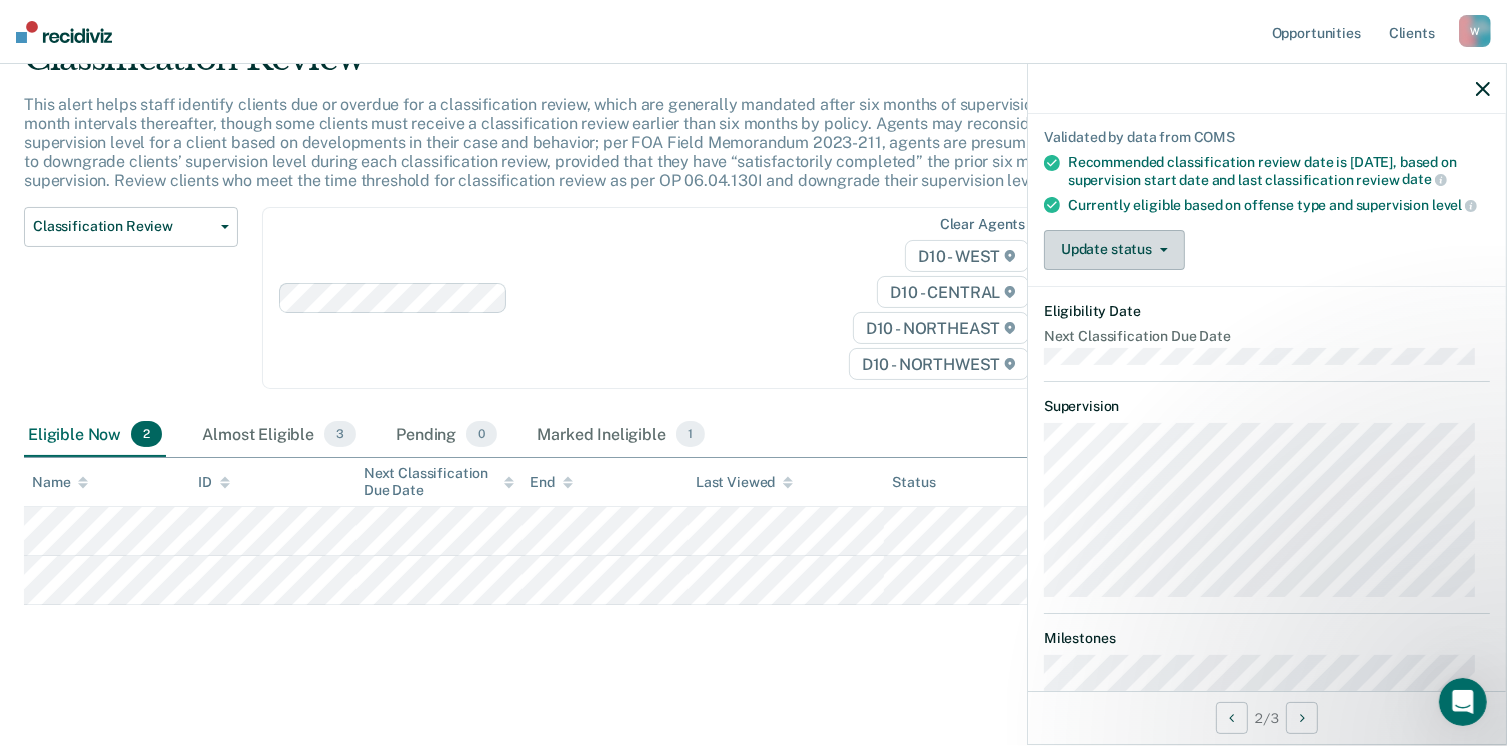 click on "Update status" at bounding box center [1114, 250] 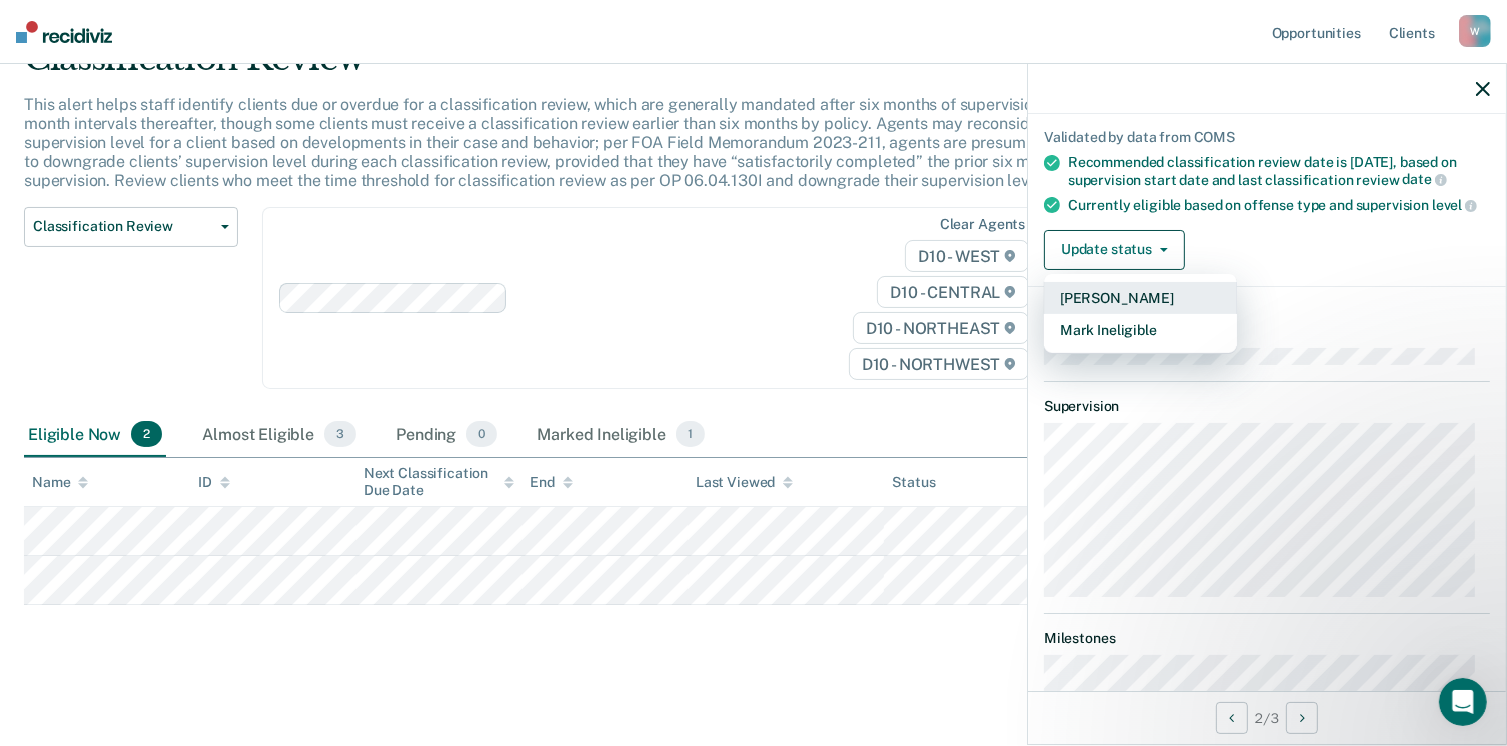 click on "[PERSON_NAME]" at bounding box center [1140, 298] 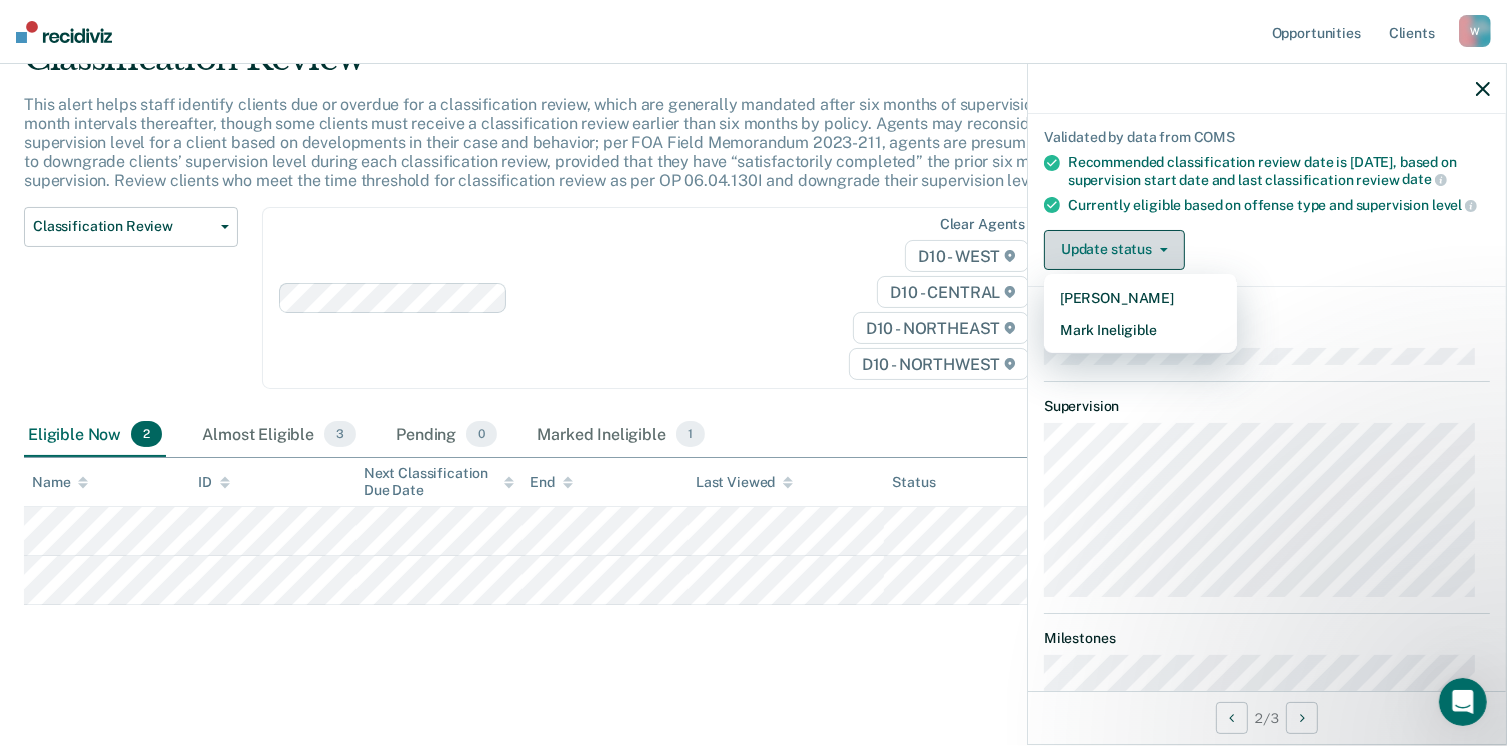 scroll, scrollTop: 52, scrollLeft: 0, axis: vertical 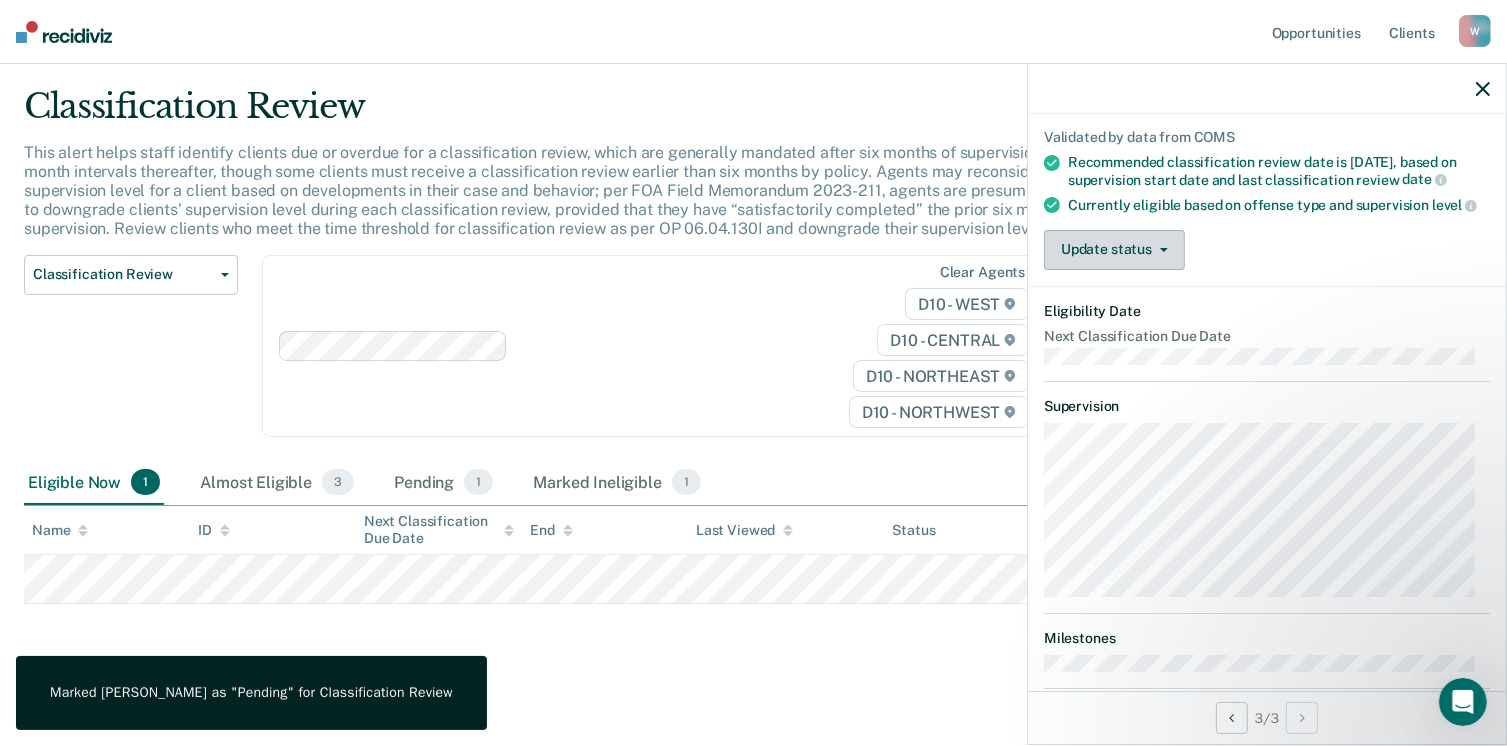 click on "Update status" at bounding box center (1114, 250) 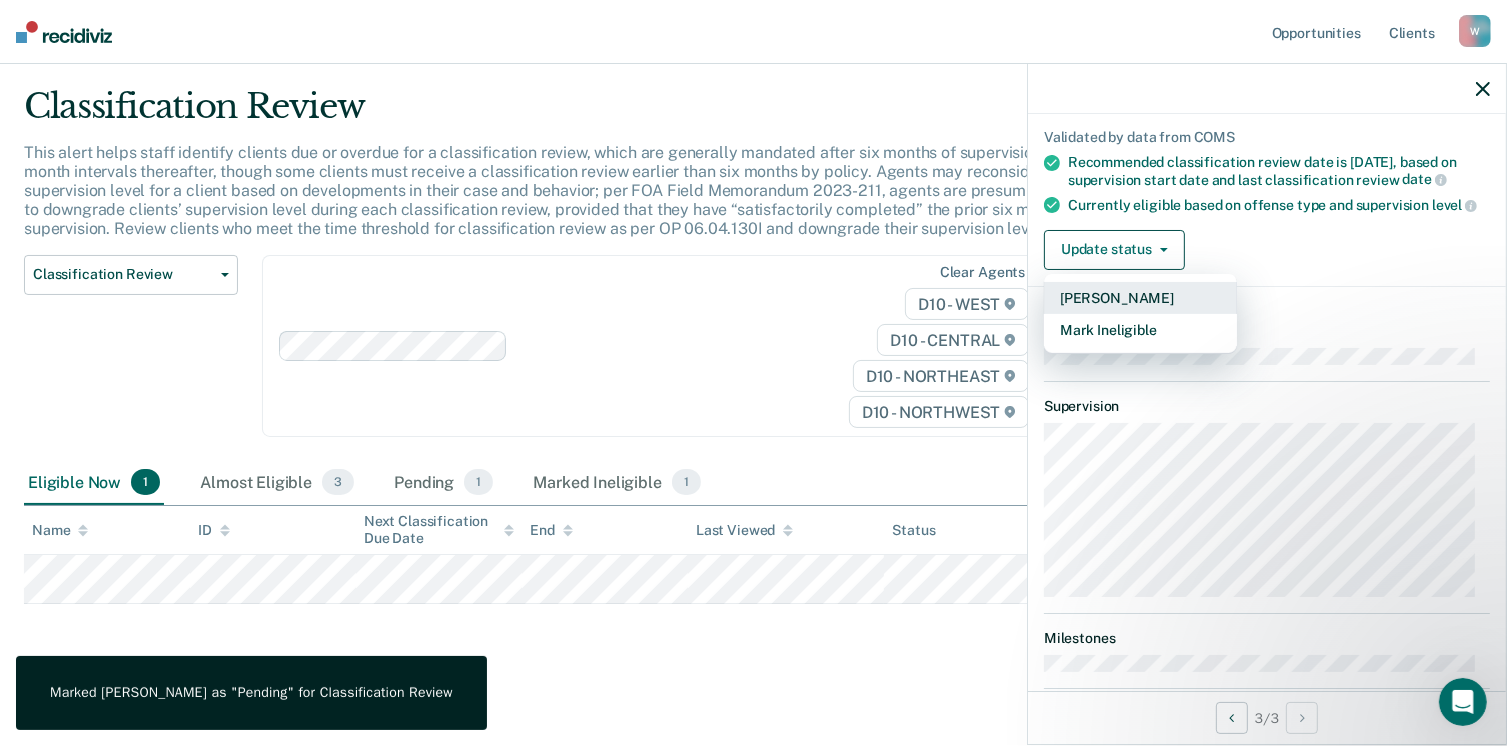 click on "[PERSON_NAME]" at bounding box center (1140, 298) 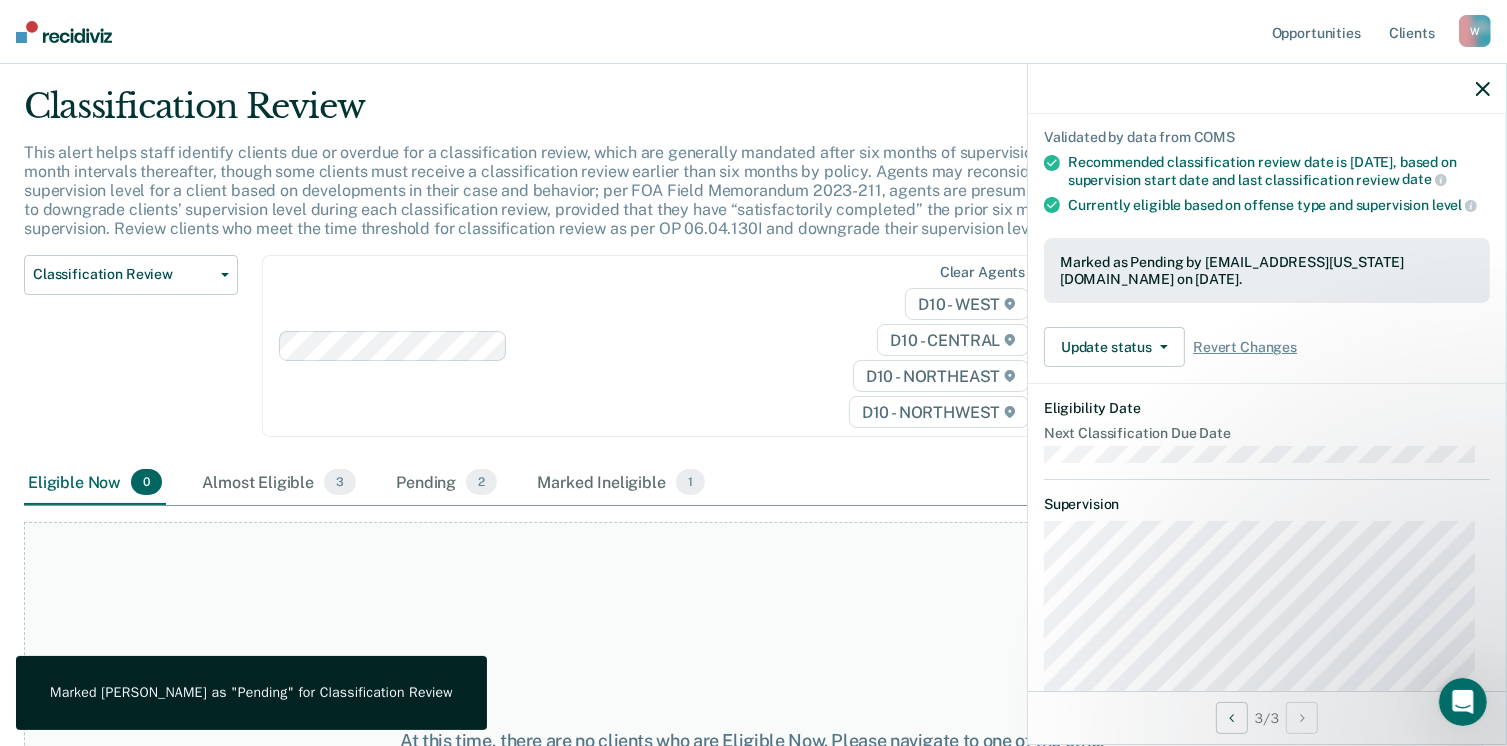 click 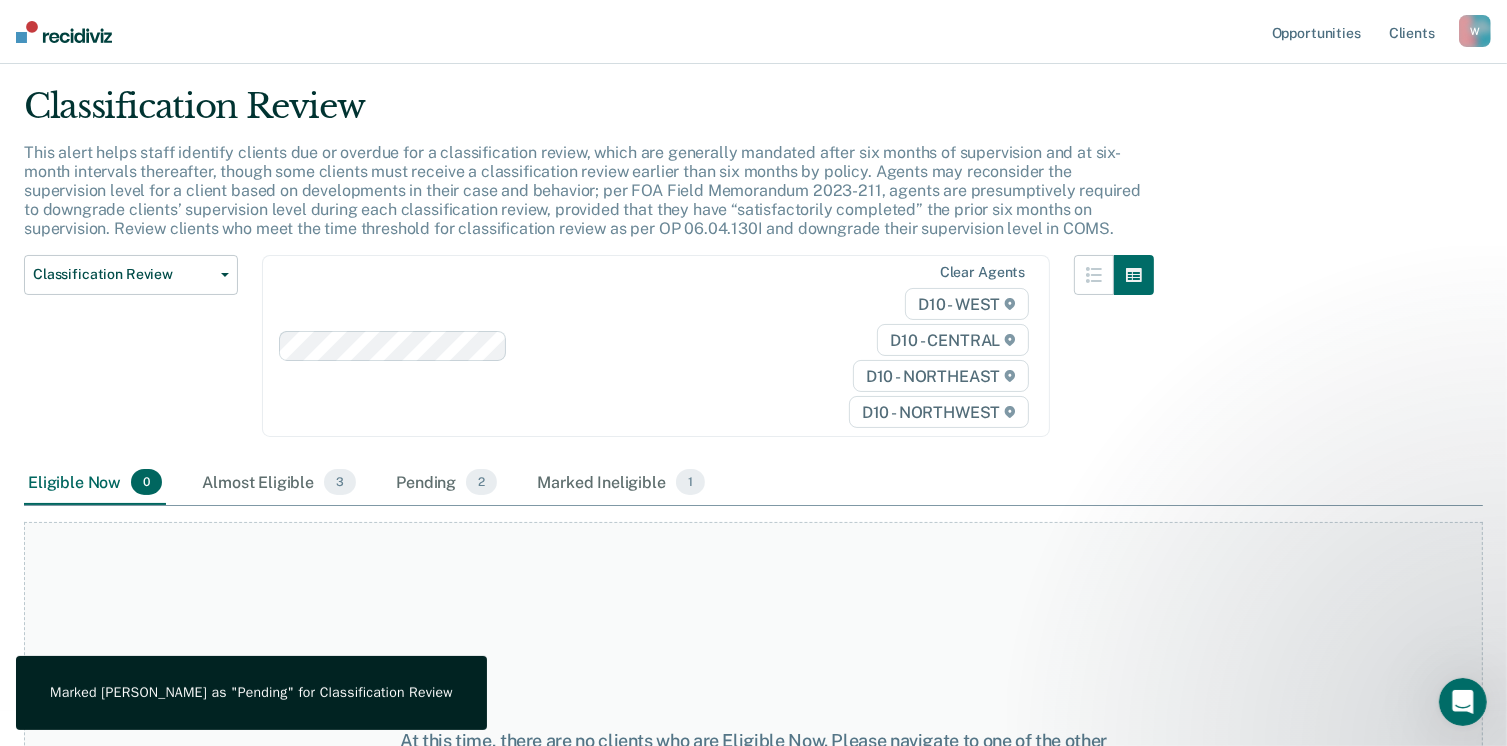 click on "W" at bounding box center [1475, 31] 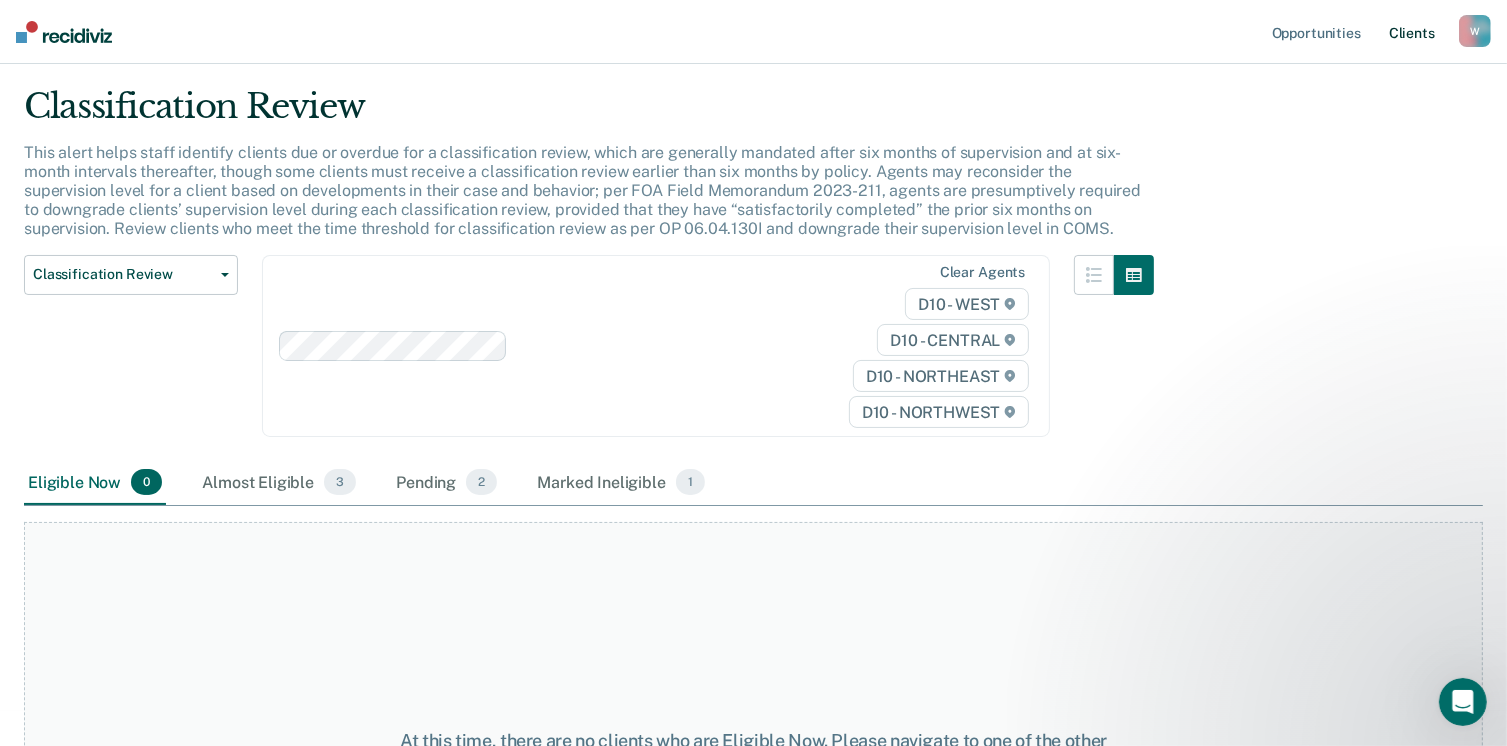 click on "Client s" at bounding box center (1412, 32) 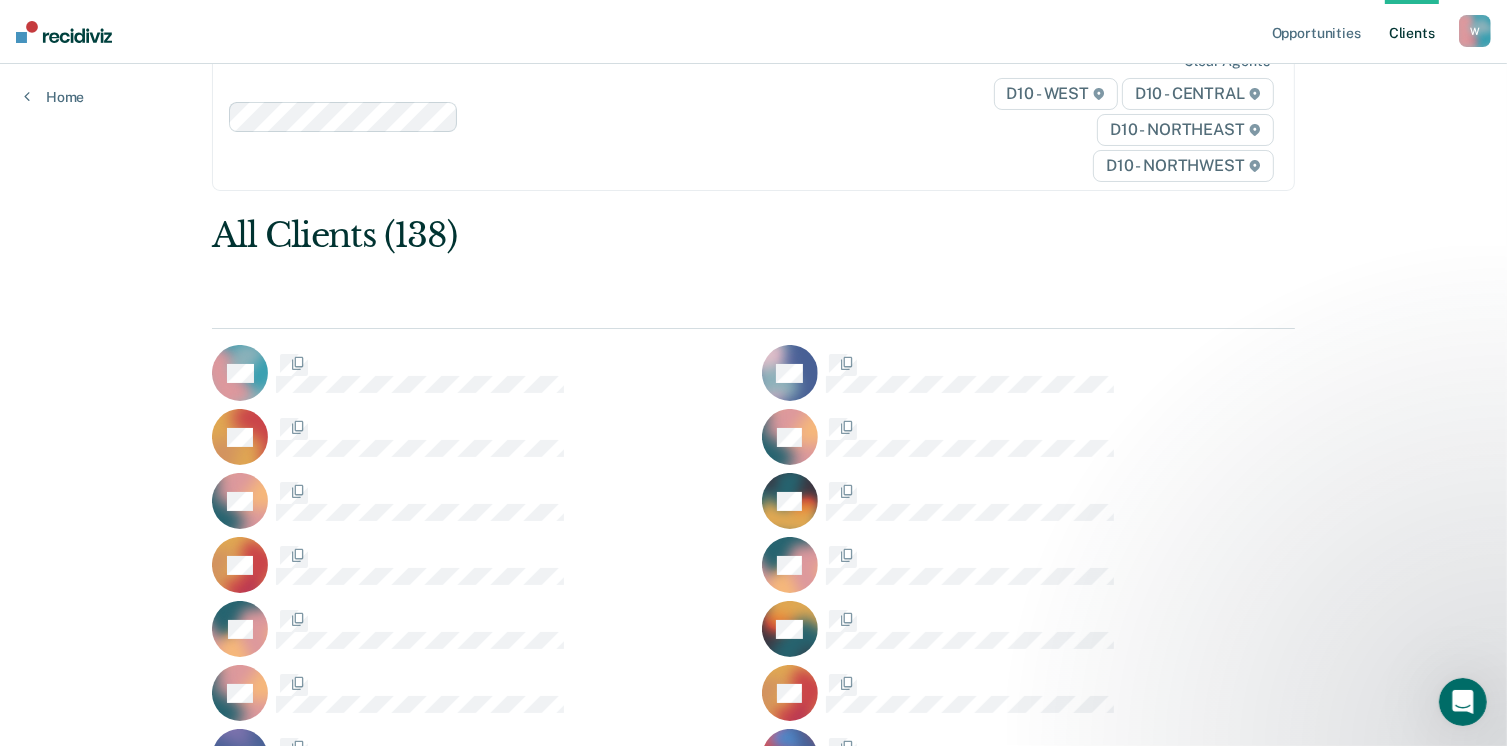 scroll, scrollTop: 0, scrollLeft: 0, axis: both 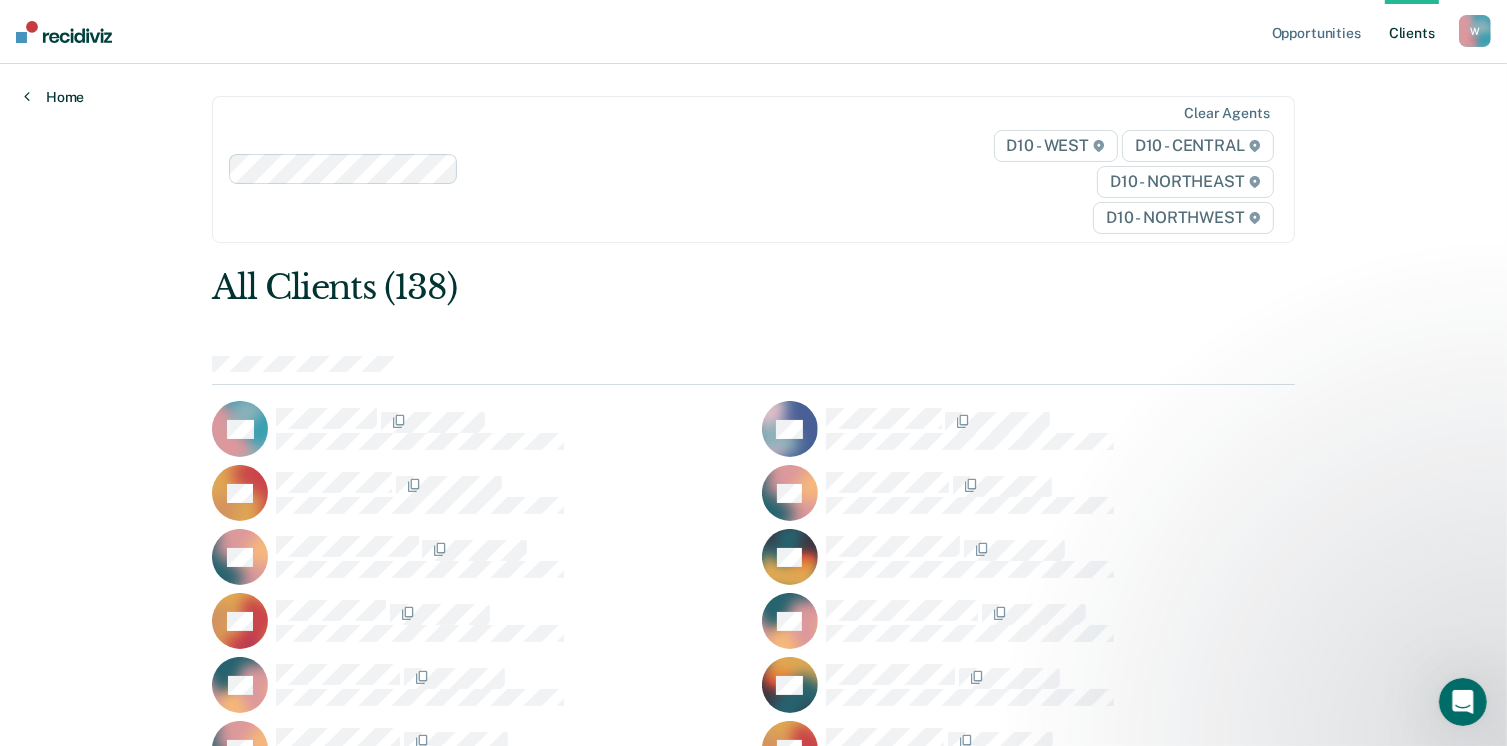 click on "Home" at bounding box center [54, 97] 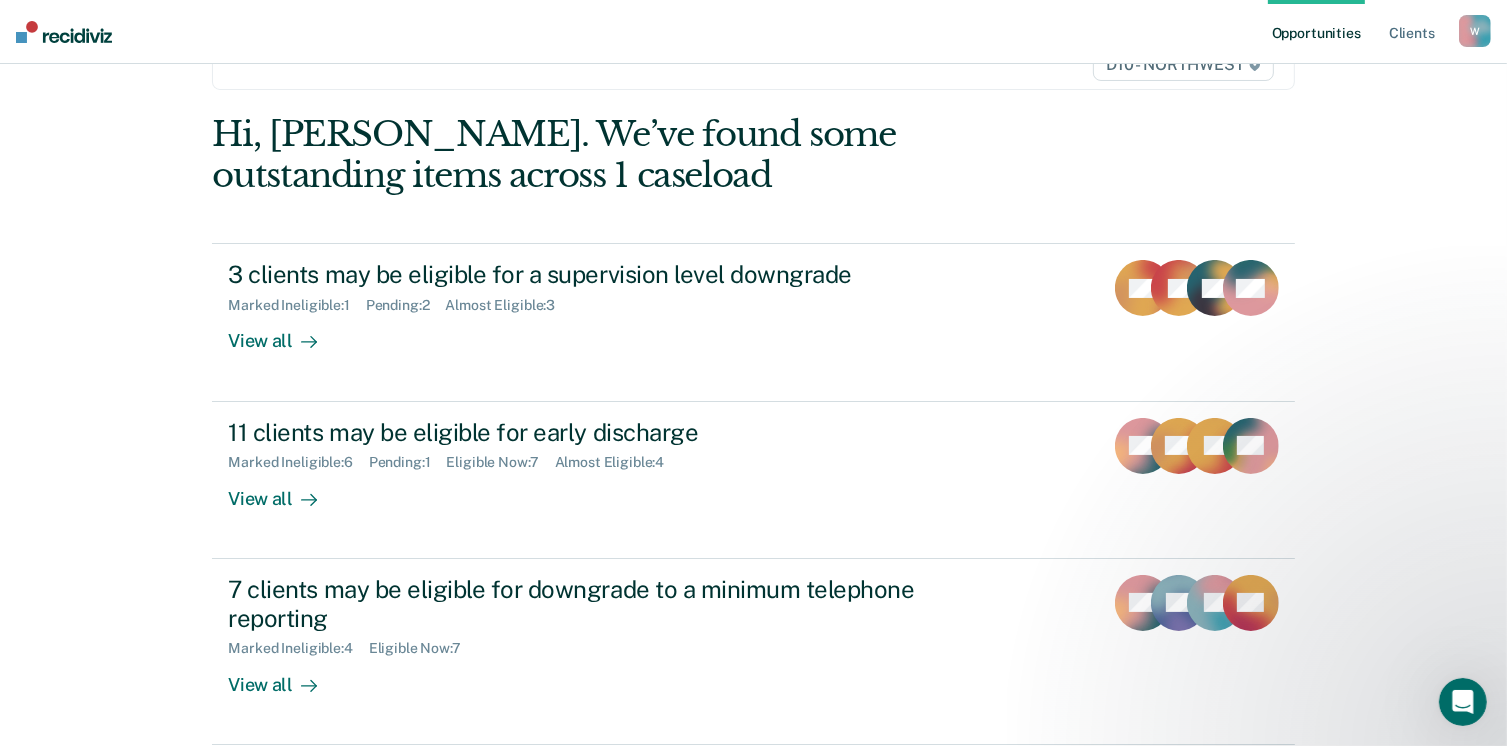 scroll, scrollTop: 172, scrollLeft: 0, axis: vertical 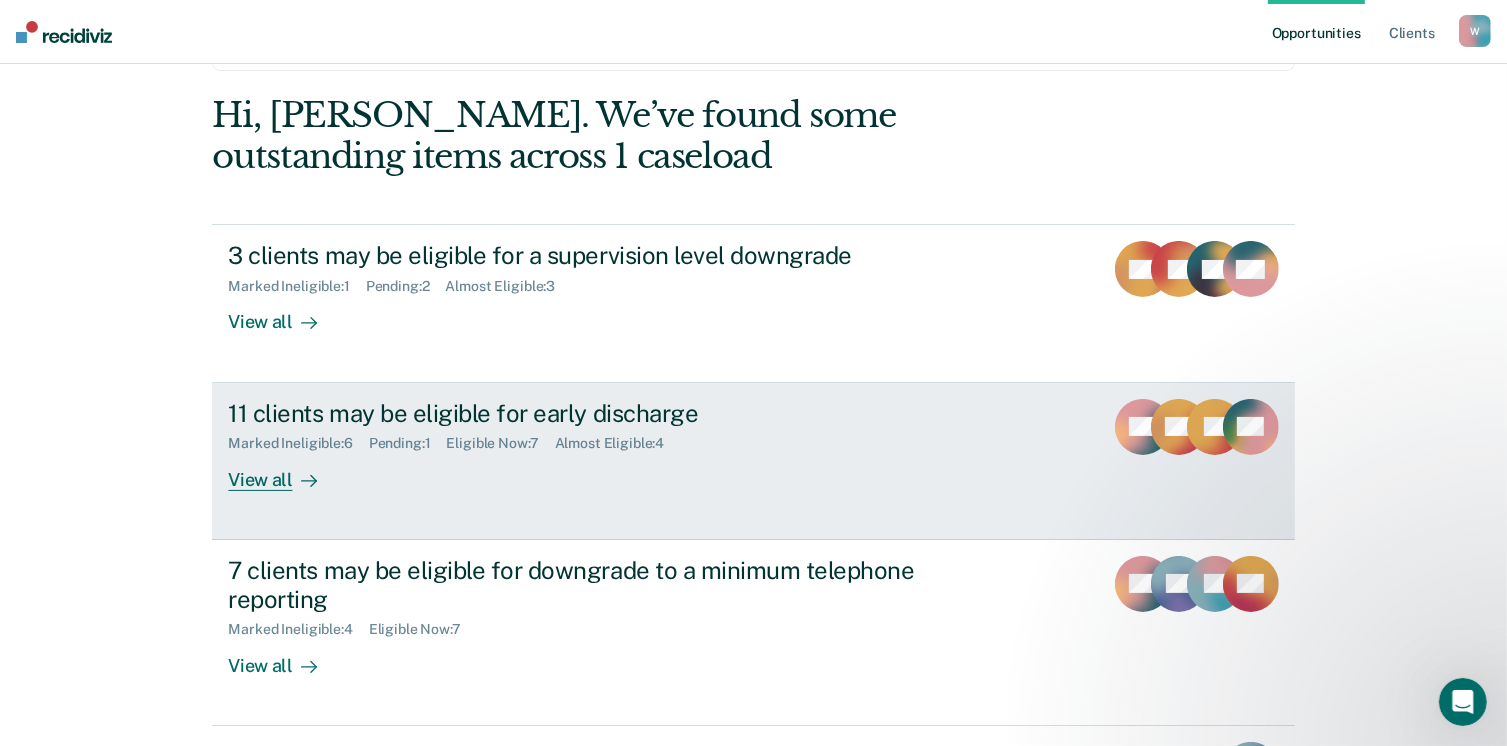 click on "View all" at bounding box center [284, 471] 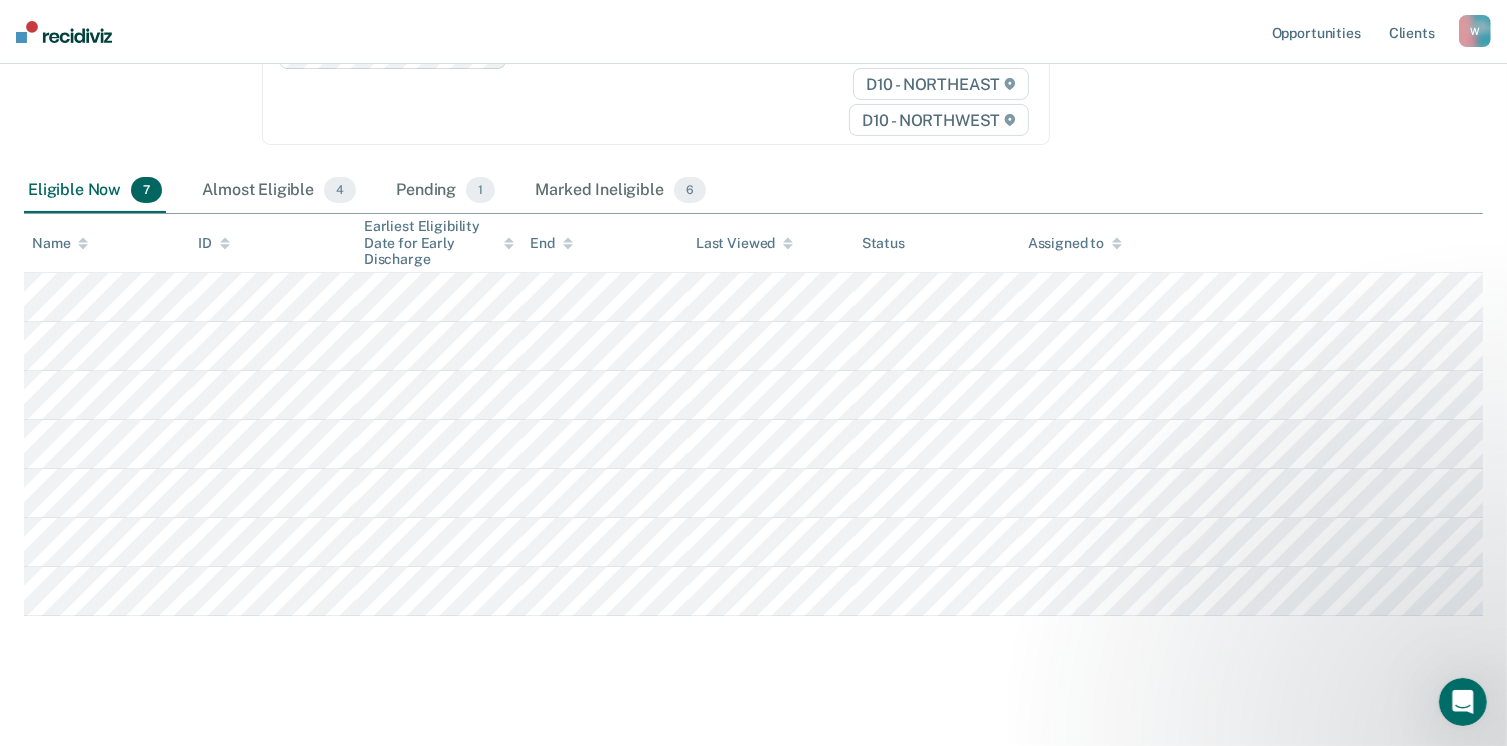 scroll, scrollTop: 329, scrollLeft: 0, axis: vertical 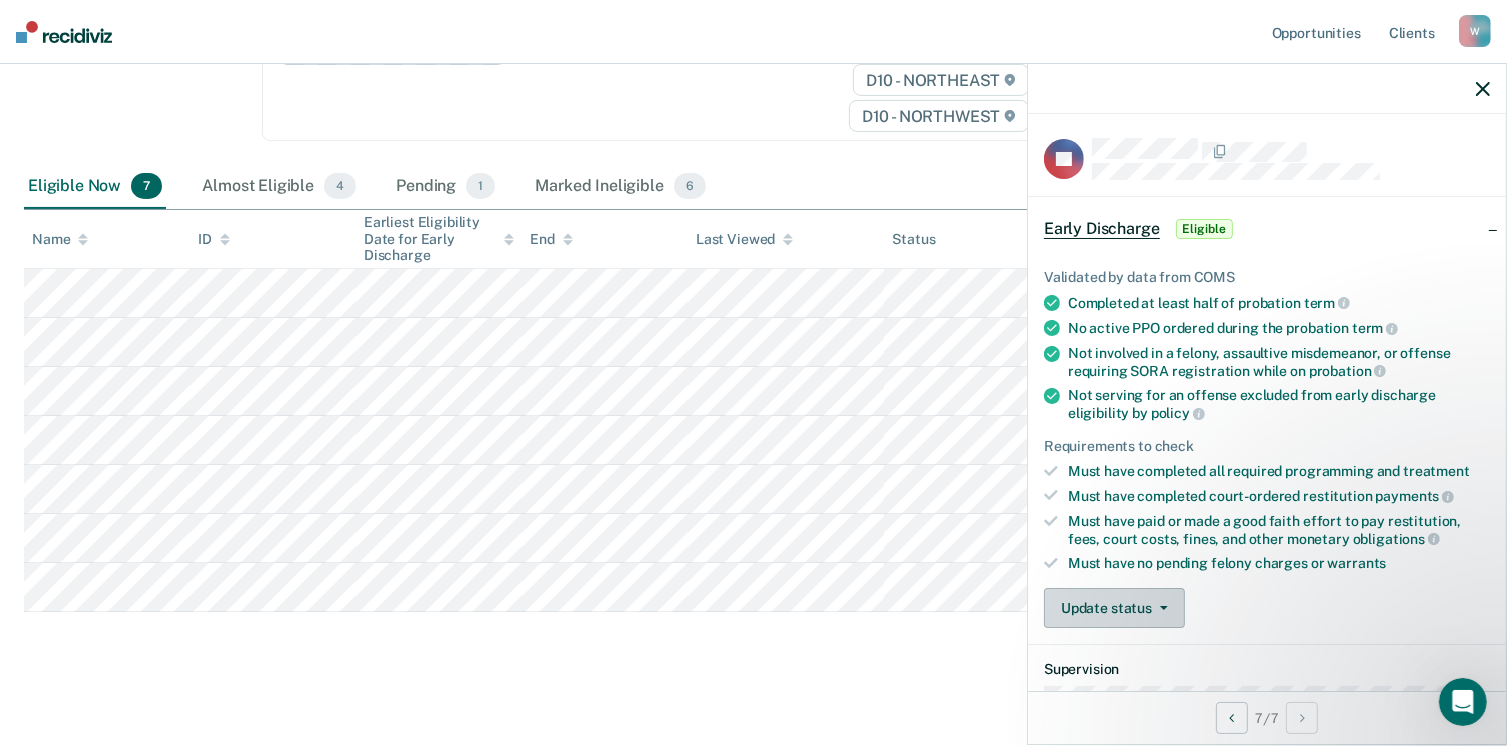 click on "Update status" at bounding box center [1114, 608] 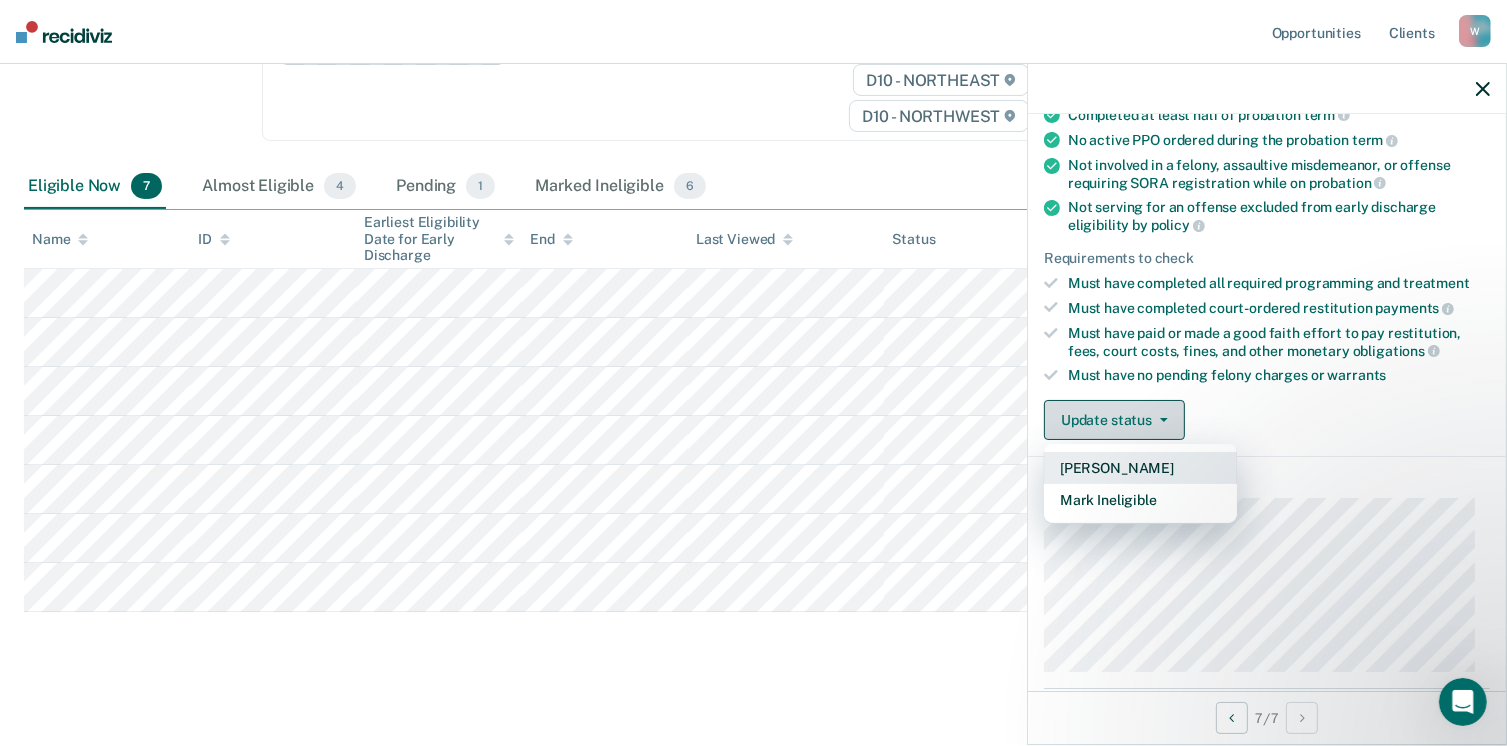 scroll, scrollTop: 187, scrollLeft: 0, axis: vertical 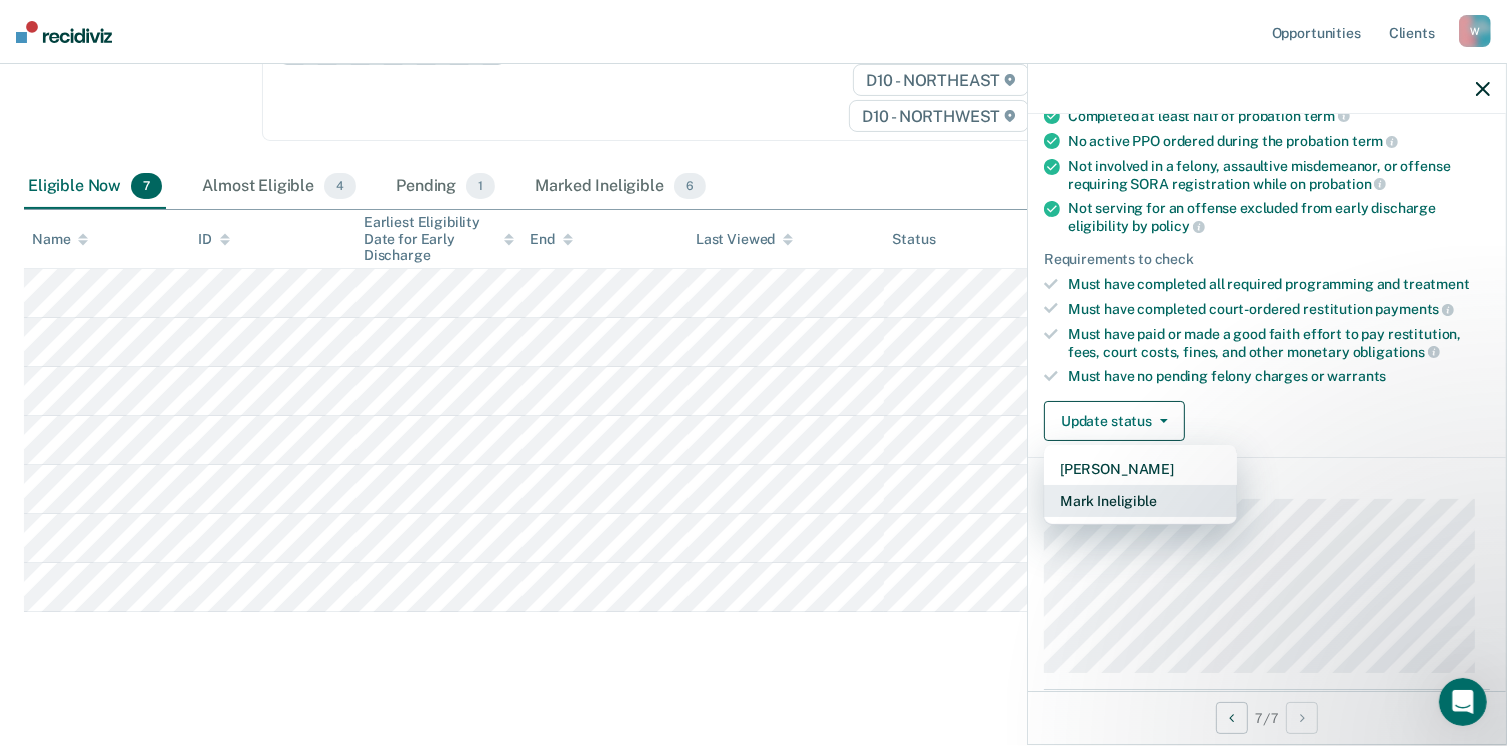 click on "Mark Ineligible" at bounding box center (1140, 501) 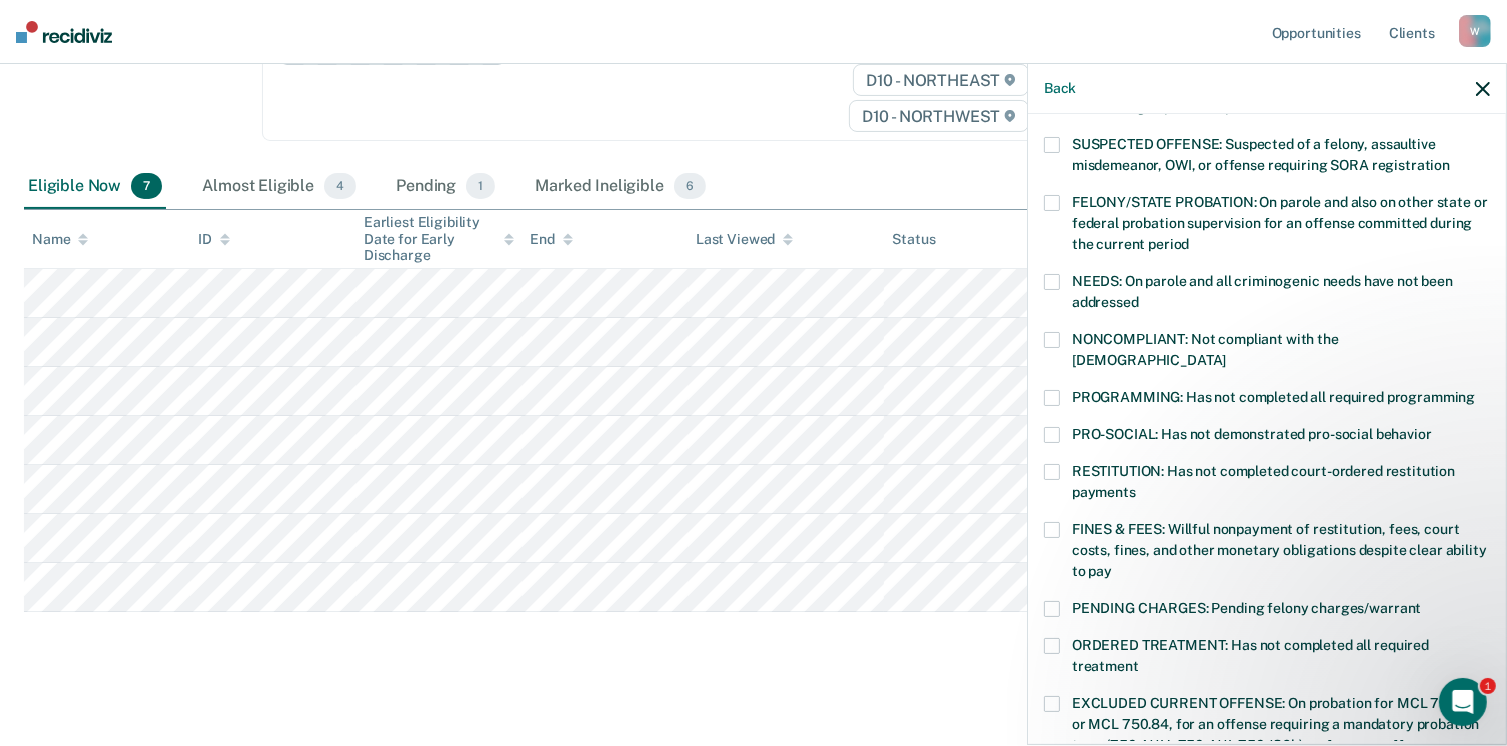 click on "FINES & FEES: Willful nonpayment of restitution, fees, court costs, fines, and other monetary obligations despite clear ability to pay" at bounding box center [1267, 553] 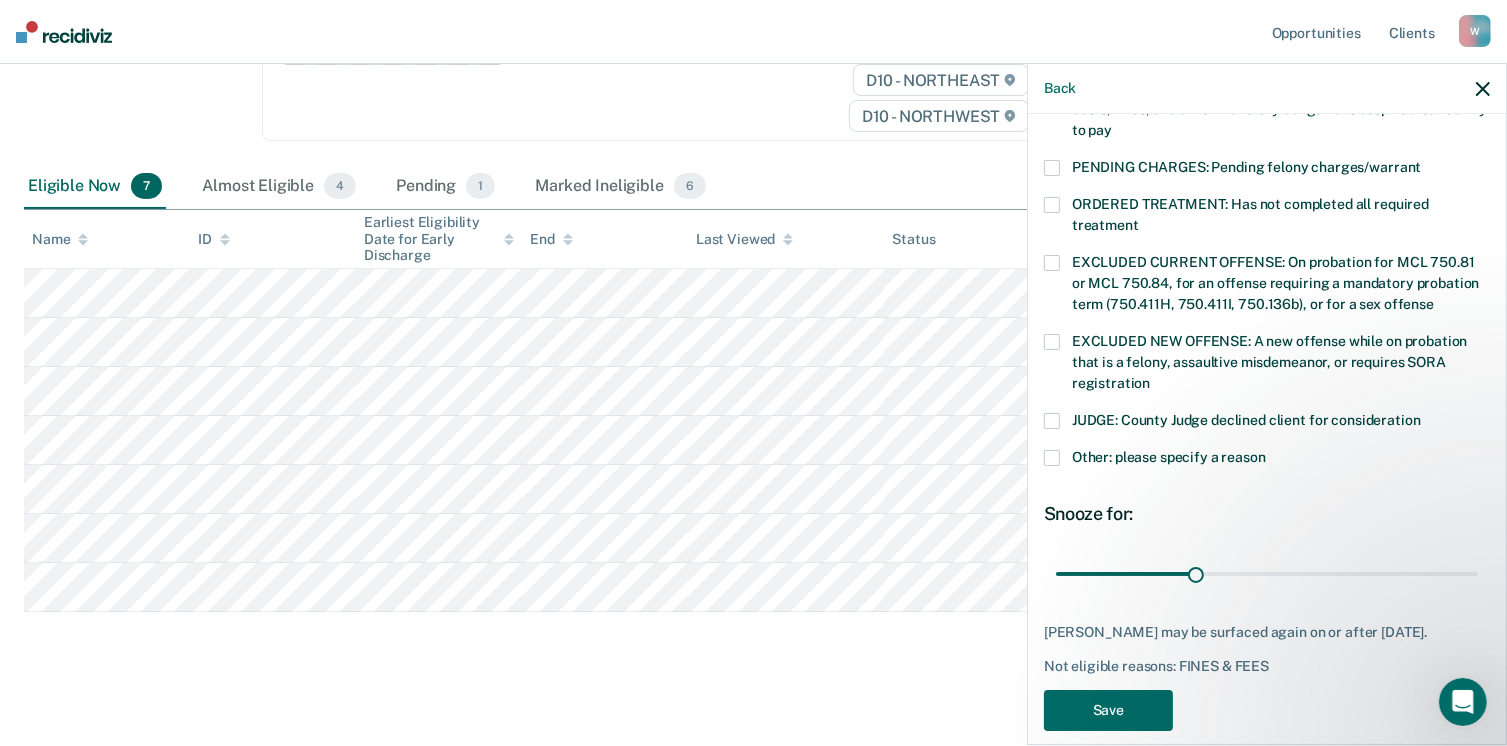 scroll, scrollTop: 630, scrollLeft: 0, axis: vertical 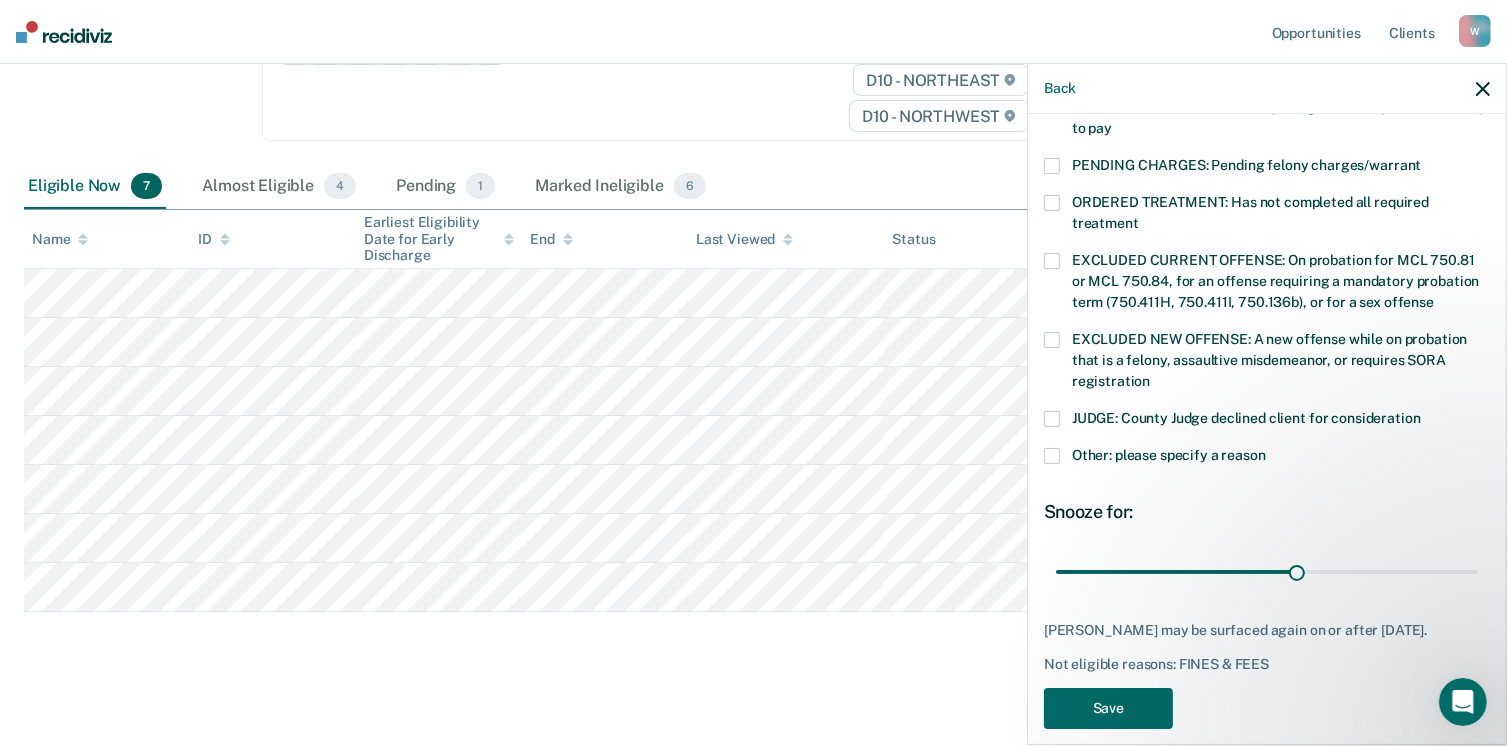 type on "89" 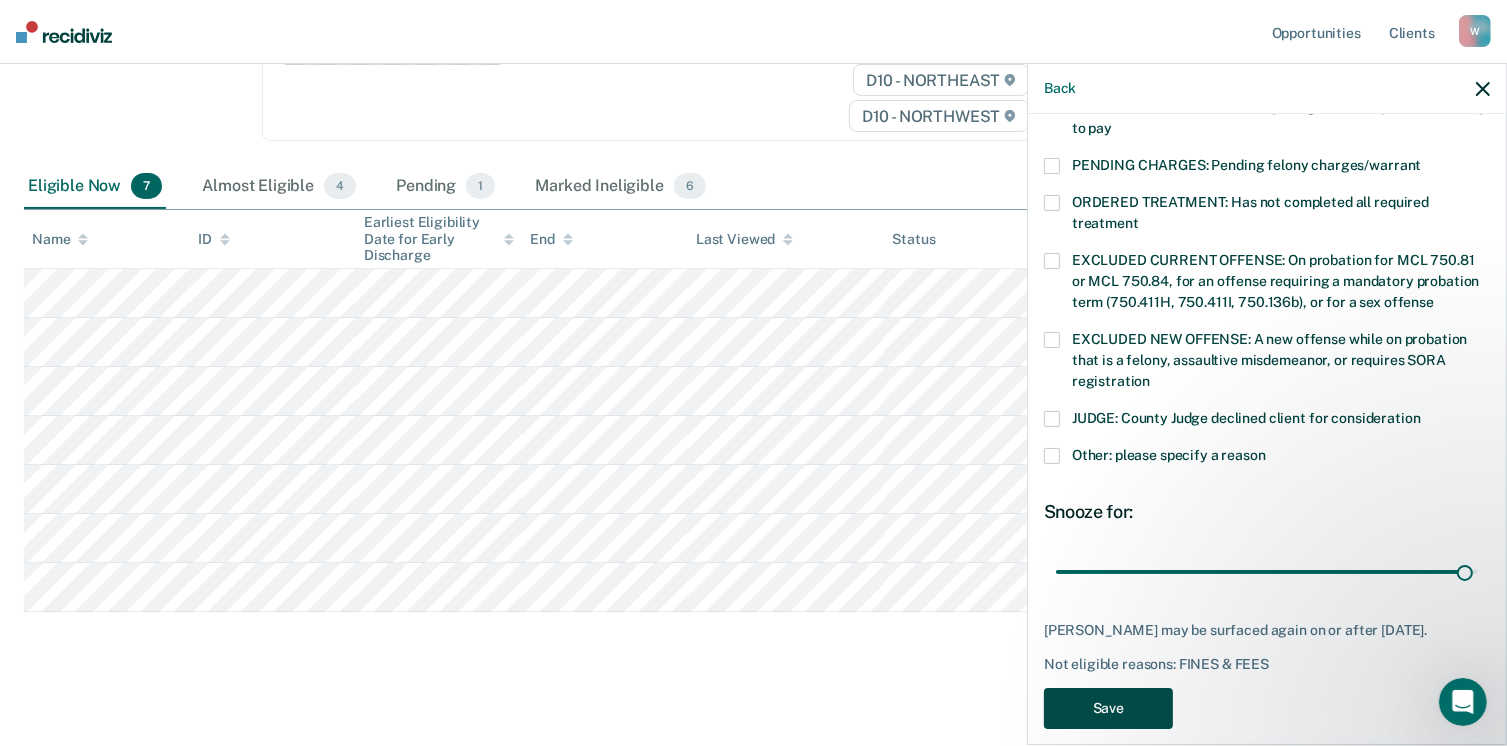 click on "Save" at bounding box center (1108, 708) 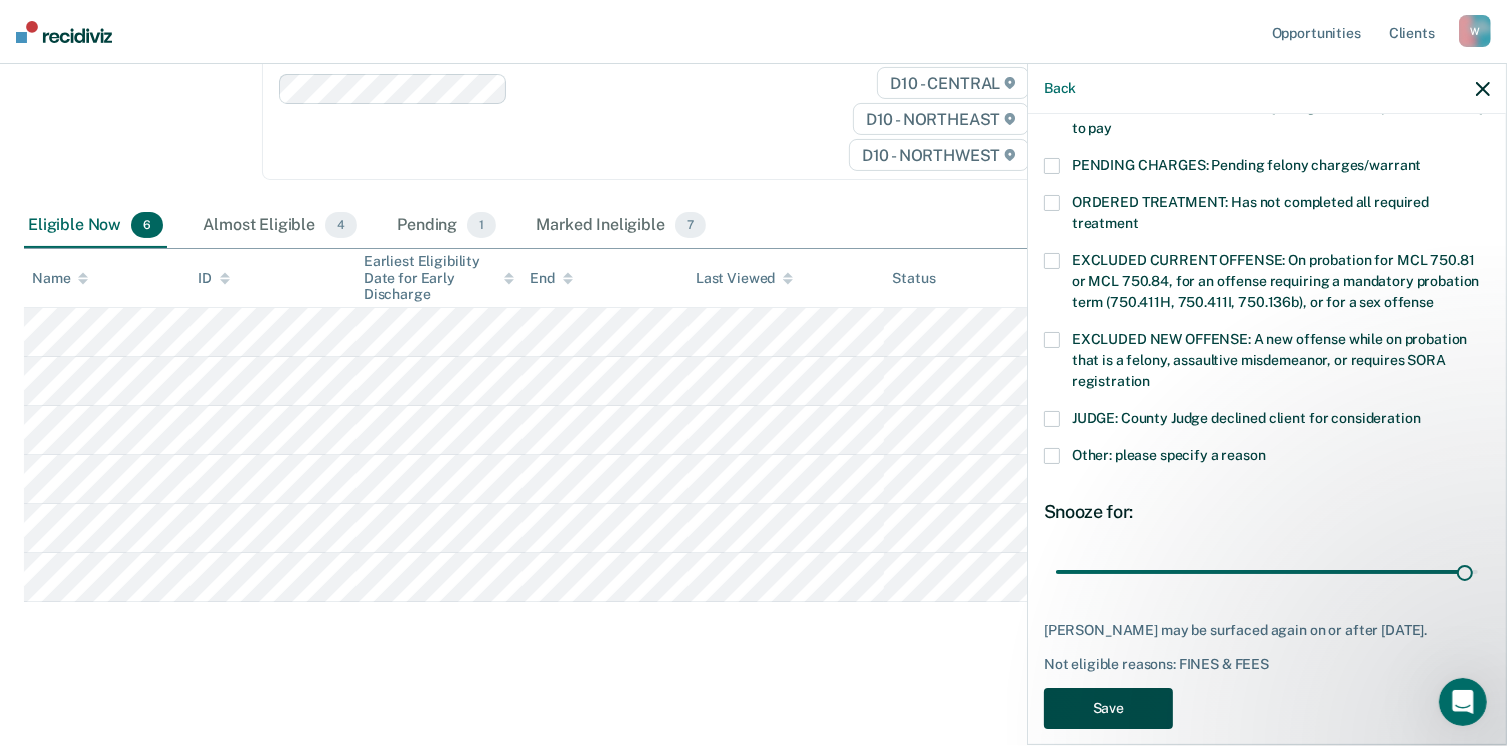scroll, scrollTop: 288, scrollLeft: 0, axis: vertical 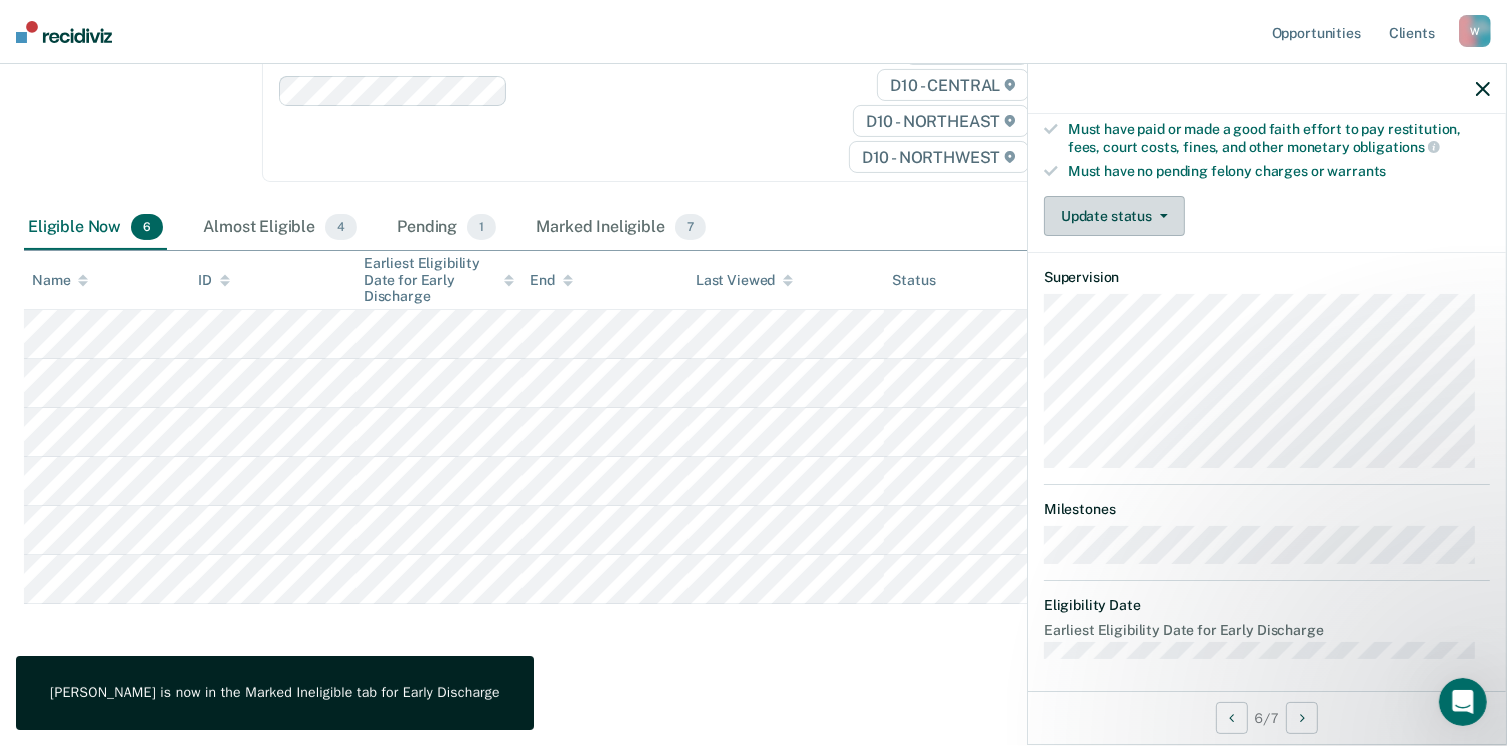 click on "Update status" at bounding box center [1114, 216] 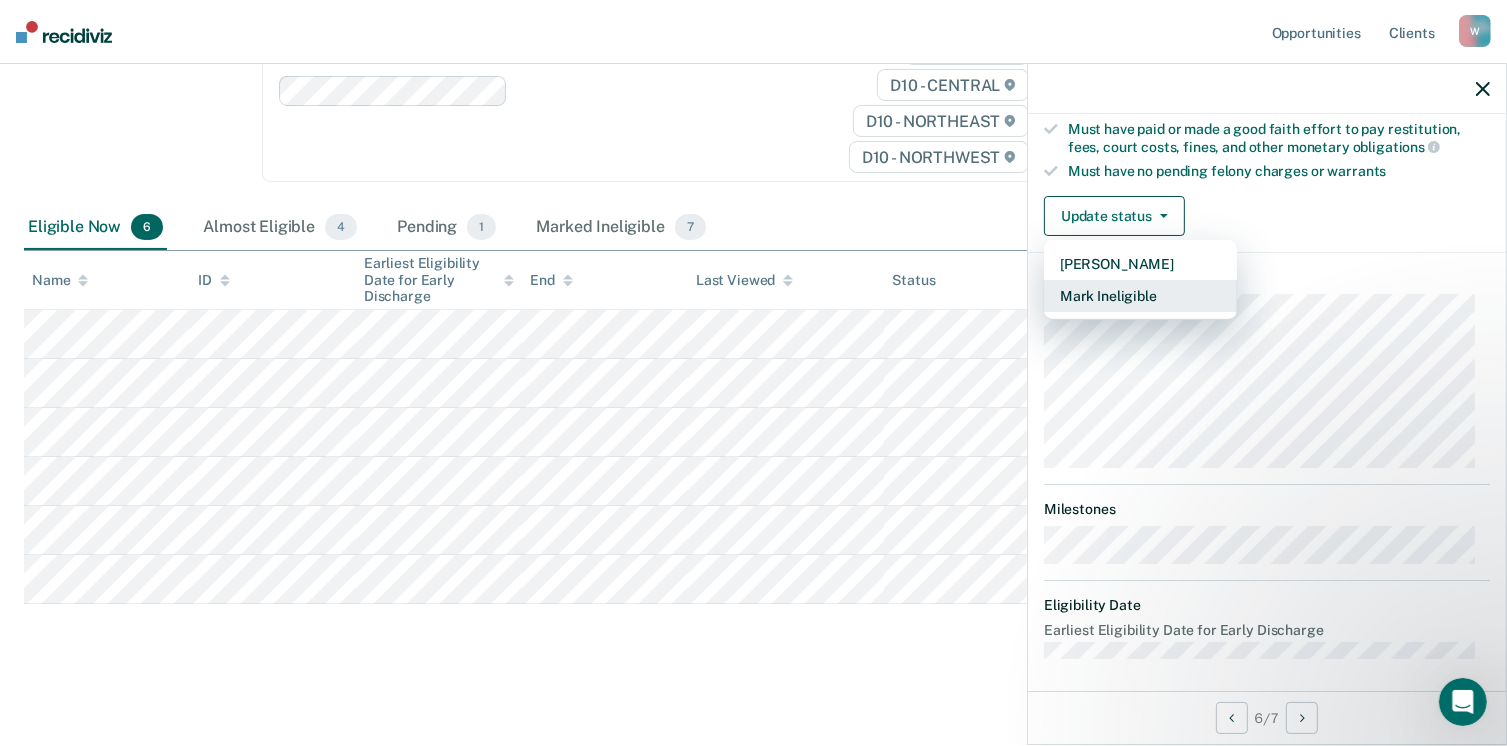 click on "Mark Ineligible" at bounding box center [1140, 296] 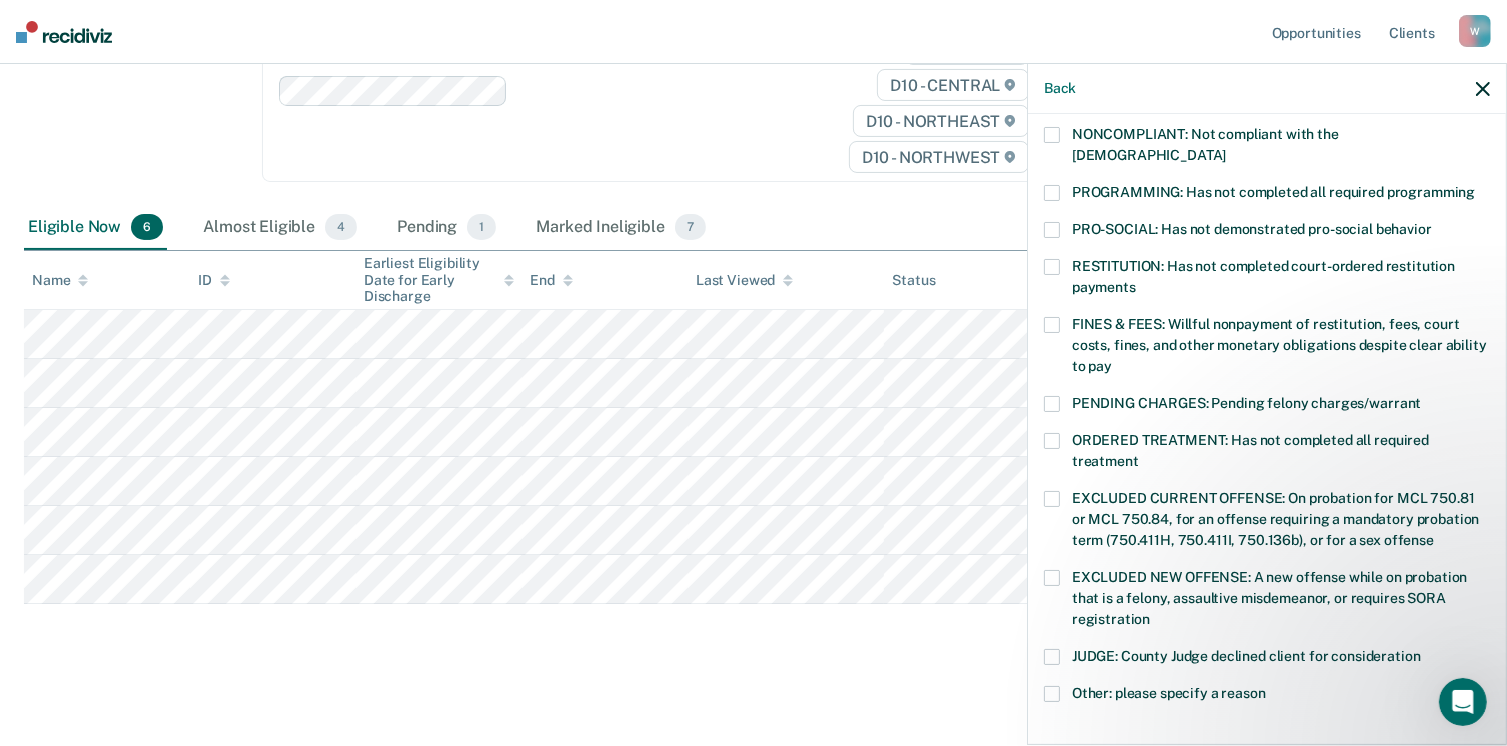 click at bounding box center [1052, 325] 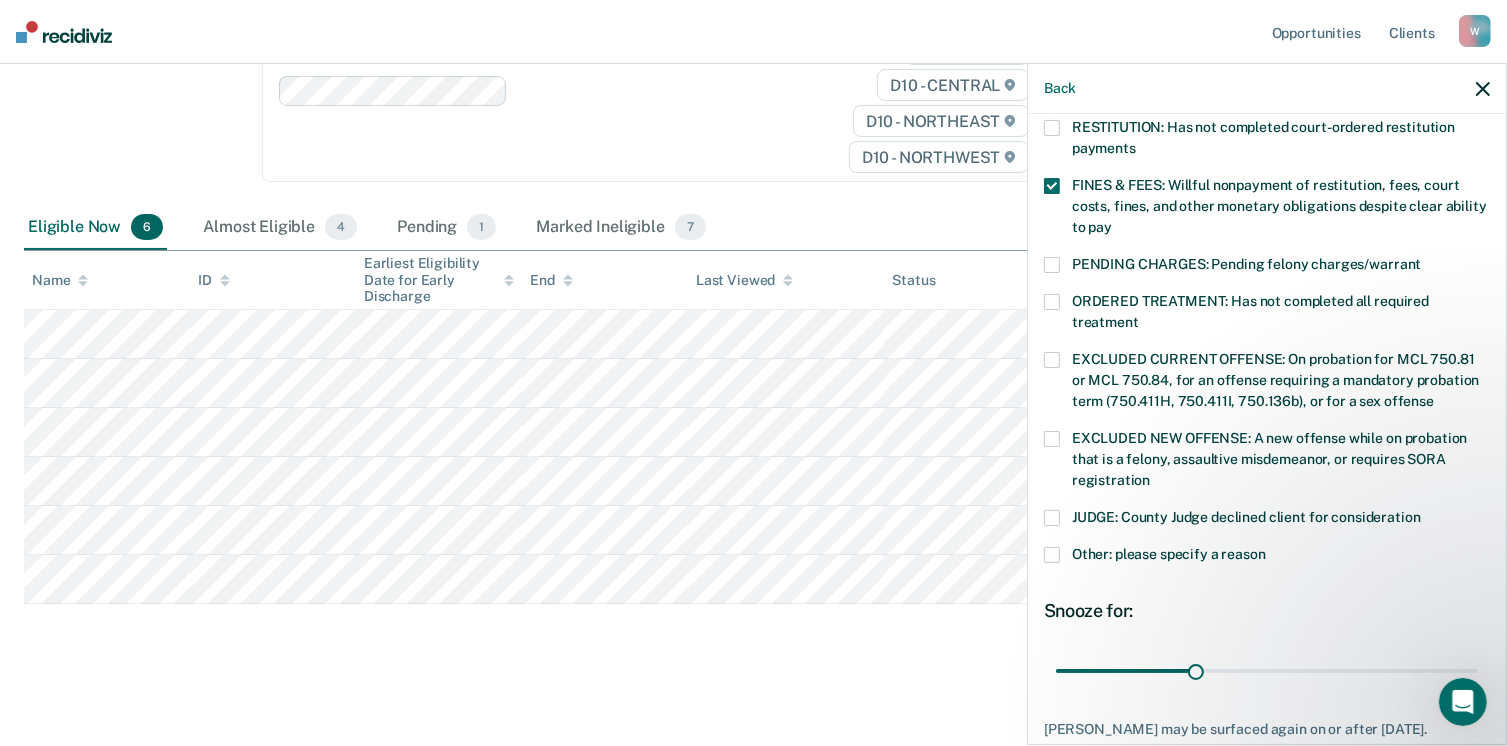 scroll, scrollTop: 630, scrollLeft: 0, axis: vertical 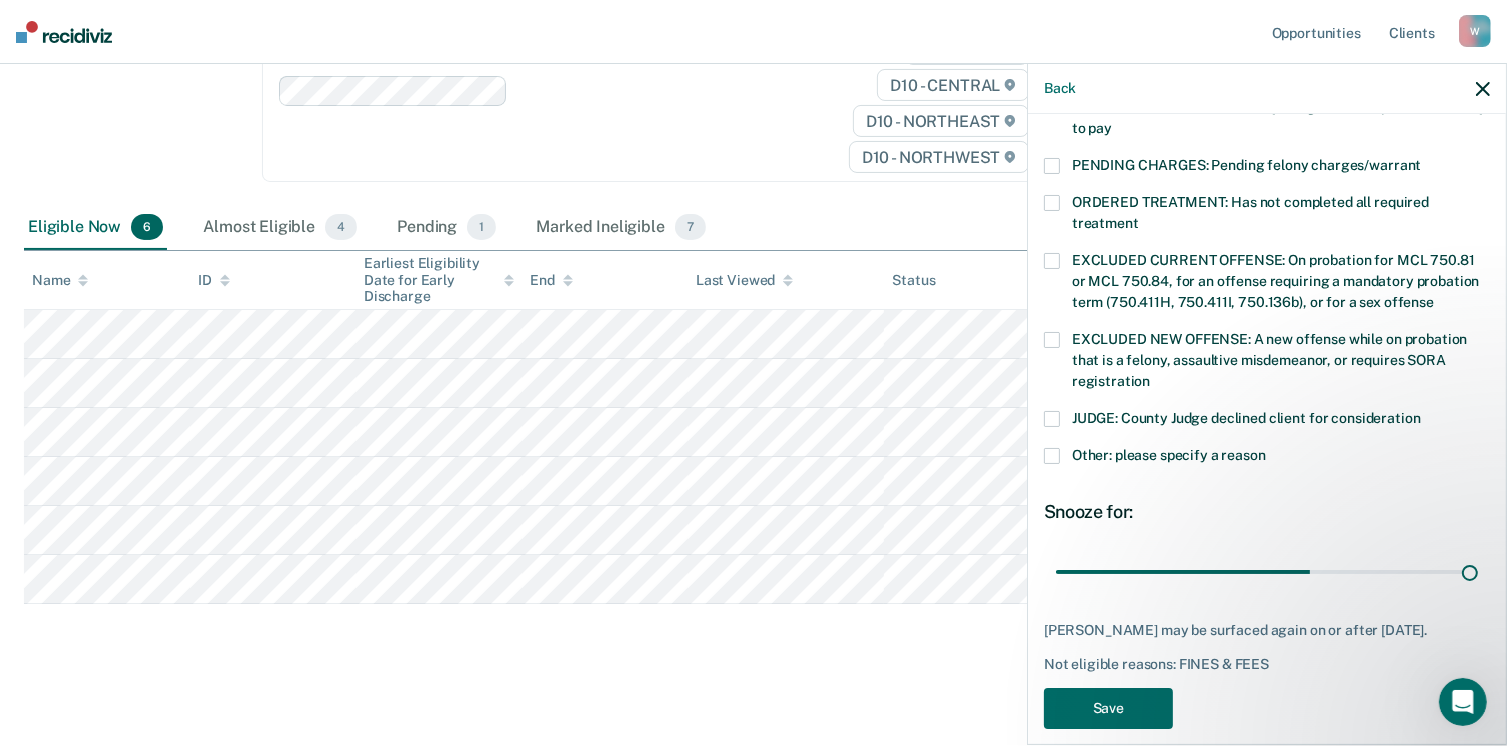 type on "90" 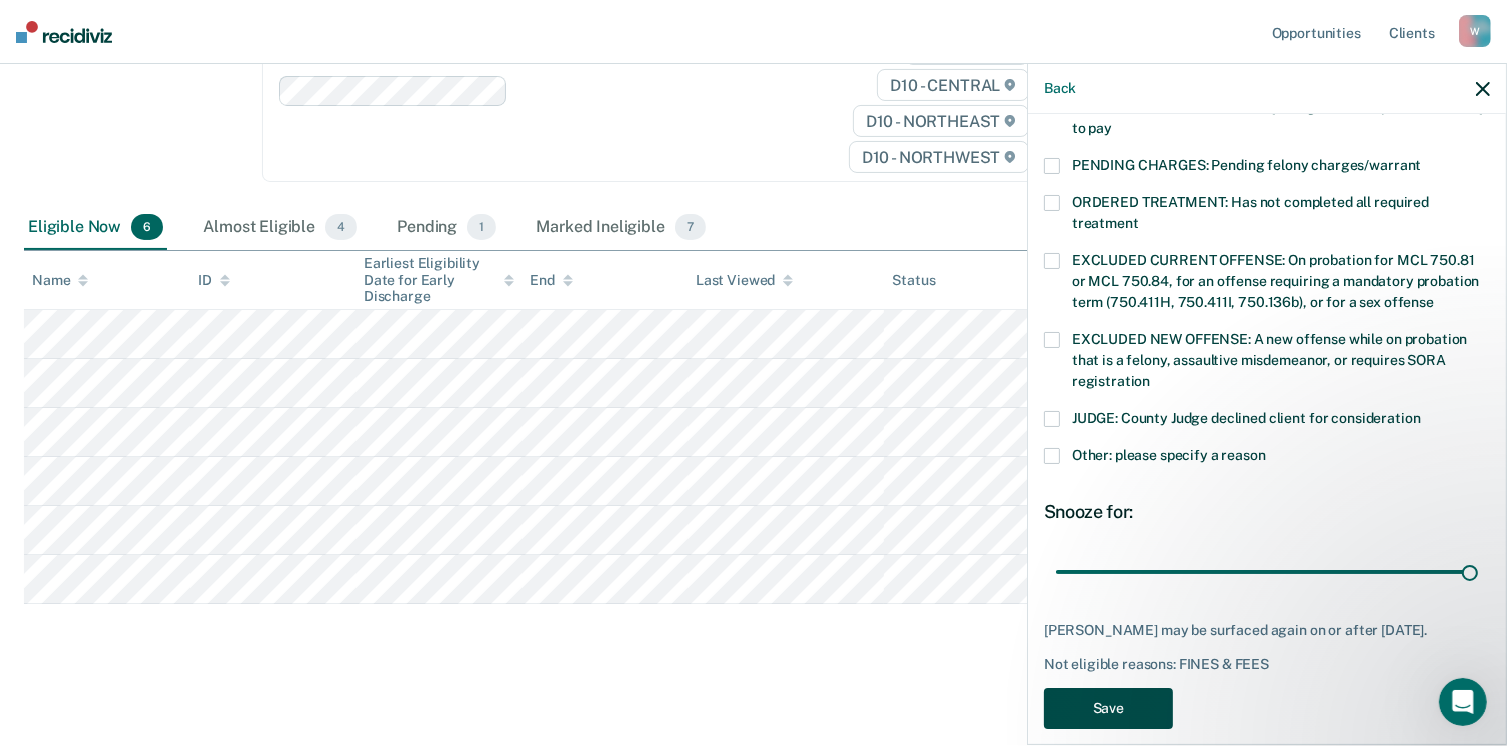 click on "Save" at bounding box center [1108, 708] 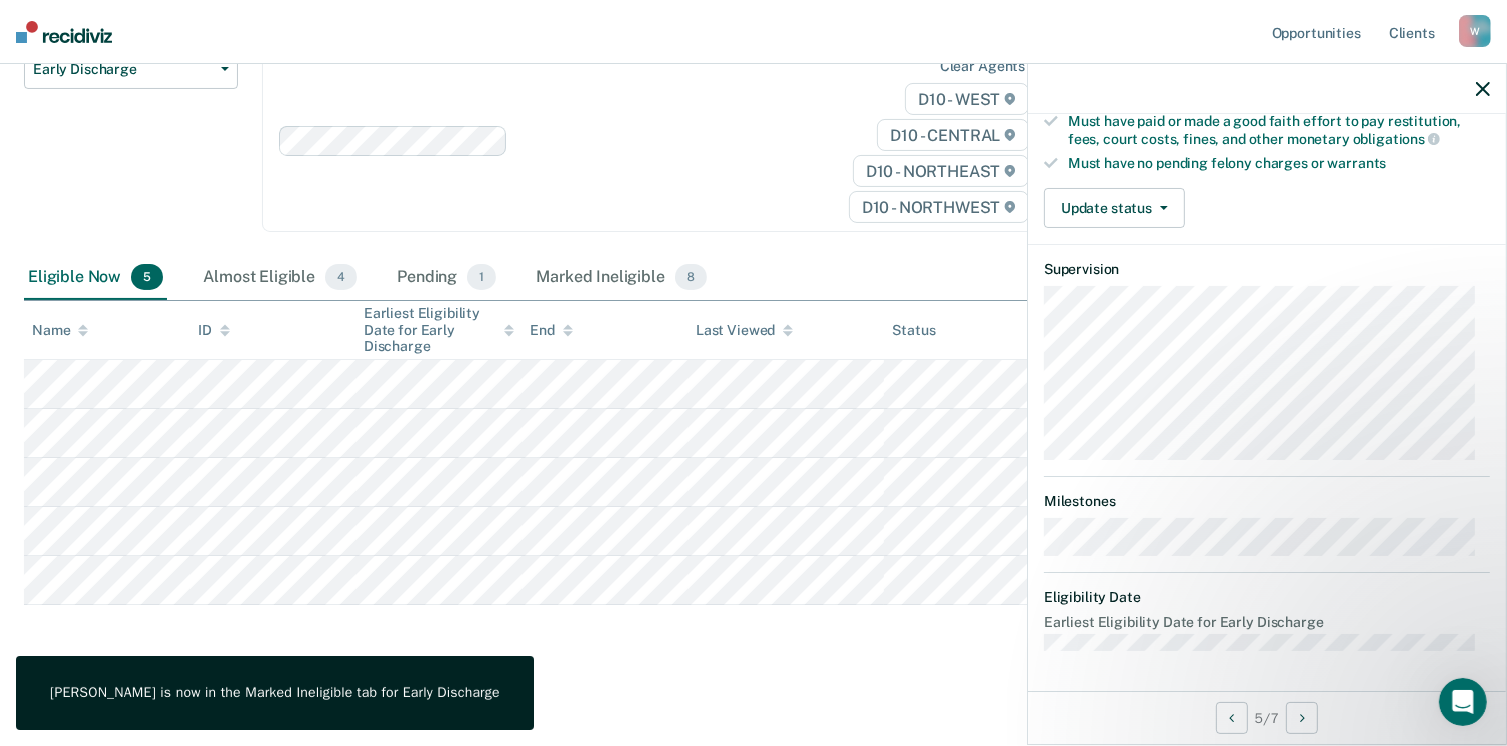 scroll, scrollTop: 392, scrollLeft: 0, axis: vertical 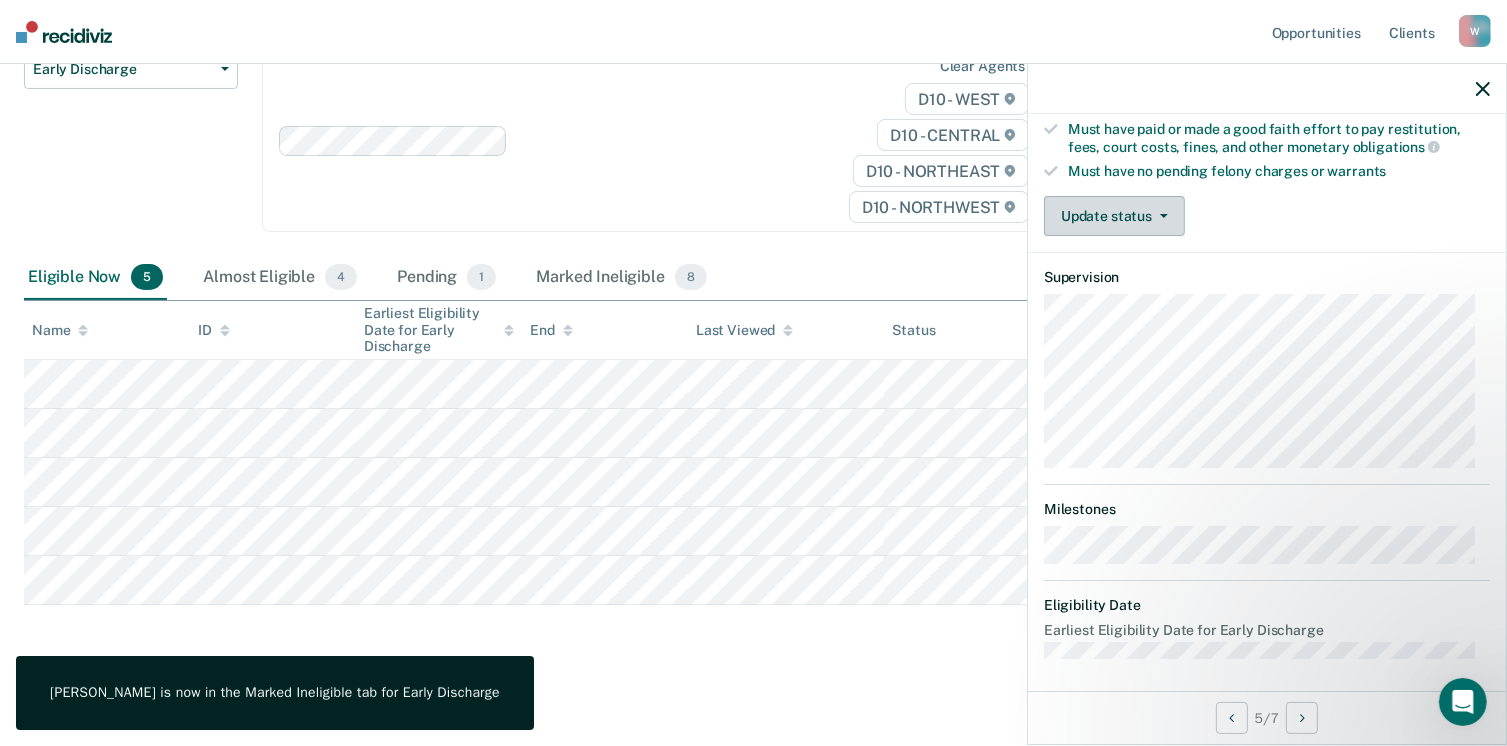 click 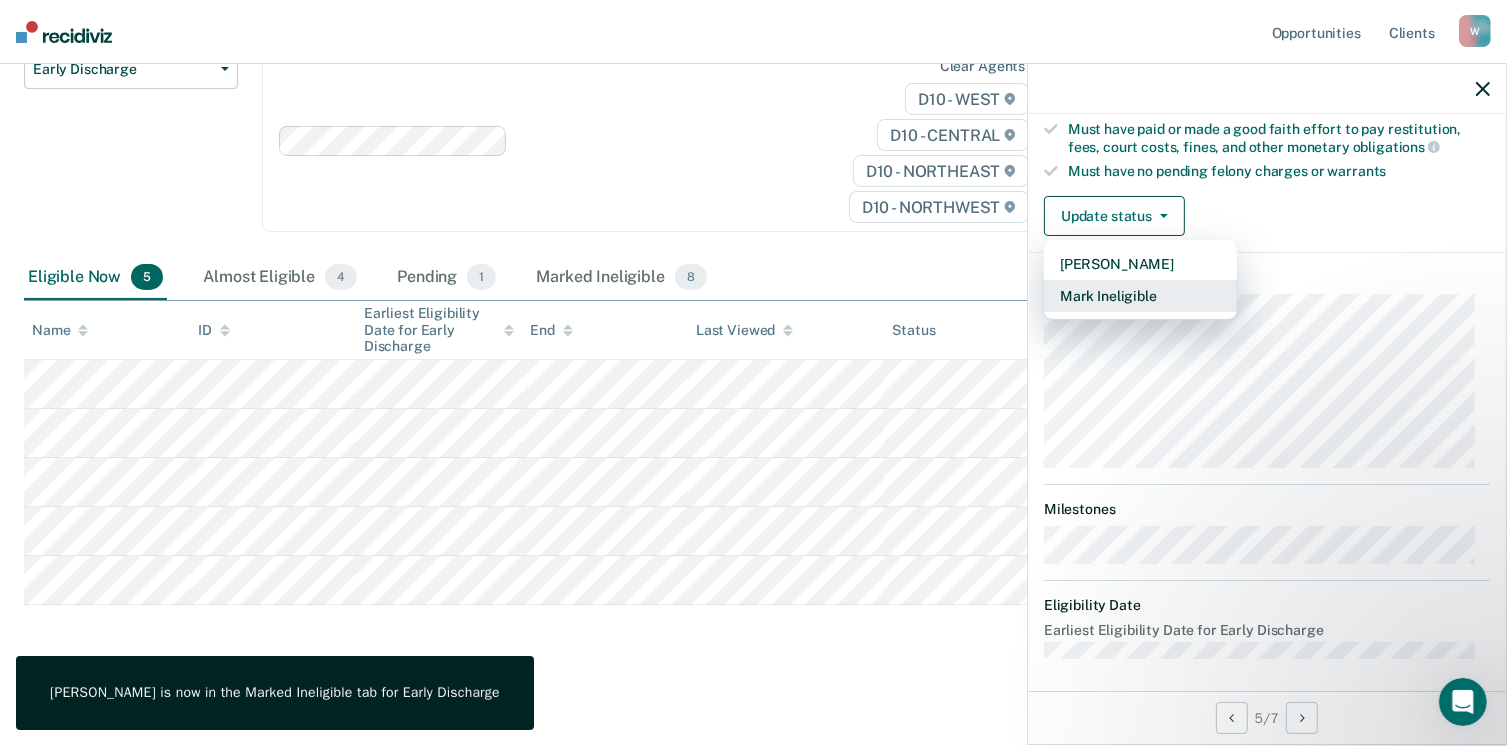 click on "Mark Ineligible" at bounding box center (1140, 296) 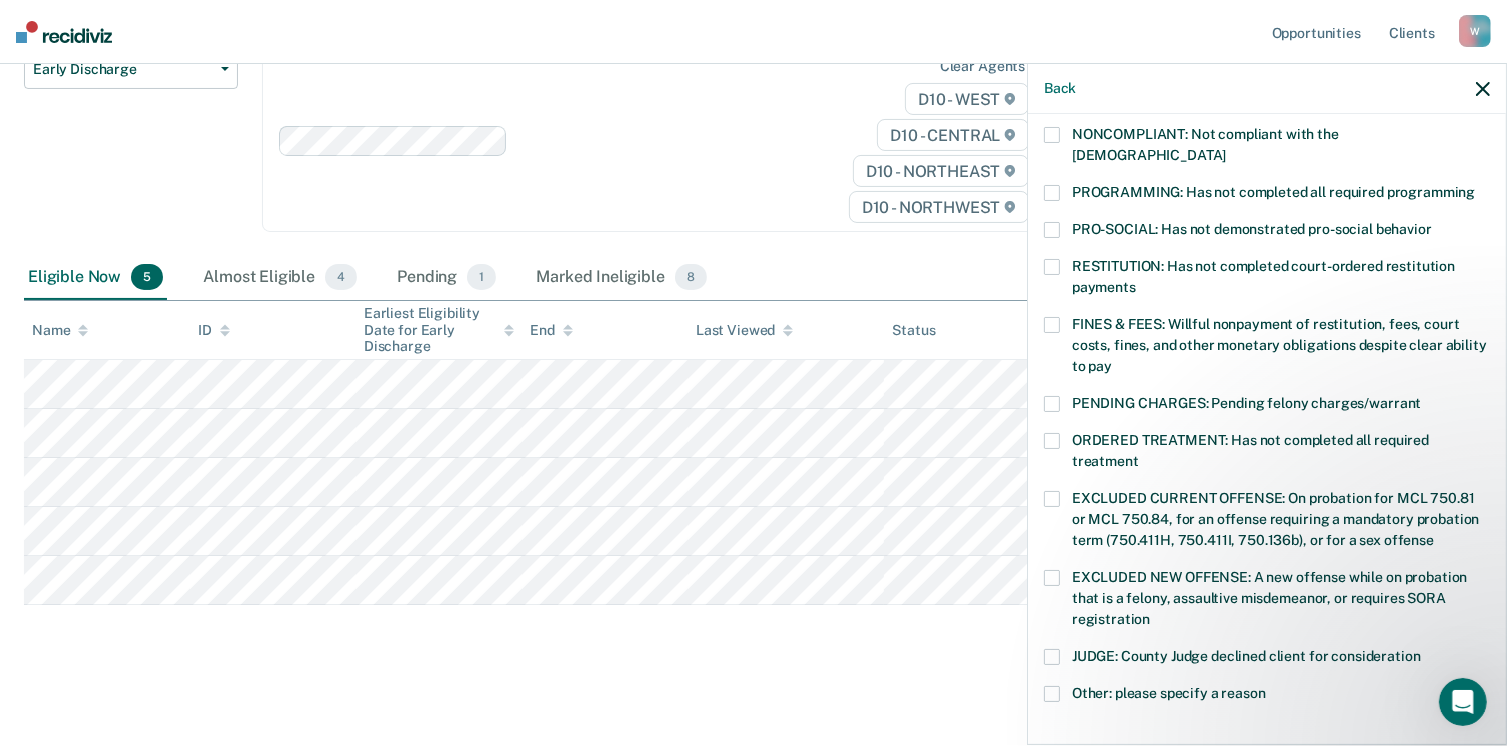click at bounding box center [1052, 325] 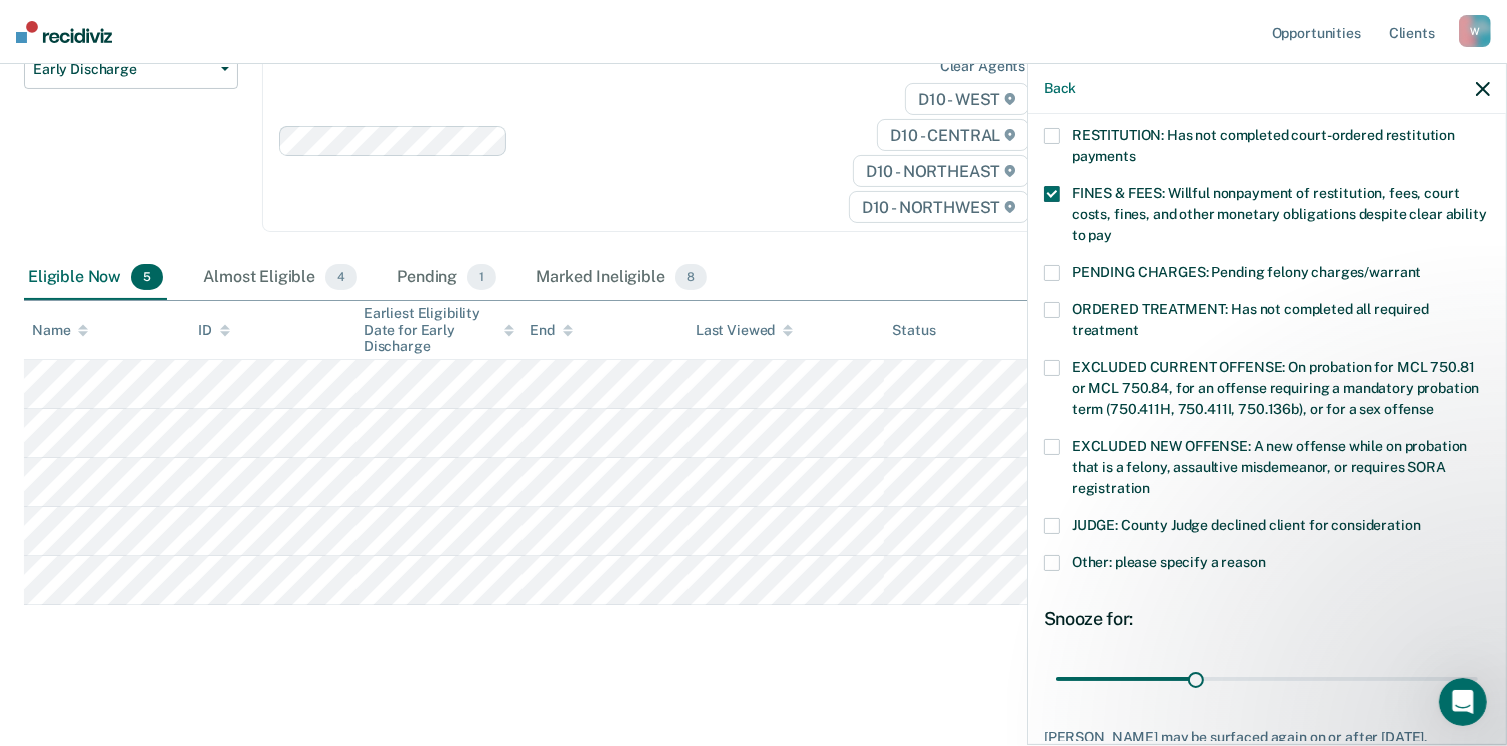 scroll, scrollTop: 647, scrollLeft: 0, axis: vertical 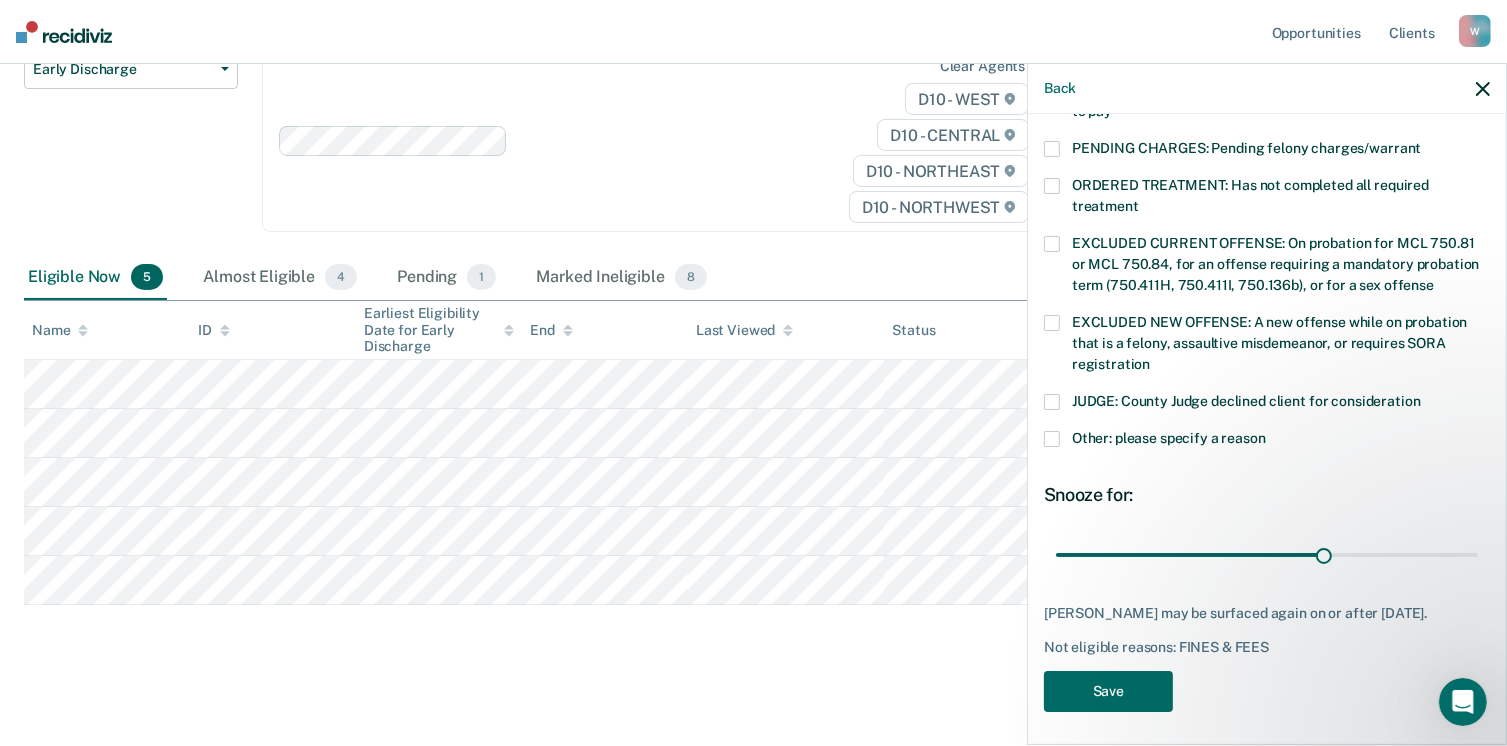 type on "90" 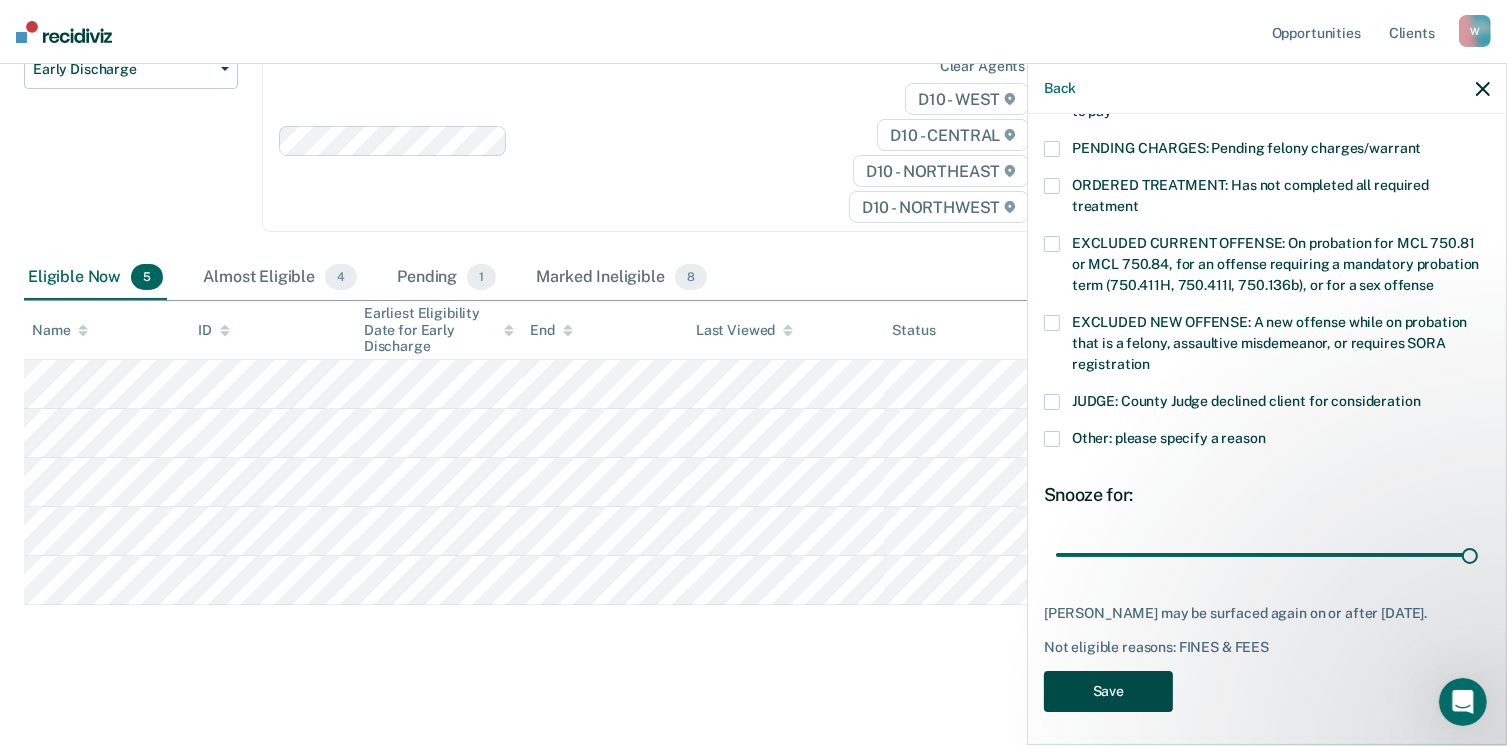 click on "Save" at bounding box center [1108, 691] 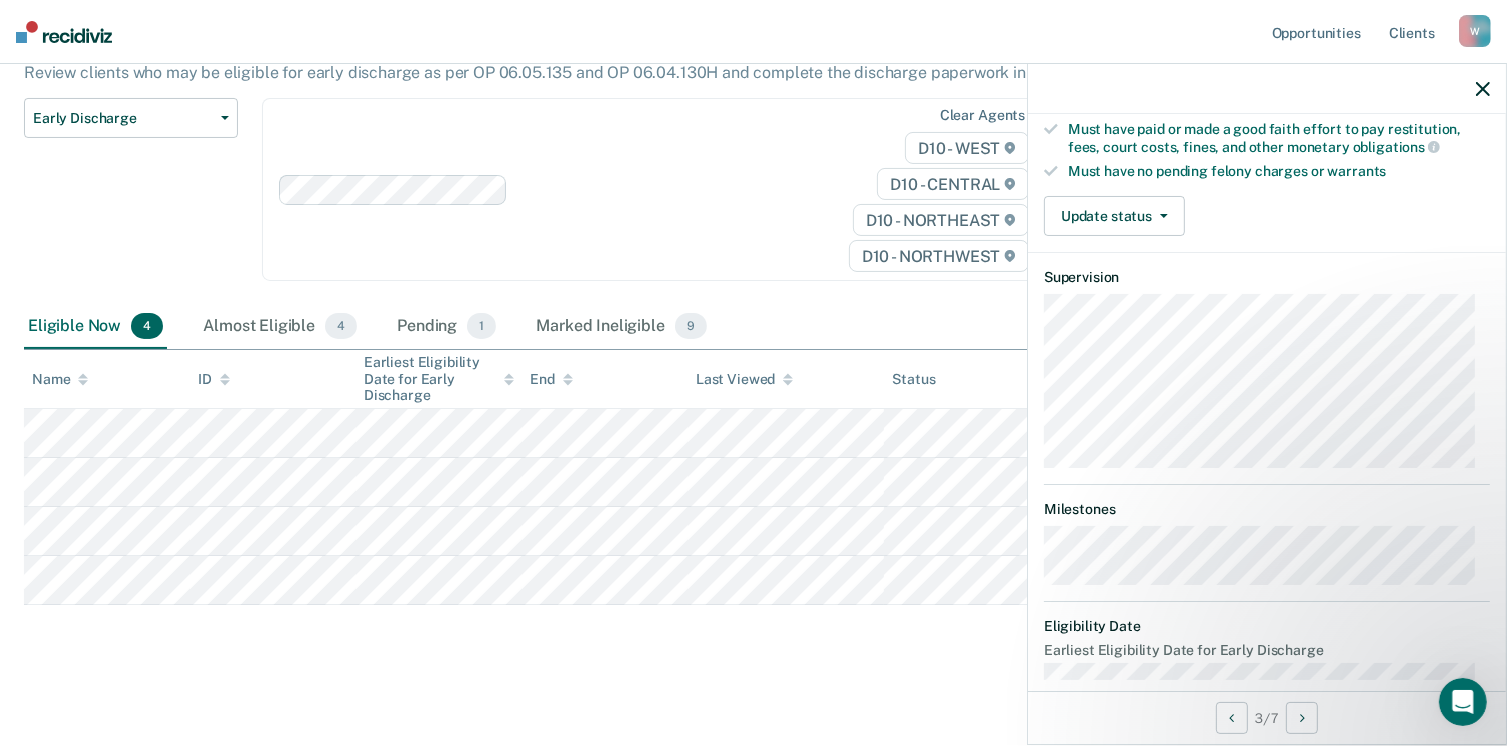 scroll, scrollTop: 371, scrollLeft: 0, axis: vertical 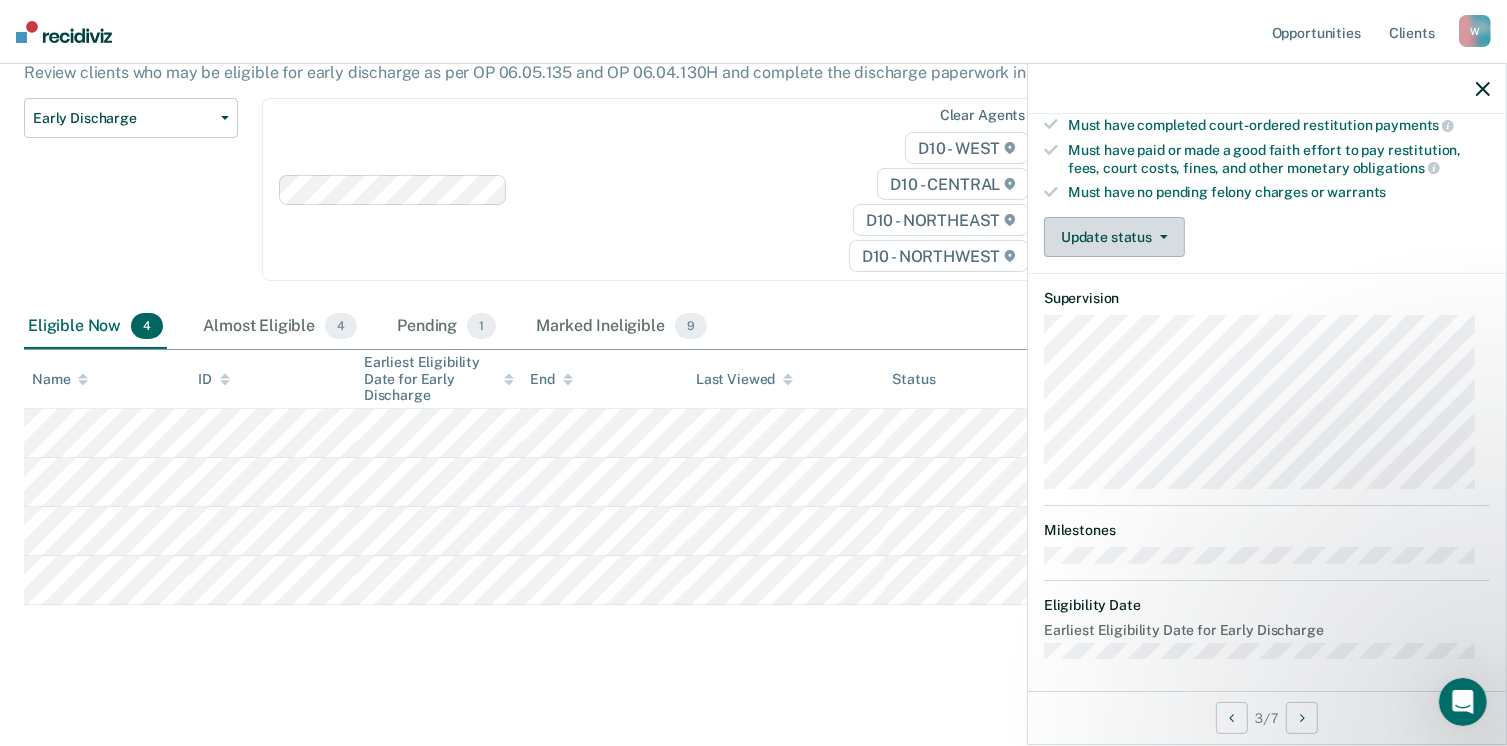 click on "Update status" at bounding box center [1114, 237] 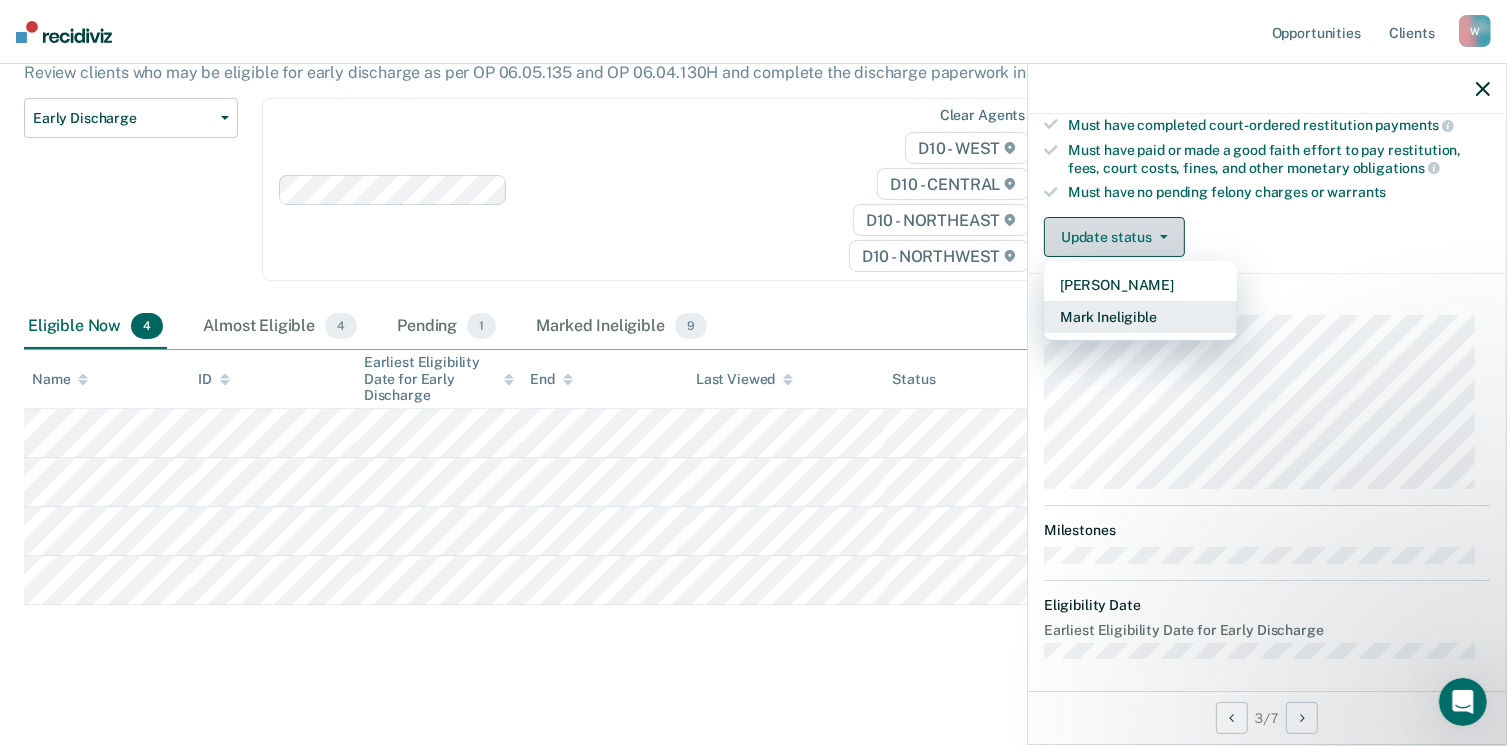 click on "Mark Ineligible" at bounding box center [1140, 317] 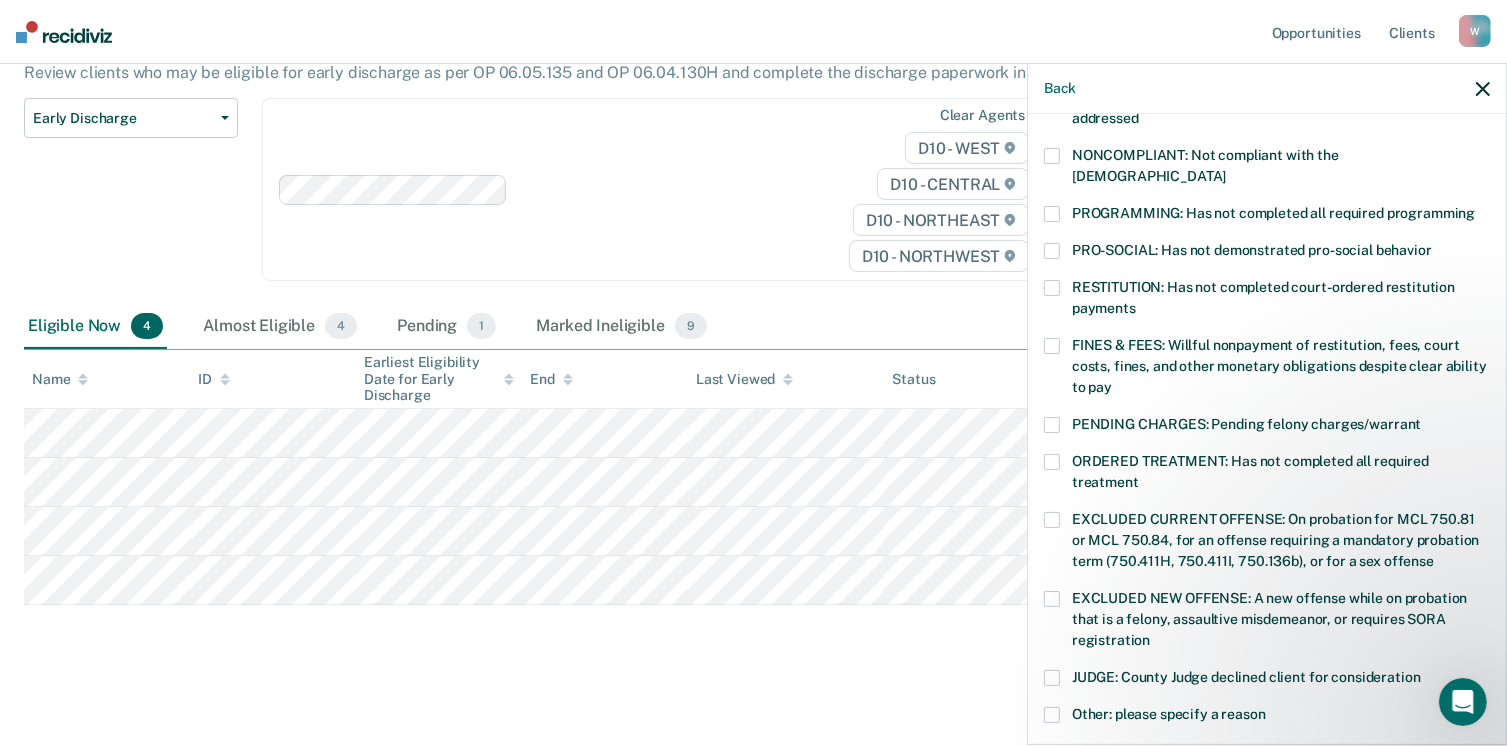 click on "FINES & FEES: Willful nonpayment of restitution, fees, court costs, fines, and other monetary obligations despite clear ability to pay" at bounding box center (1267, 369) 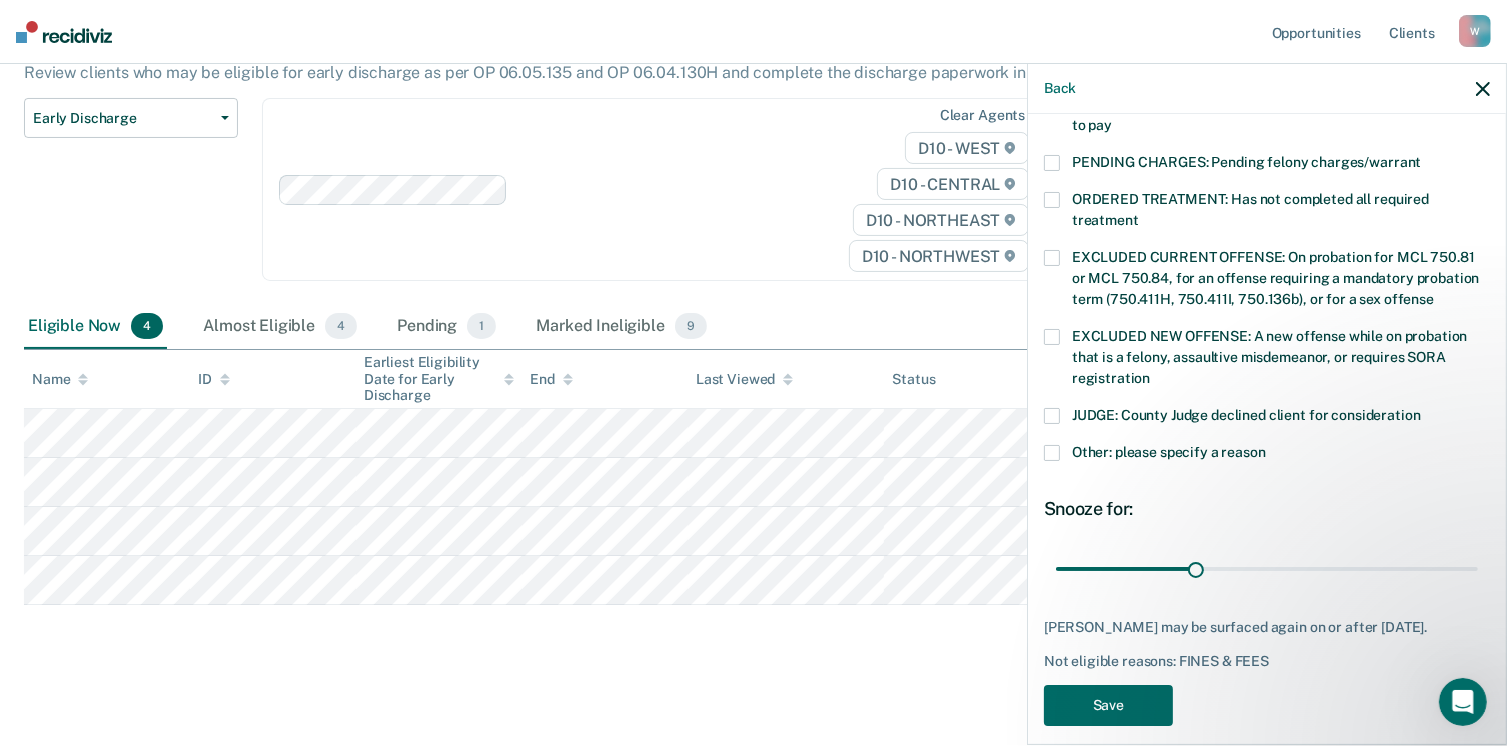 scroll, scrollTop: 647, scrollLeft: 0, axis: vertical 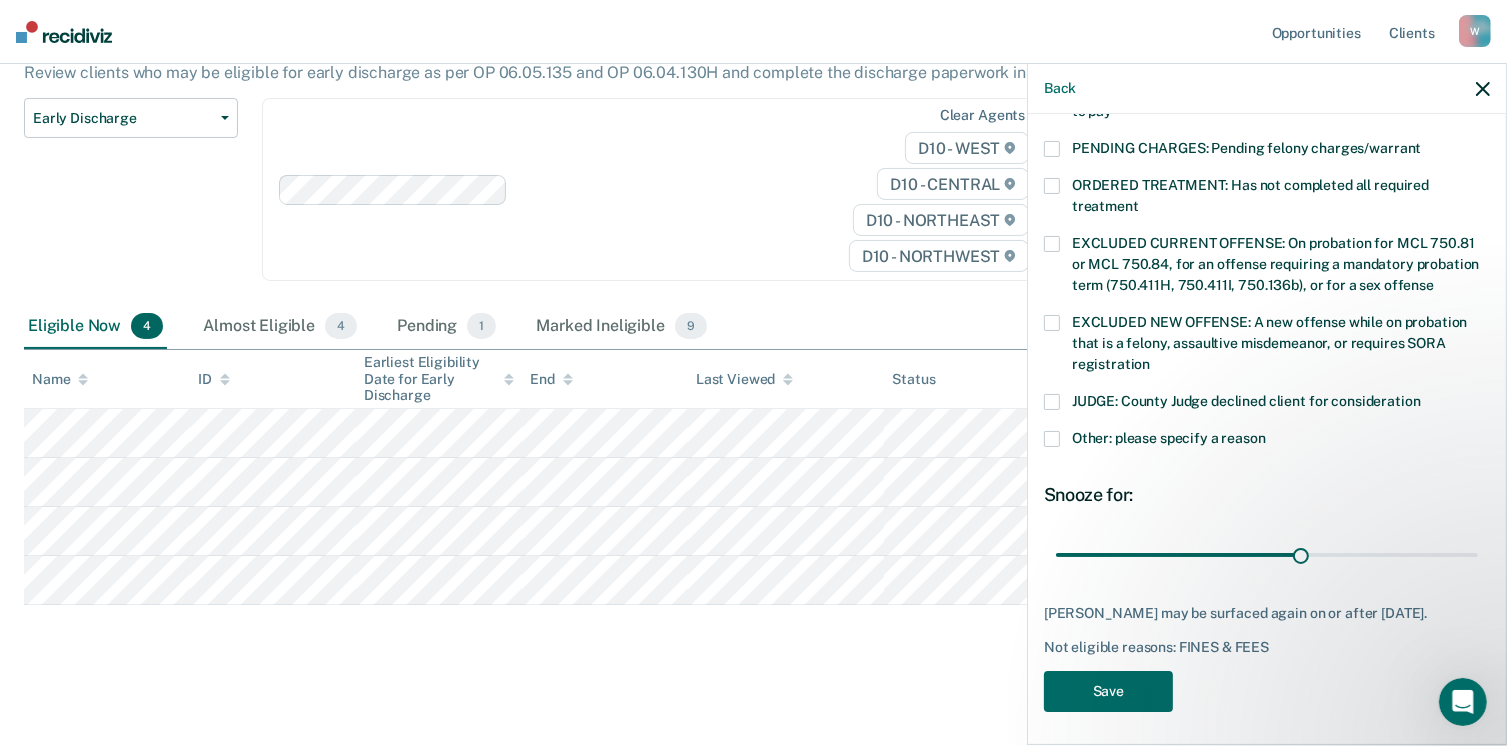 type on "90" 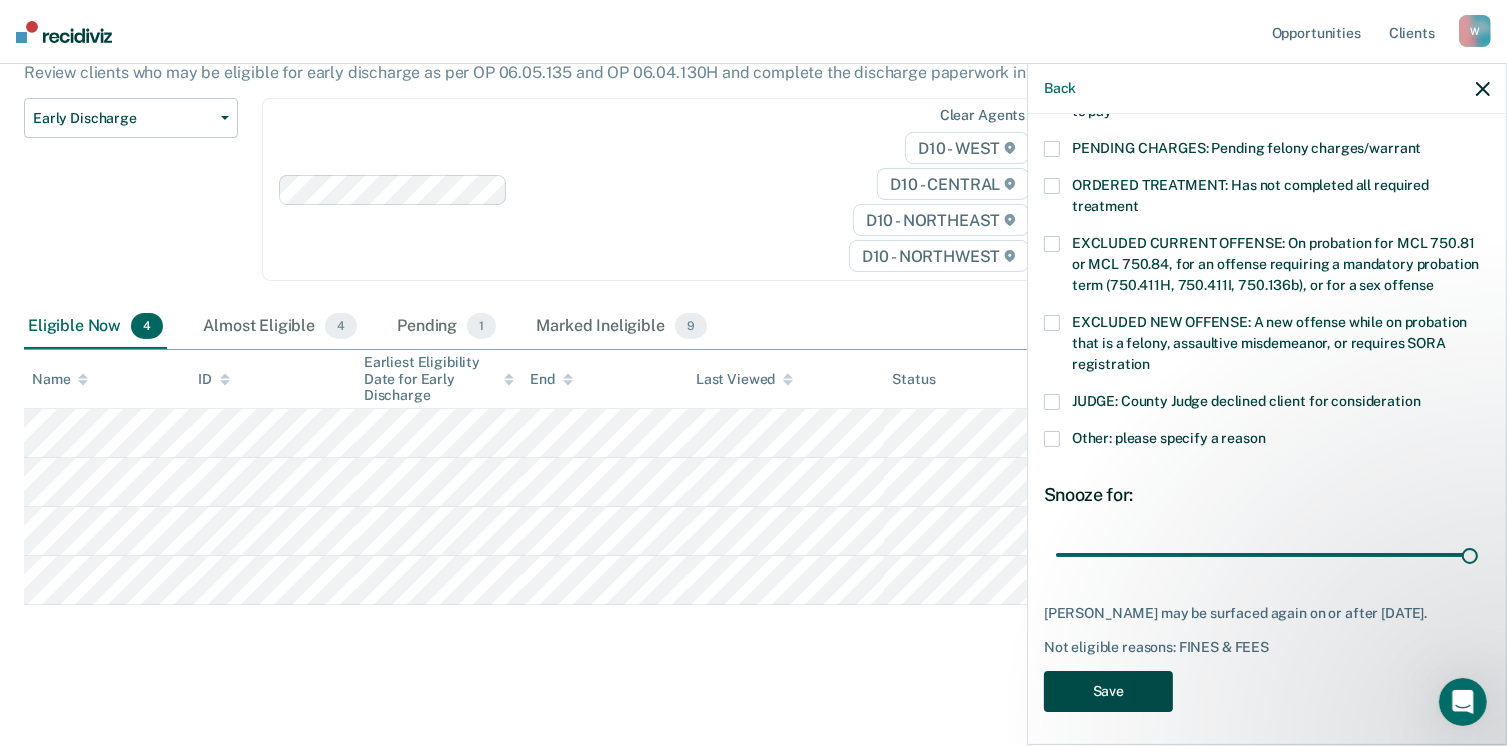click on "Save" at bounding box center [1108, 691] 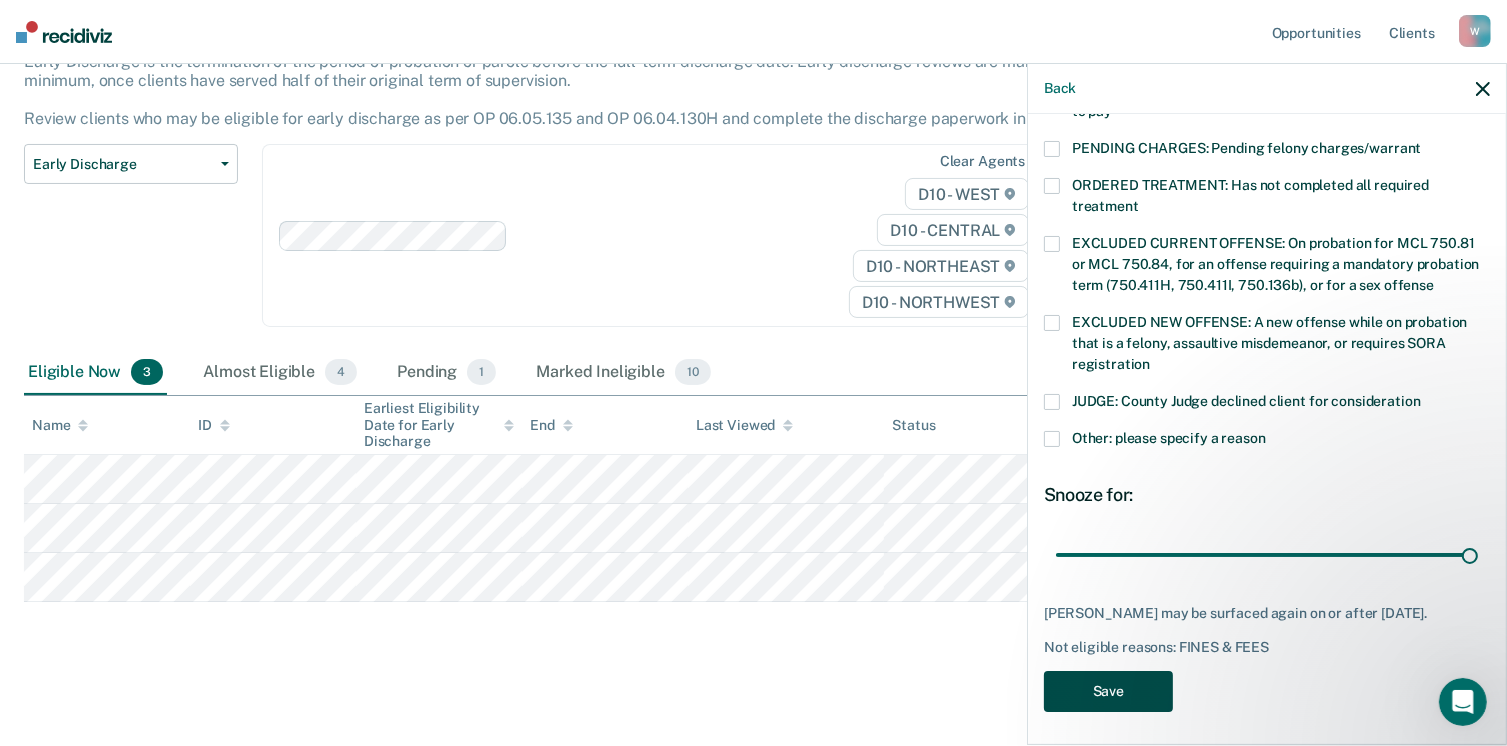 scroll, scrollTop: 140, scrollLeft: 0, axis: vertical 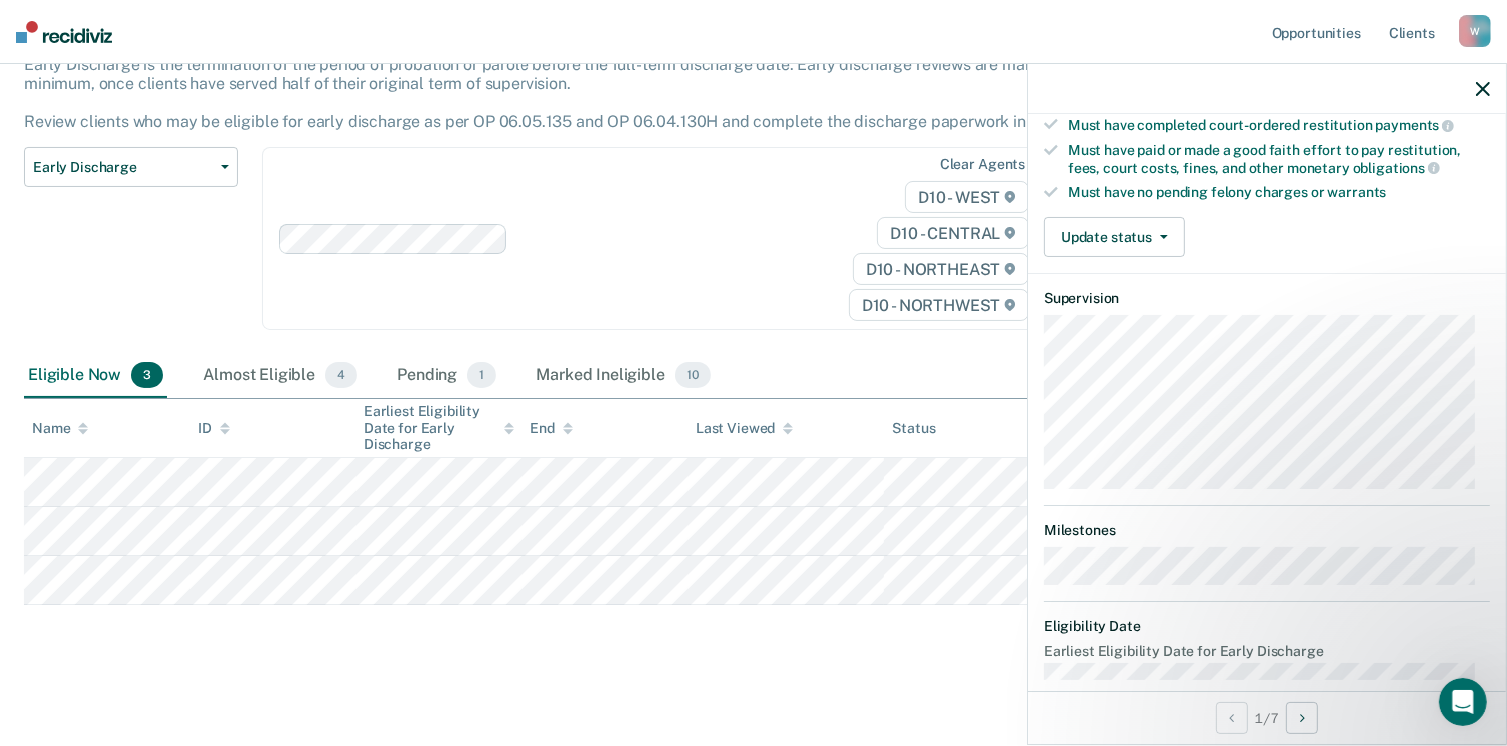 click on "Early Discharge   Early Discharge is the termination of the period of probation or parole before the full-term discharge date. Early discharge reviews are mandated, at minimum, once clients have served half of their original term of supervision. Review clients who may be eligible for early discharge as per OP 06.05.135 and OP 06.04.130H and complete the discharge paperwork in COMS. Early Discharge Classification Review Early Discharge Minimum Telephone Reporting Overdue for Discharge Supervision Level Mismatch Clear   agents D10 - WEST   D10 - CENTRAL   D10 - NORTHEAST   D10 - NORTHWEST   Eligible Now 3 Almost Eligible 4 Pending 1 Marked Ineligible 10
To pick up a draggable item, press the space bar.
While dragging, use the arrow keys to move the item.
Press space again to drop the item in its new position, or press escape to cancel.
Name ID Earliest Eligibility Date for Early Discharge End Last Viewed Status Assigned to" at bounding box center (753, 354) 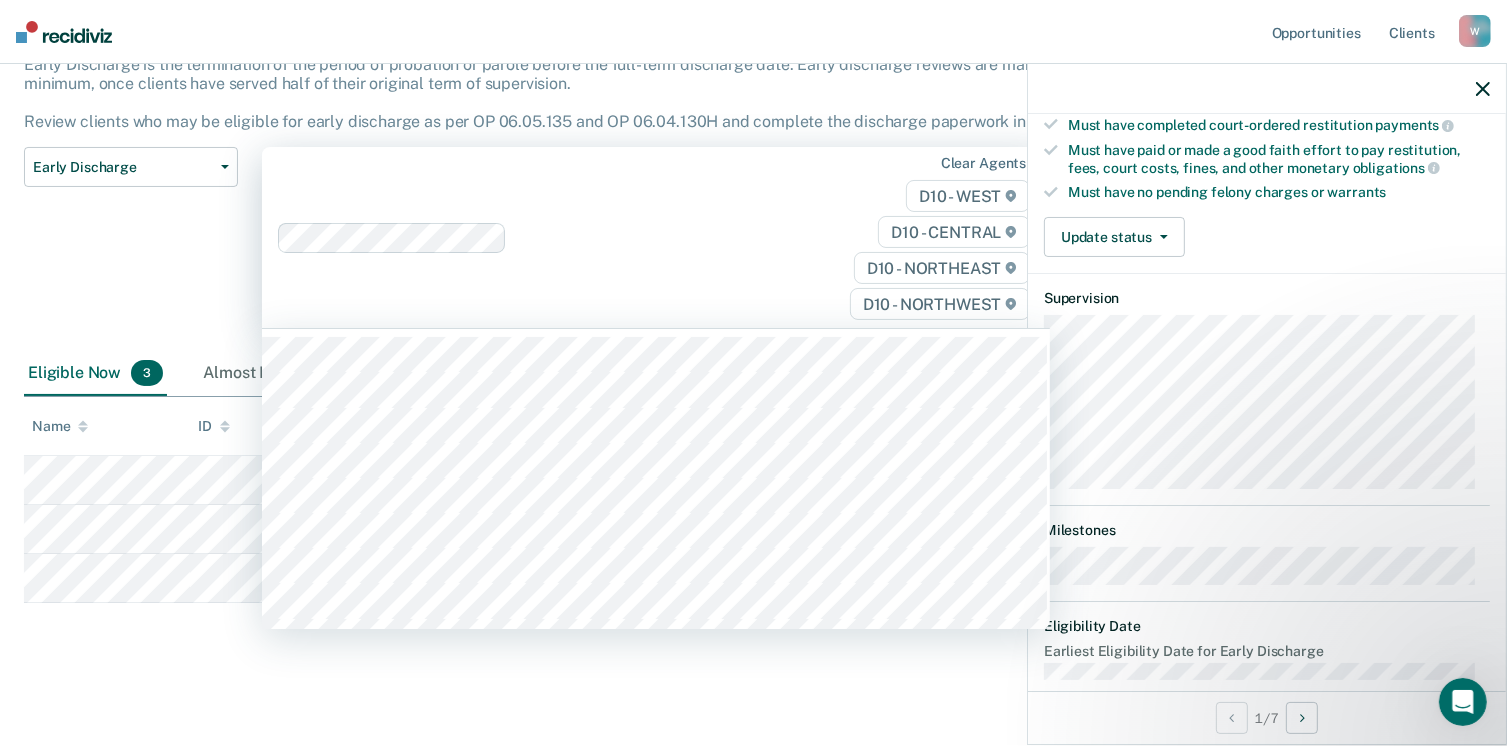 scroll, scrollTop: 139, scrollLeft: 0, axis: vertical 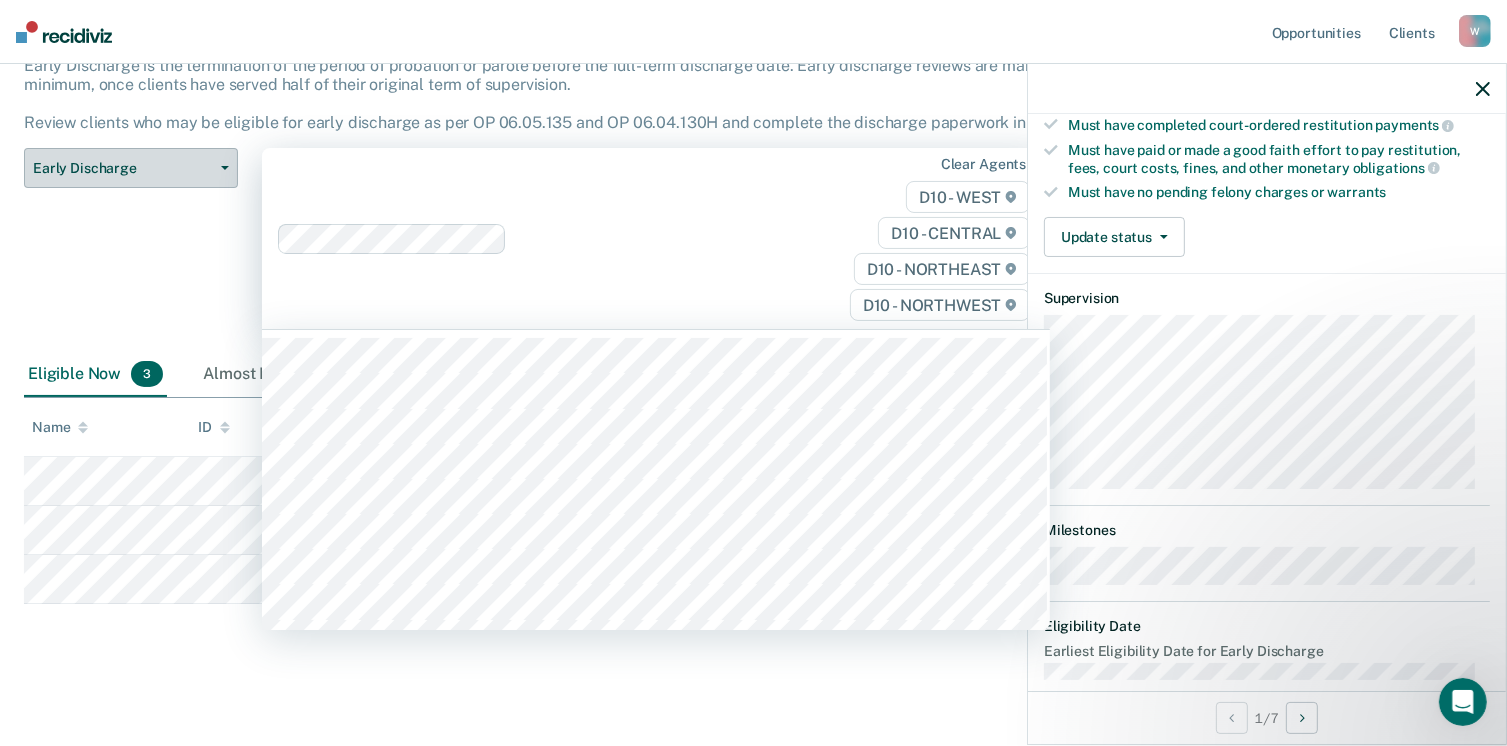 click on "Early Discharge" at bounding box center [123, 168] 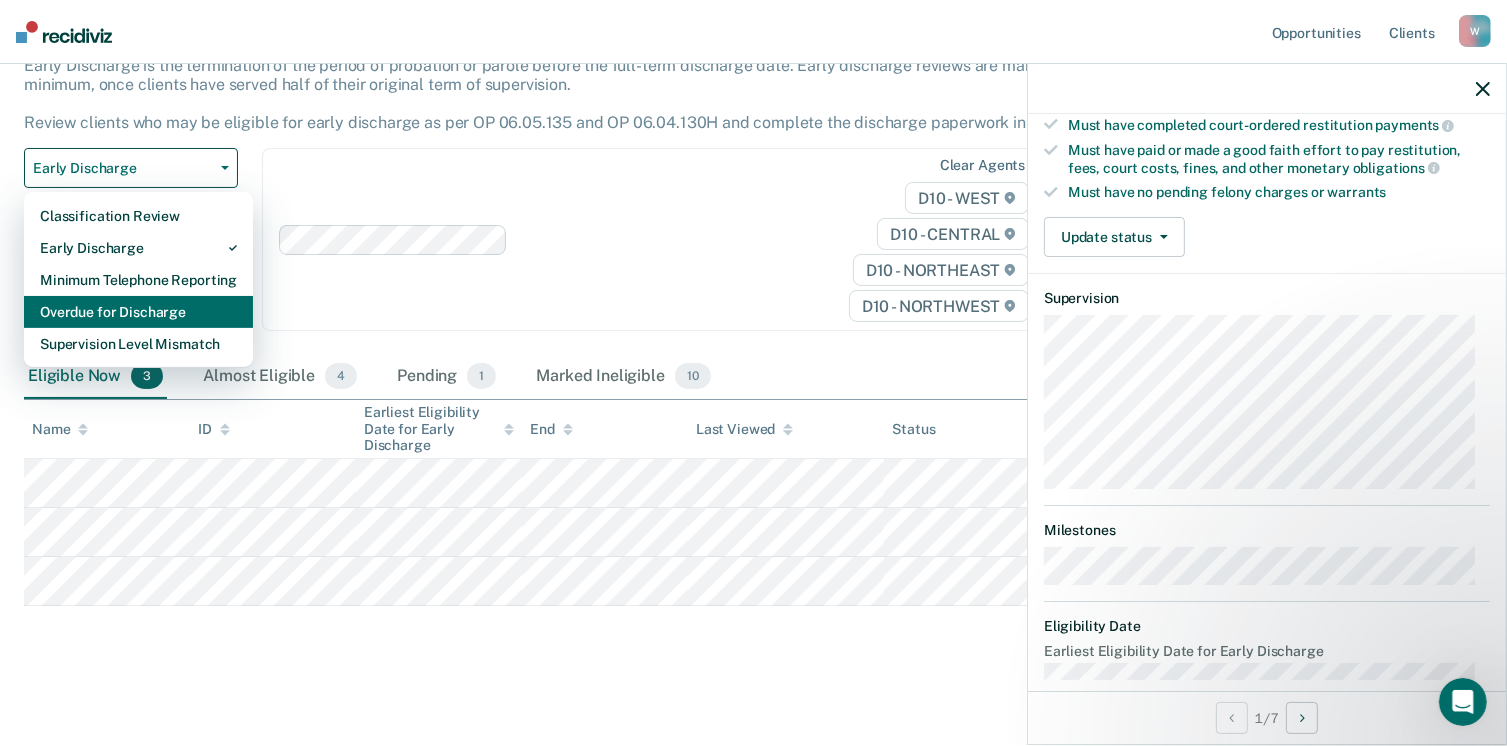 click on "Overdue for Discharge" at bounding box center (138, 312) 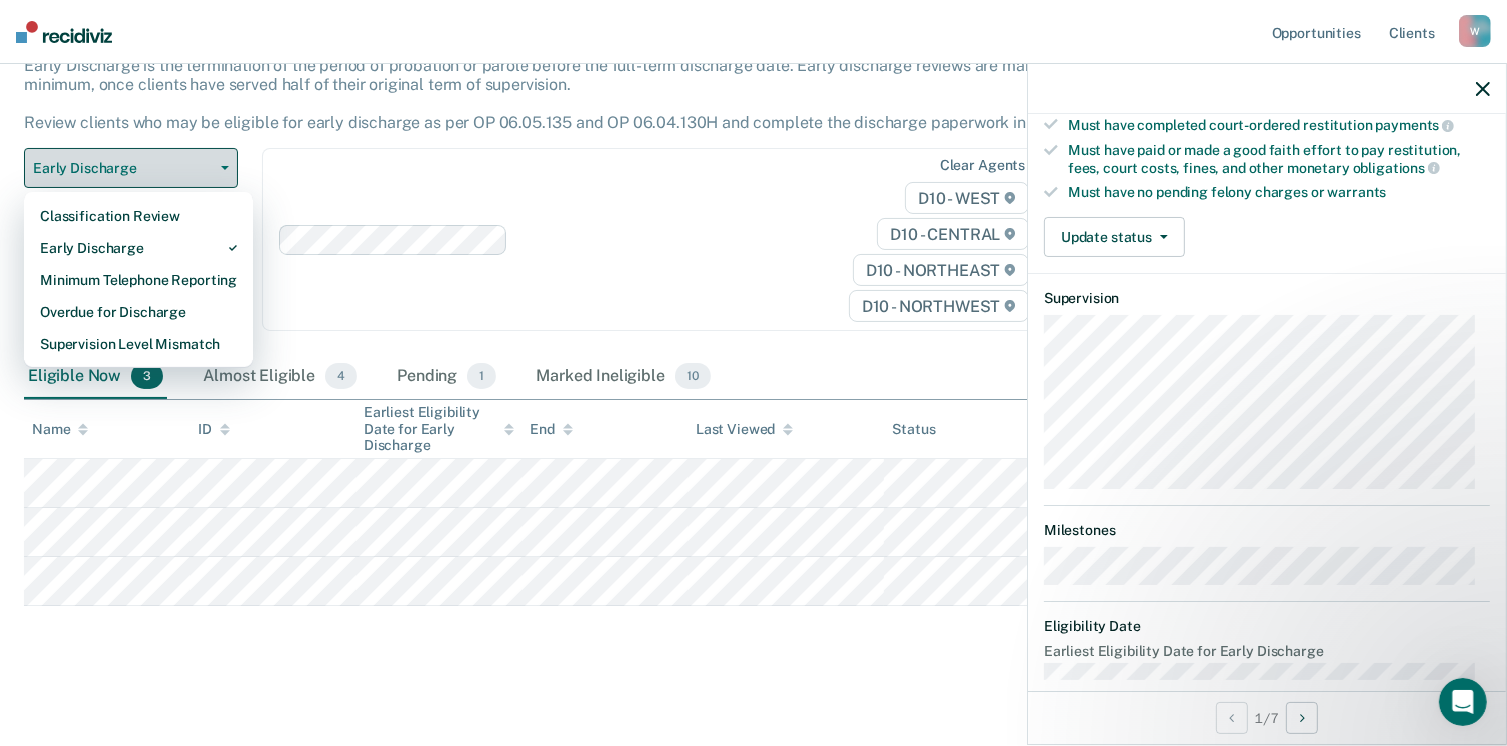 scroll, scrollTop: 0, scrollLeft: 0, axis: both 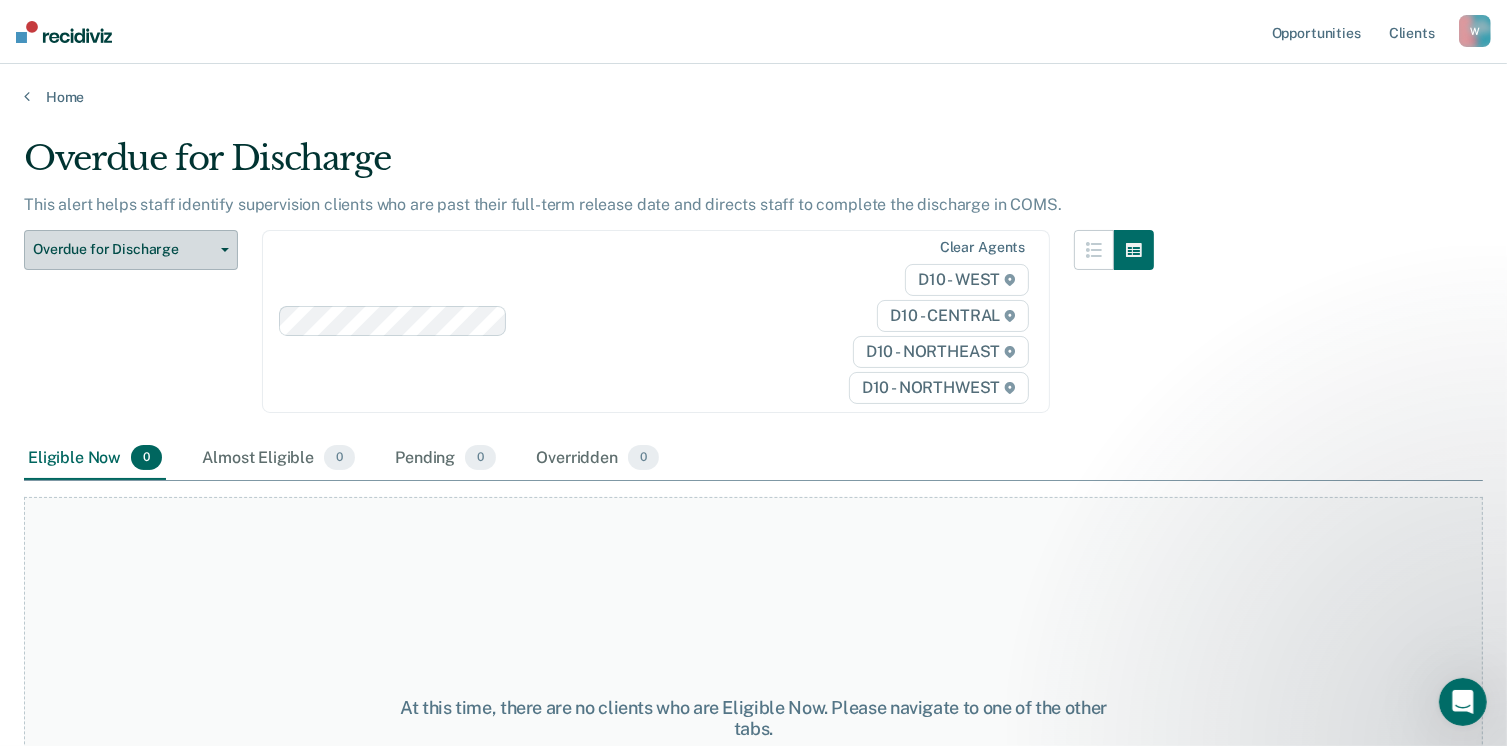 click on "Overdue for Discharge" at bounding box center (123, 249) 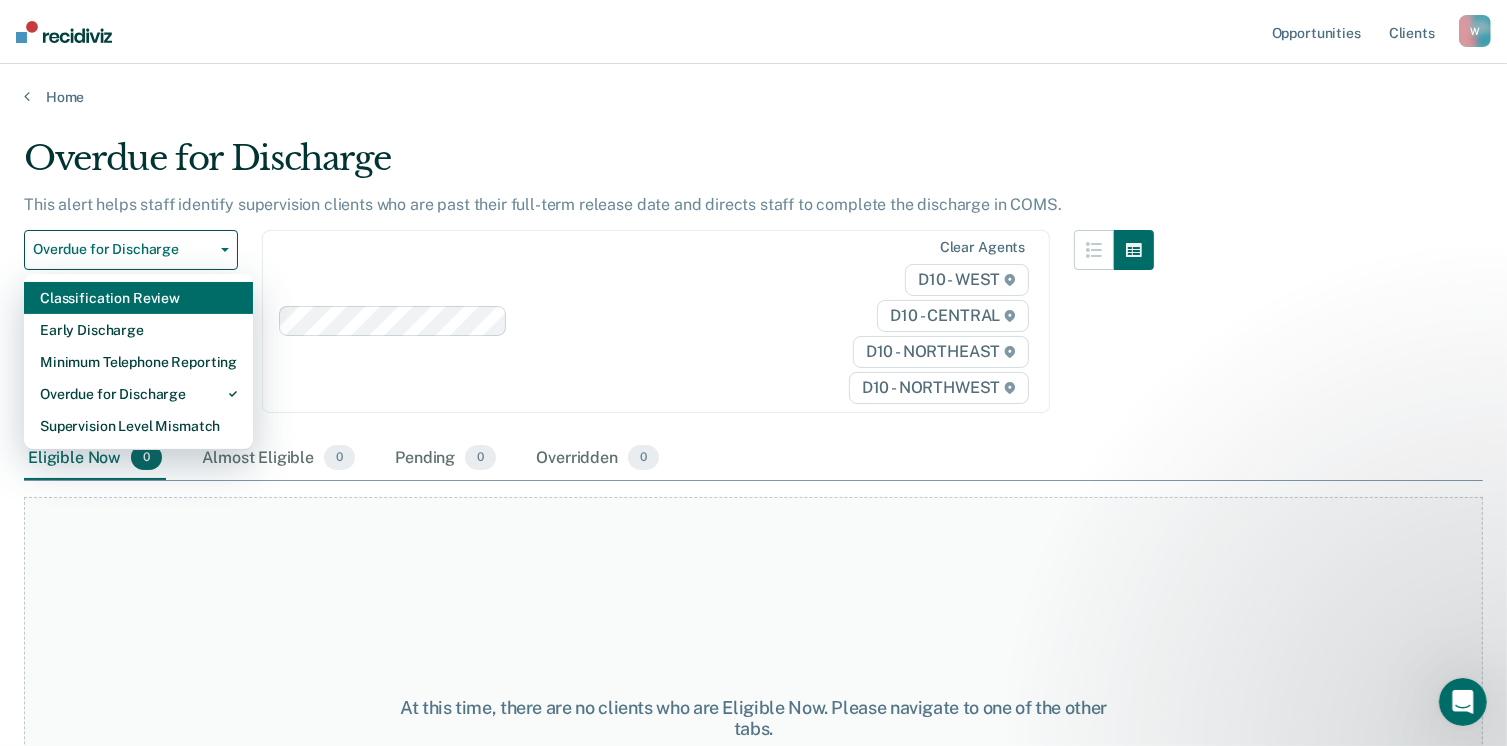 click on "Classification Review" at bounding box center [138, 298] 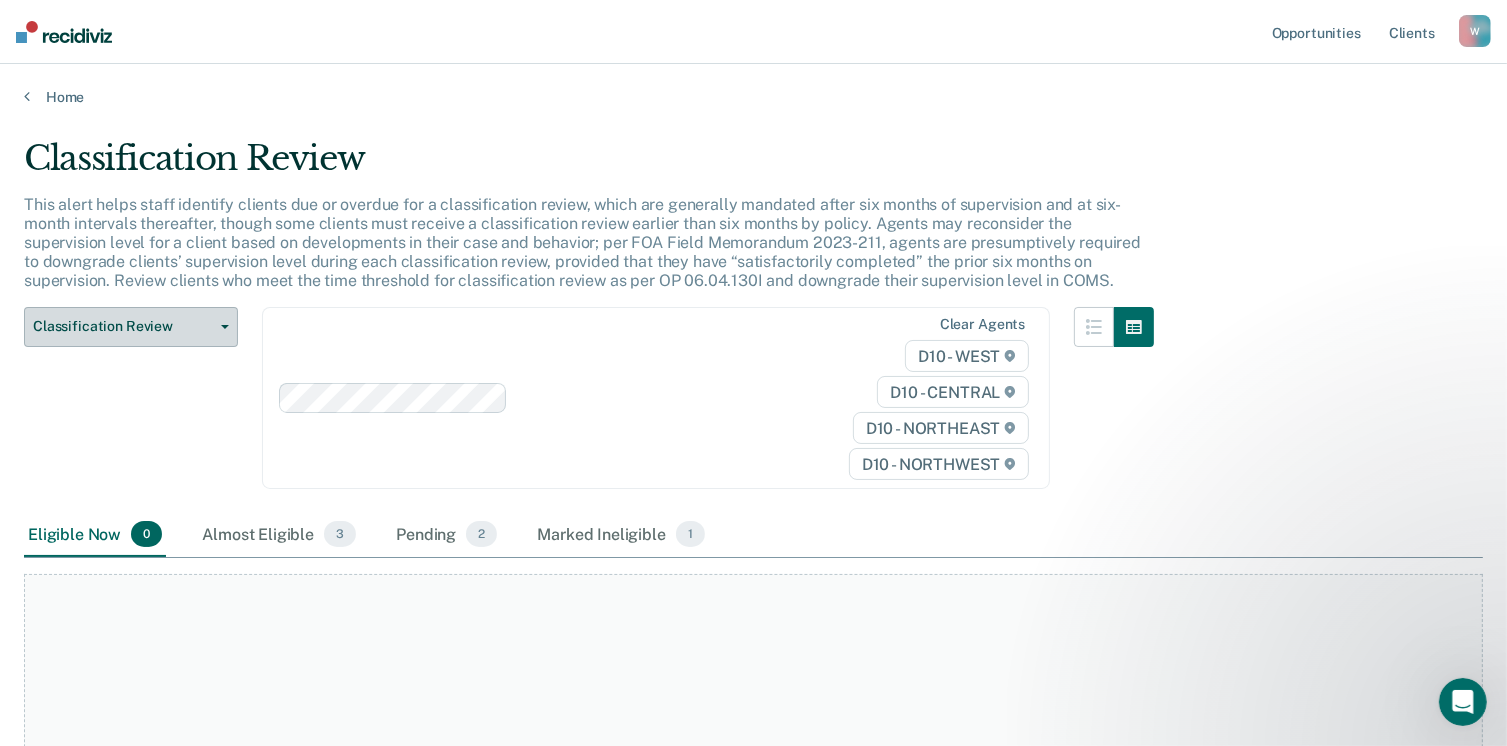click on "Classification Review" at bounding box center (131, 327) 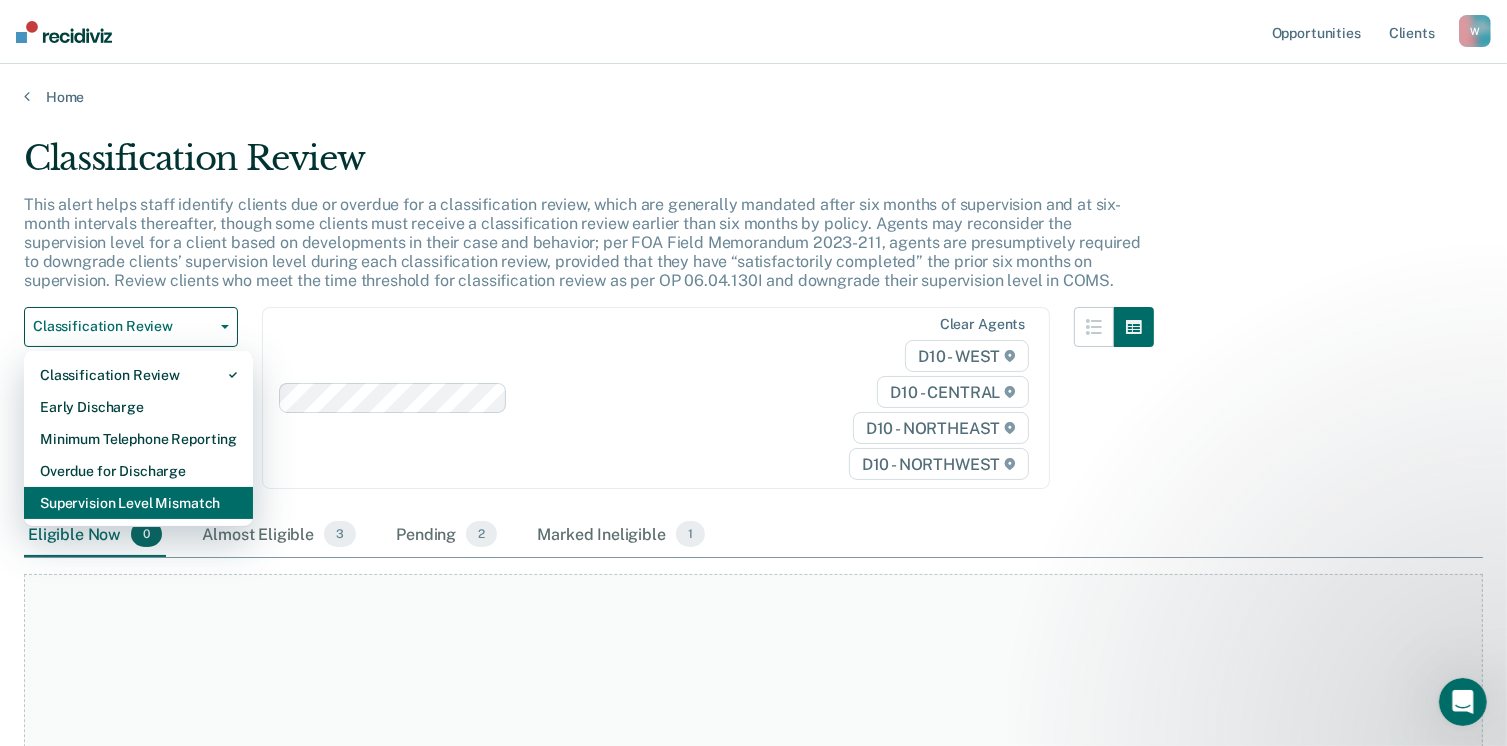 click on "Supervision Level Mismatch" at bounding box center (138, 503) 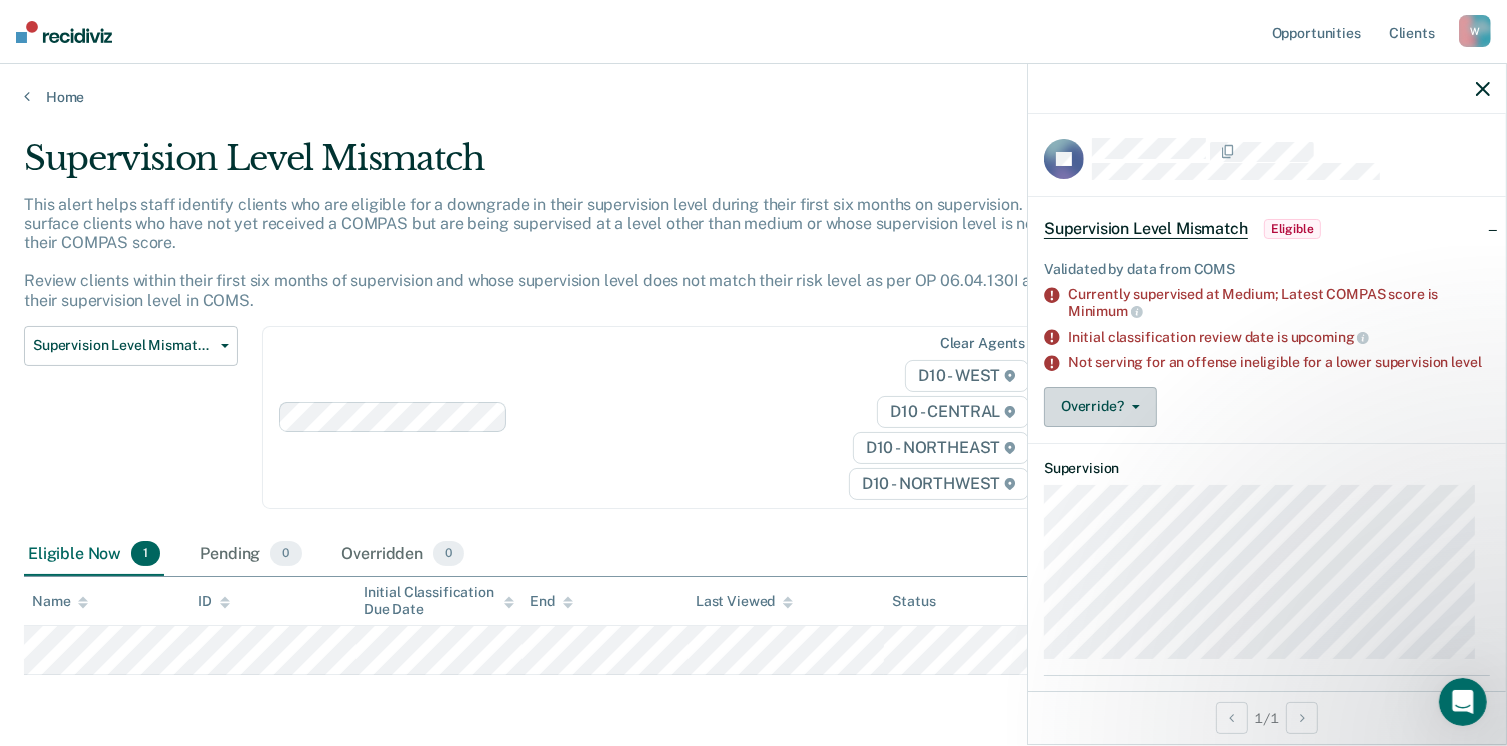 click on "Override?" at bounding box center (1100, 407) 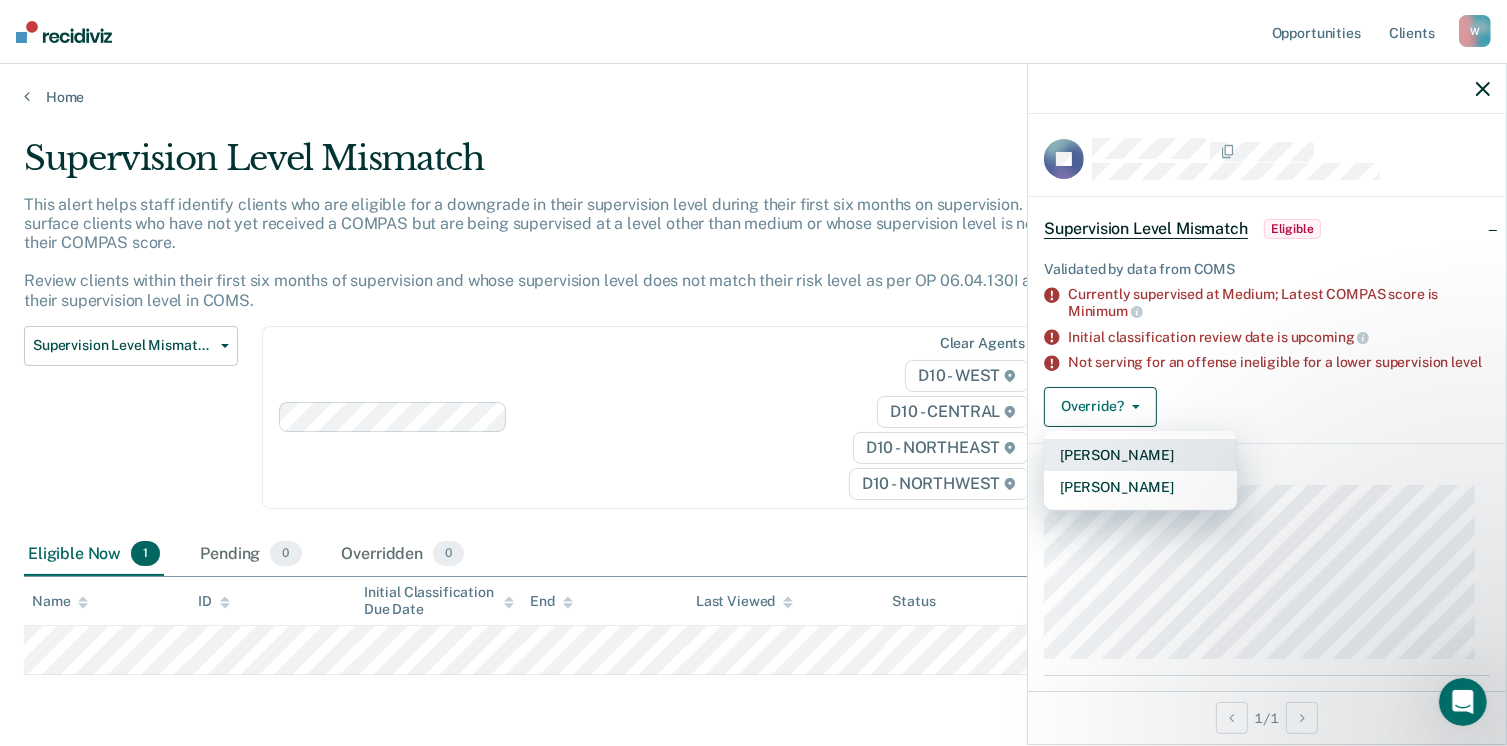 click on "[PERSON_NAME]" at bounding box center (1140, 455) 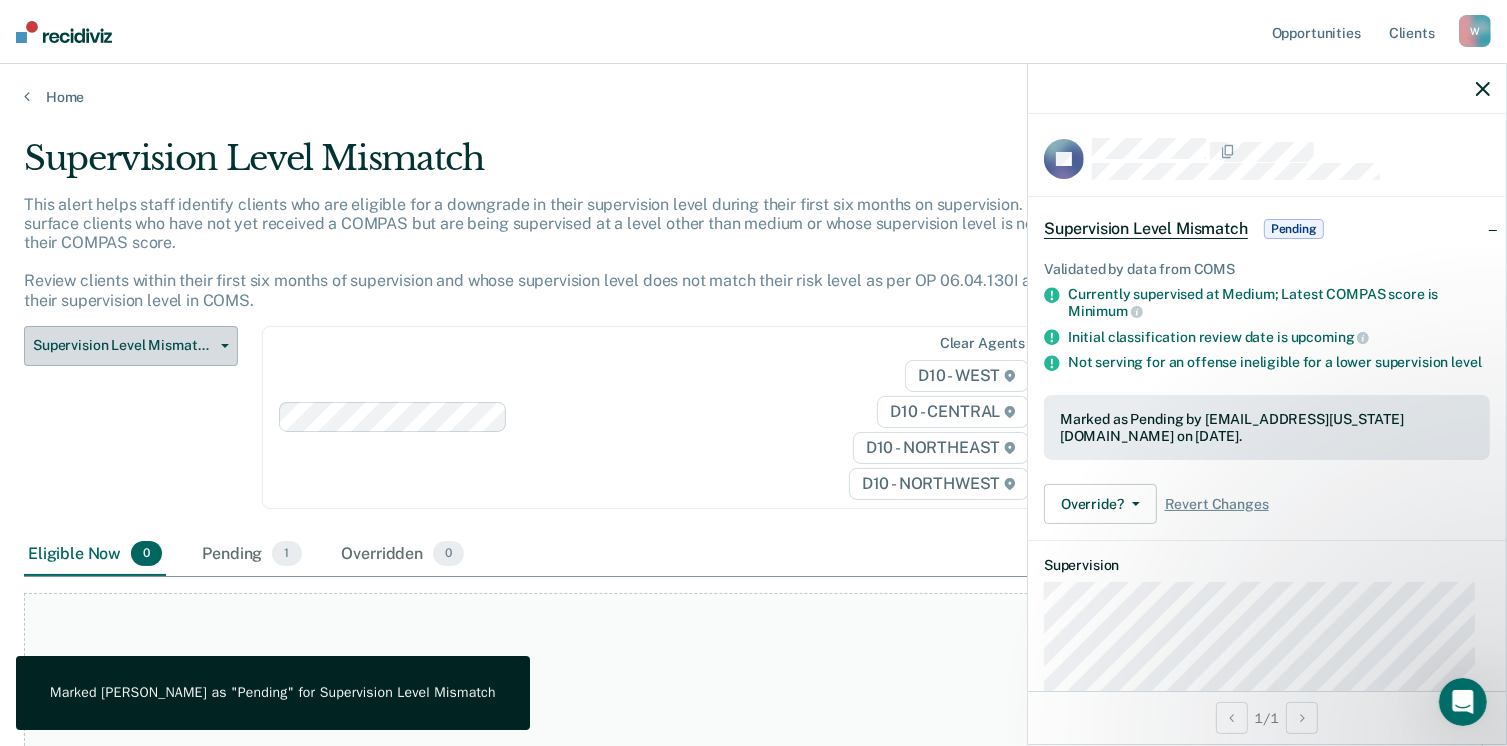 click on "Supervision Level Mismatch" at bounding box center (131, 346) 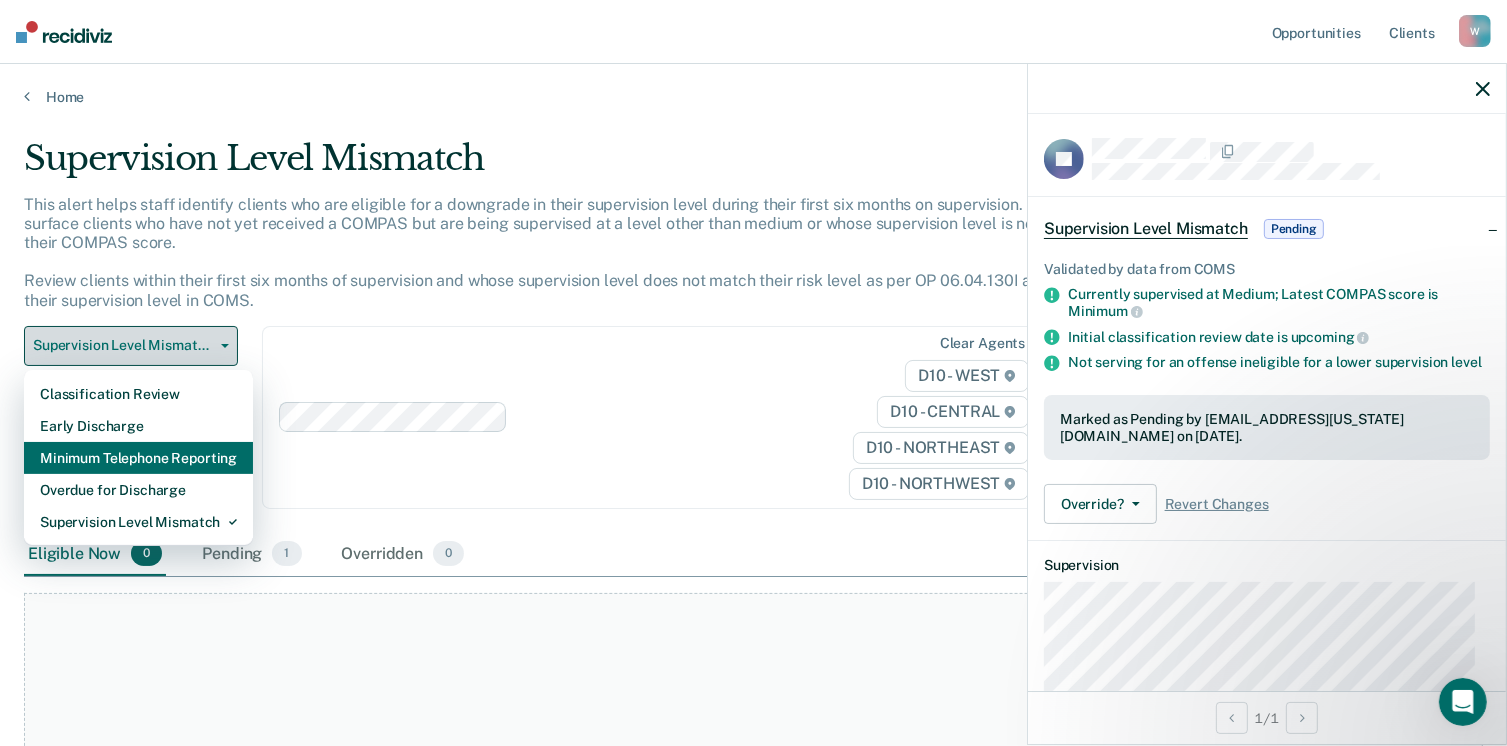 click on "Minimum Telephone Reporting" at bounding box center (138, 458) 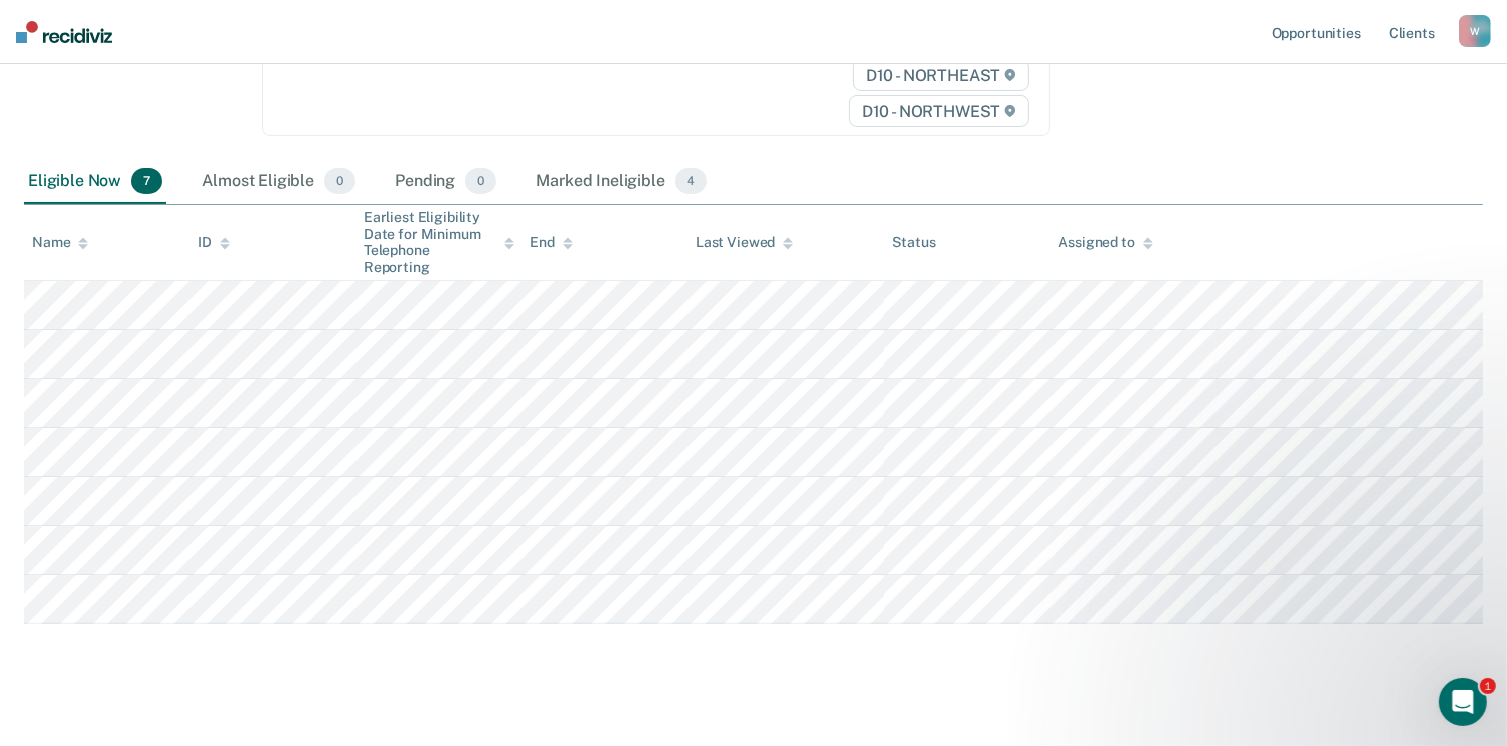 scroll, scrollTop: 327, scrollLeft: 0, axis: vertical 